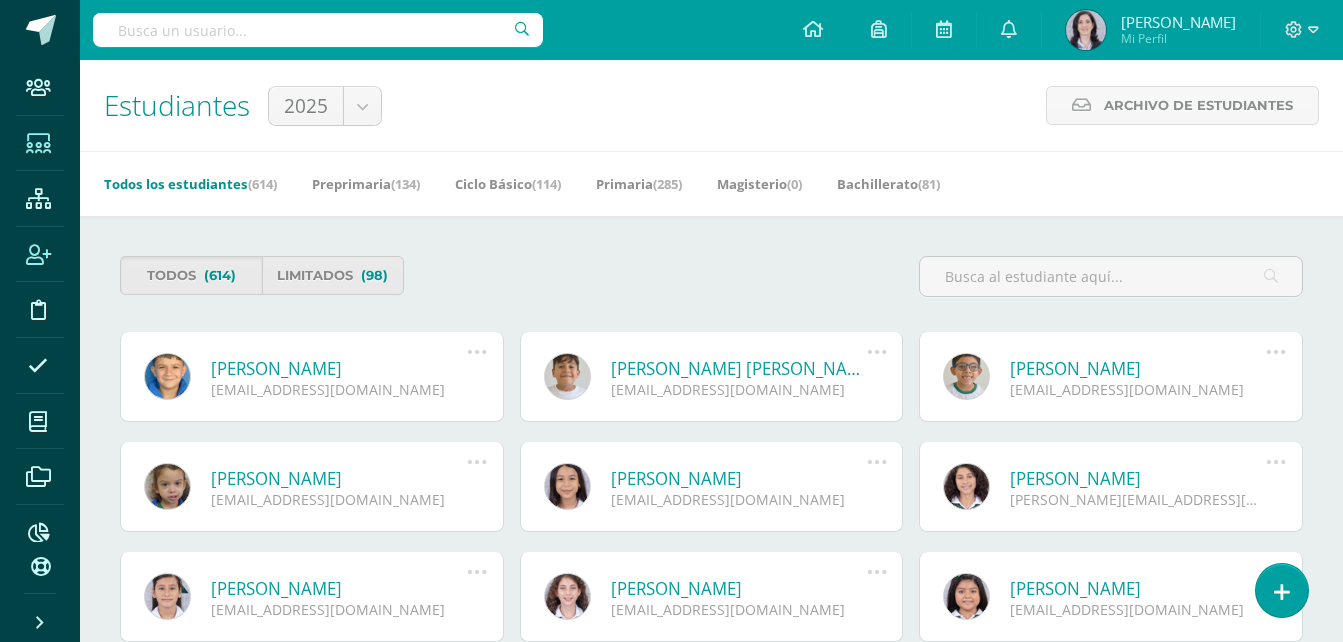 scroll, scrollTop: 0, scrollLeft: 0, axis: both 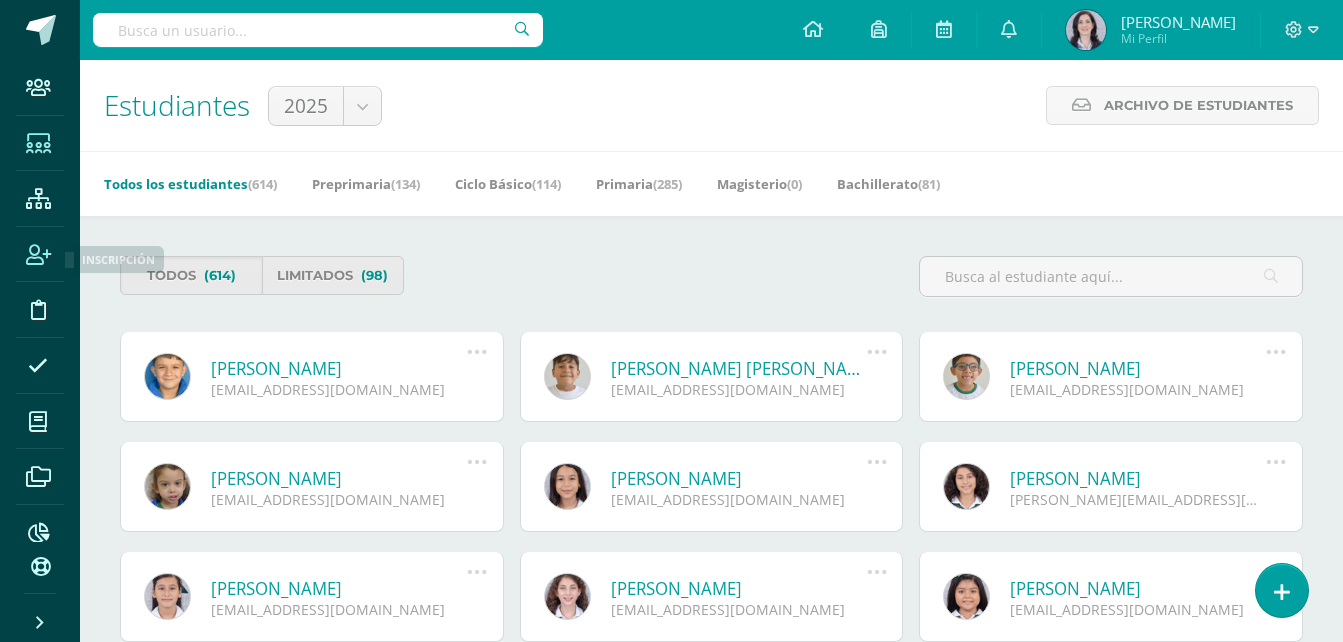 click at bounding box center (38, 255) 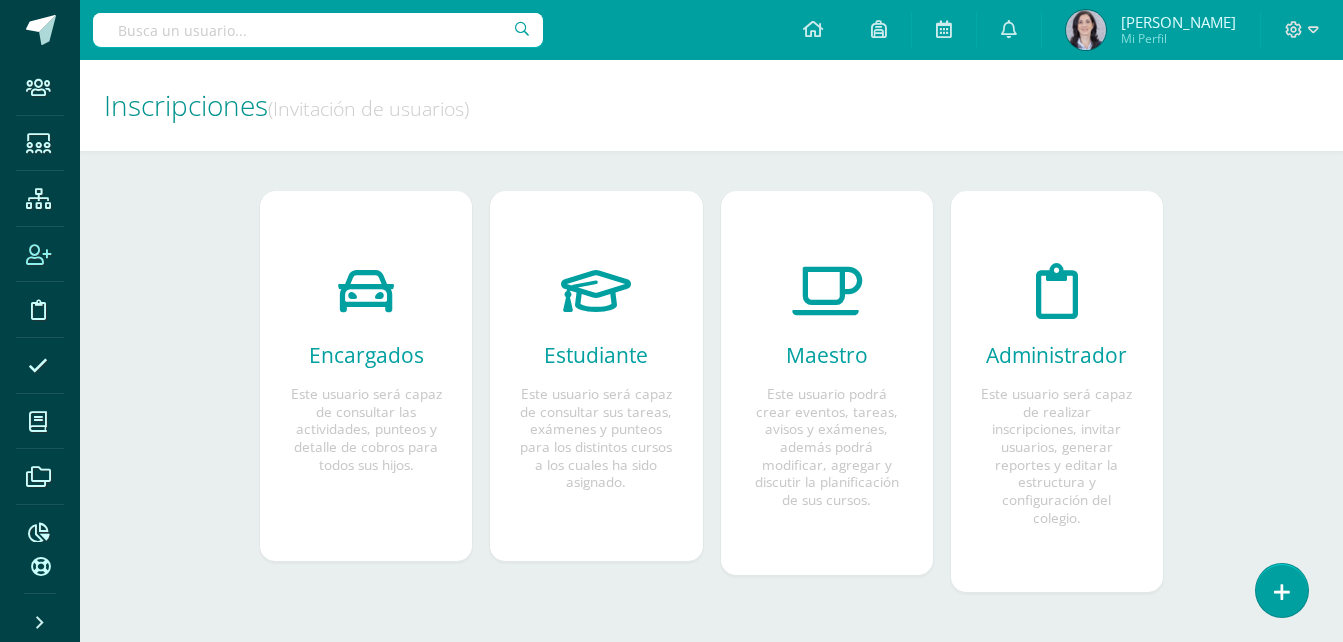 scroll, scrollTop: 0, scrollLeft: 0, axis: both 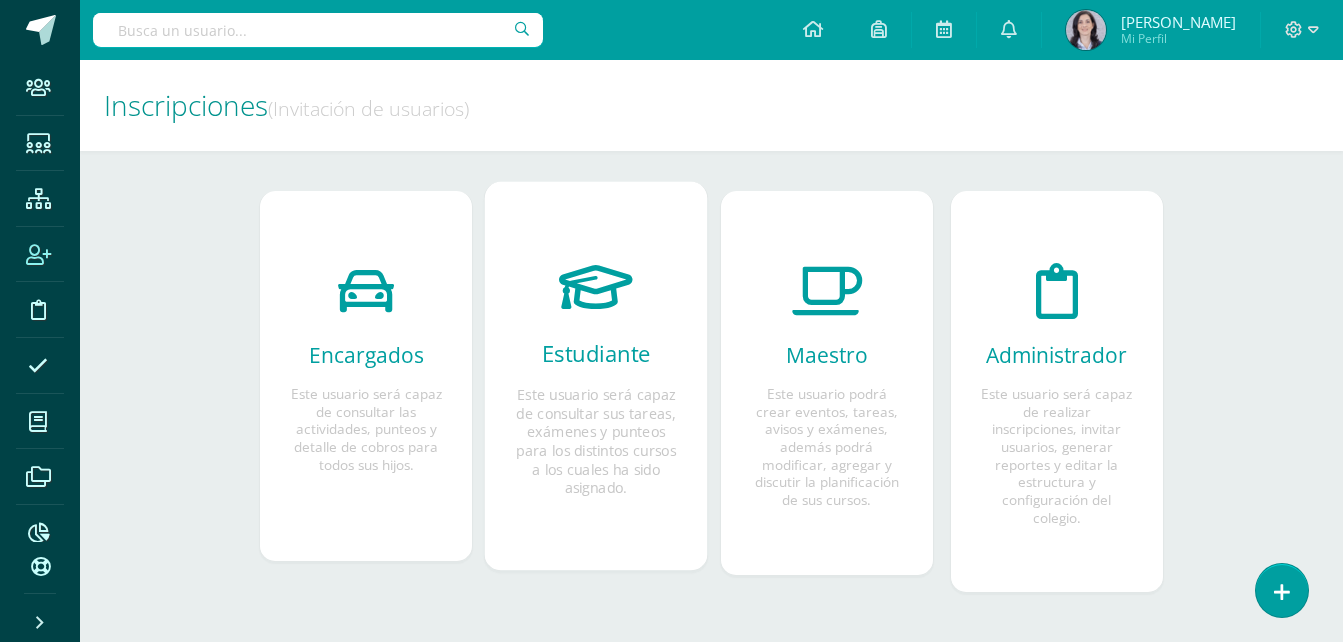 drag, startPoint x: 585, startPoint y: 315, endPoint x: 597, endPoint y: 286, distance: 31.38471 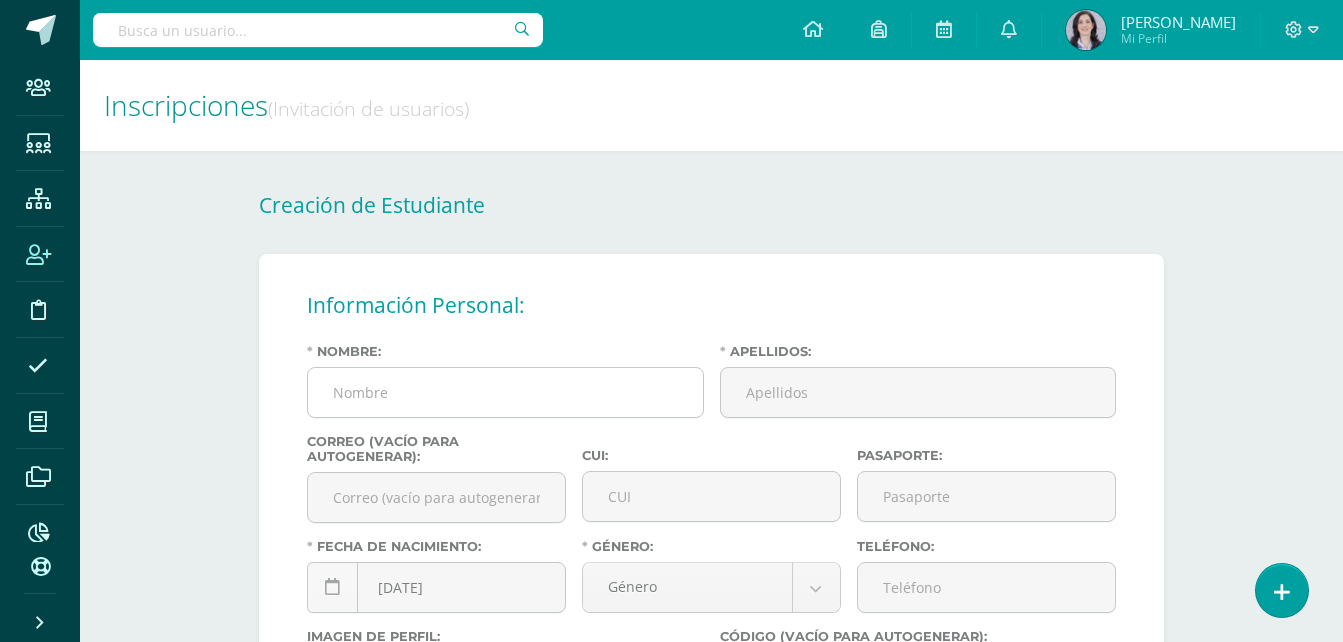 scroll, scrollTop: 0, scrollLeft: 0, axis: both 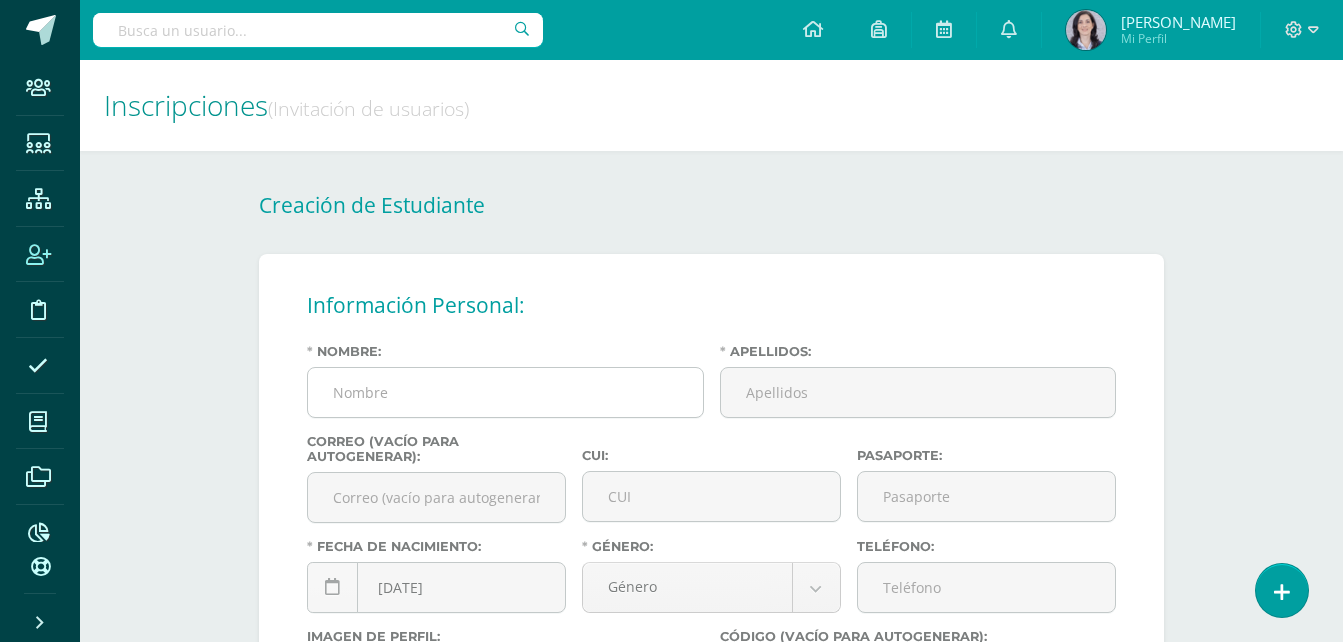 click on "Nombre:" at bounding box center (505, 392) 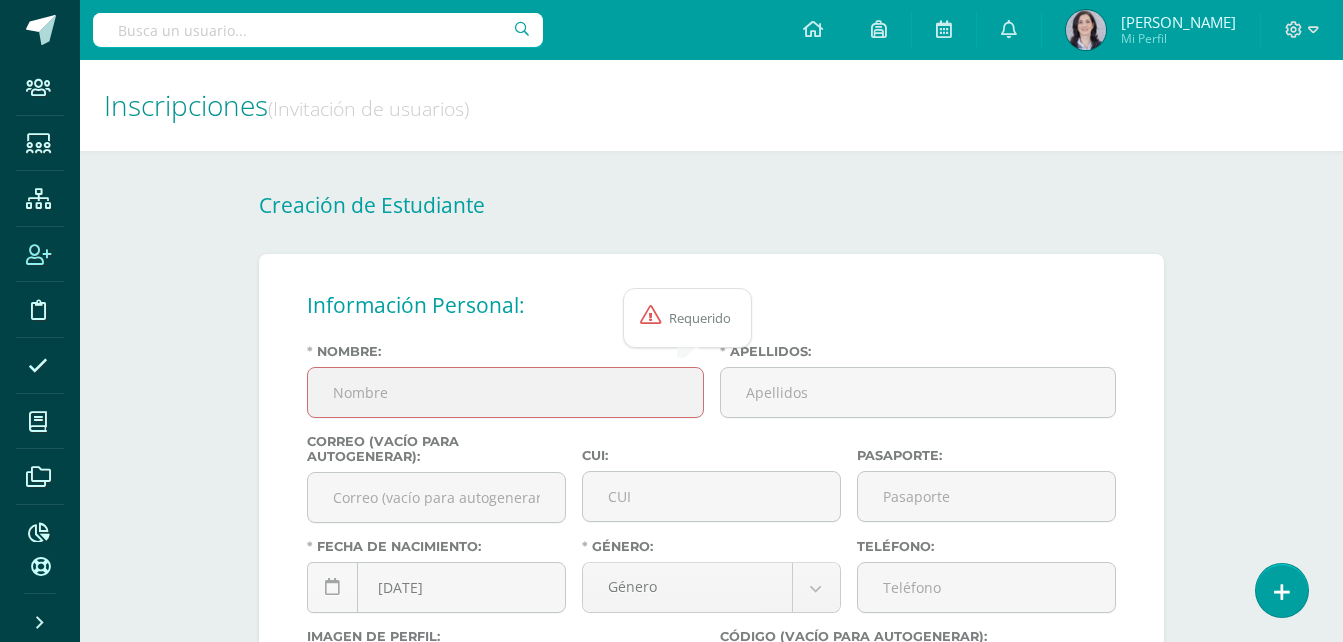 click on "Nombre:" at bounding box center (505, 392) 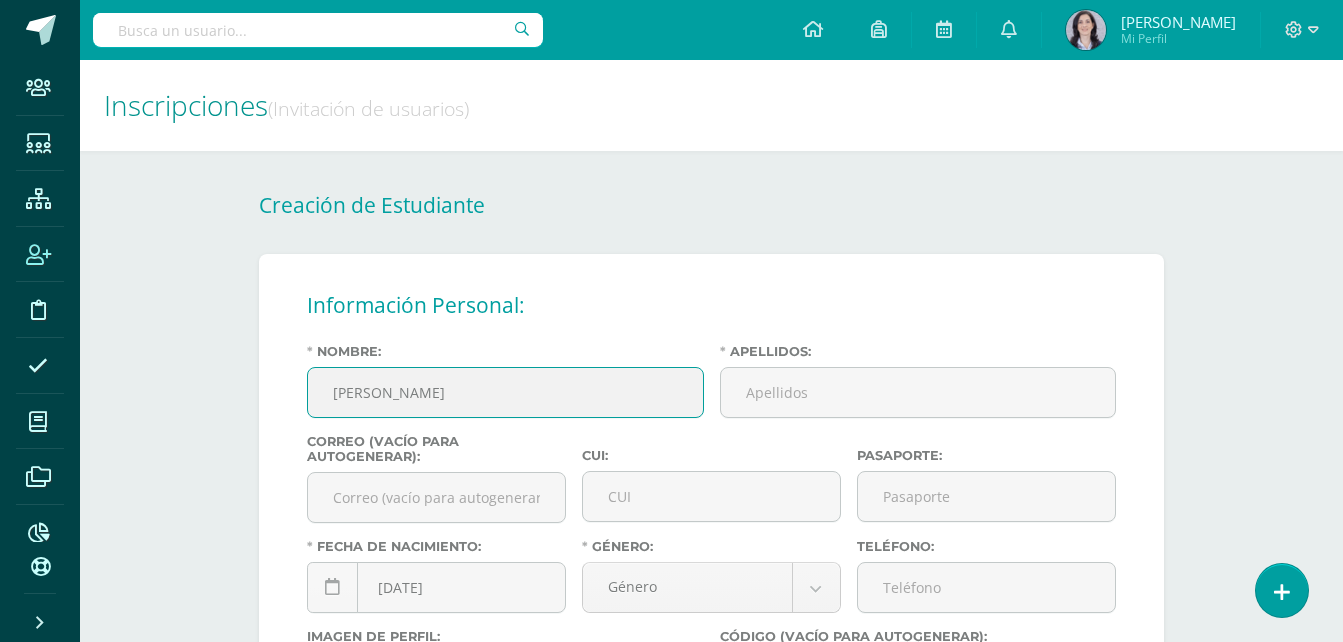 type on "María Paula" 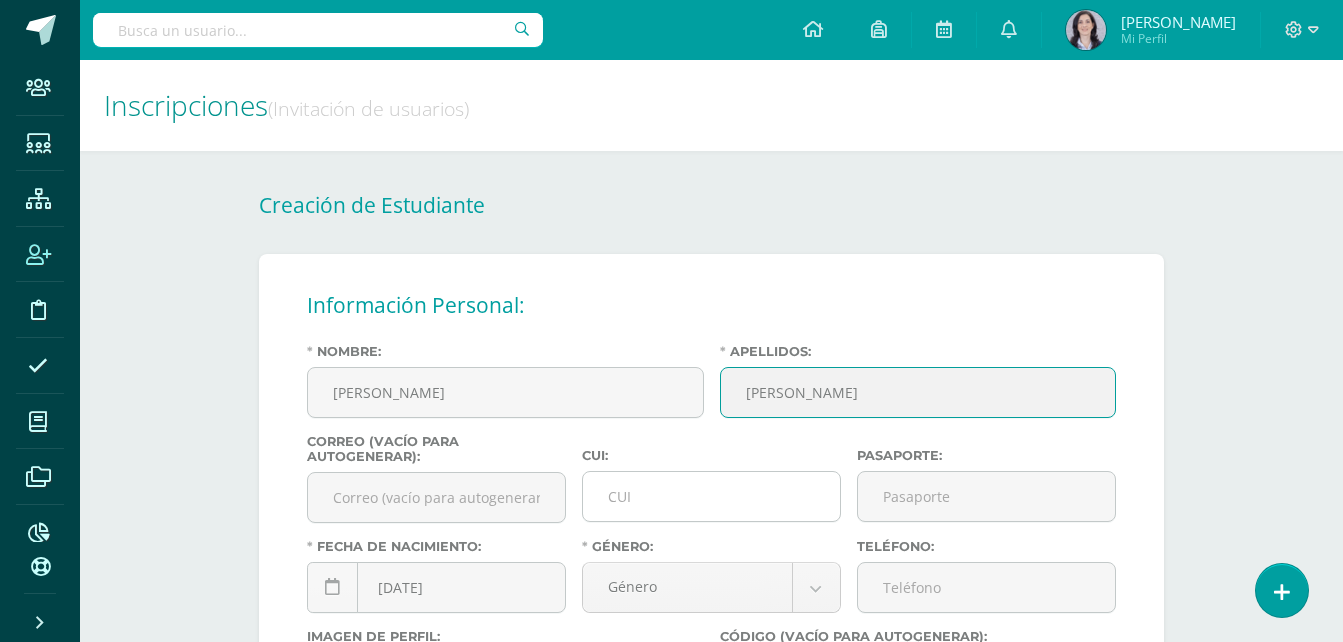 type on "Ramos García" 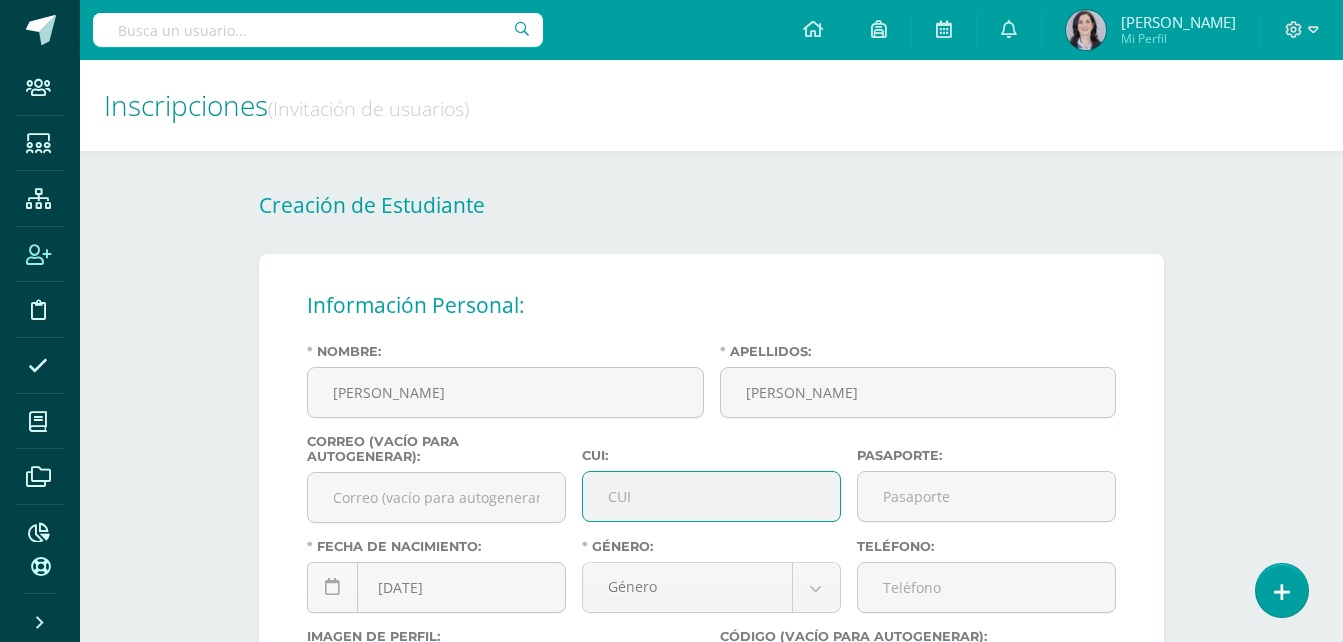 drag, startPoint x: 592, startPoint y: 480, endPoint x: 628, endPoint y: 494, distance: 38.626415 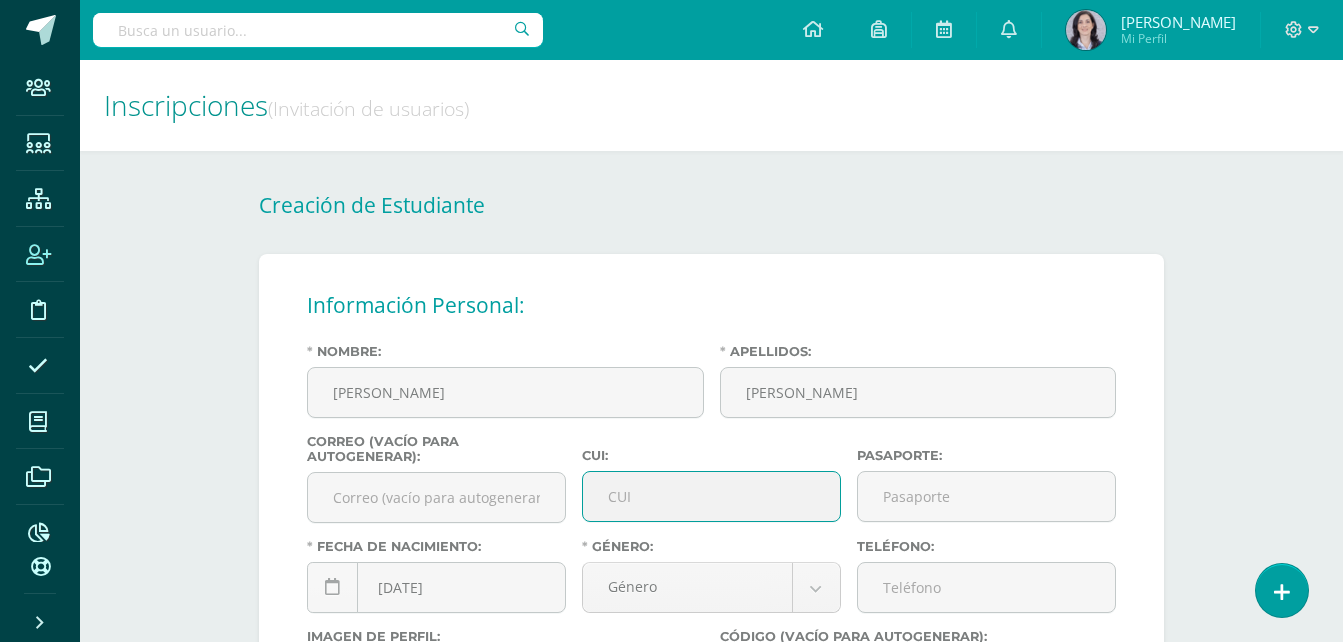 click on "CUI:" at bounding box center [711, 496] 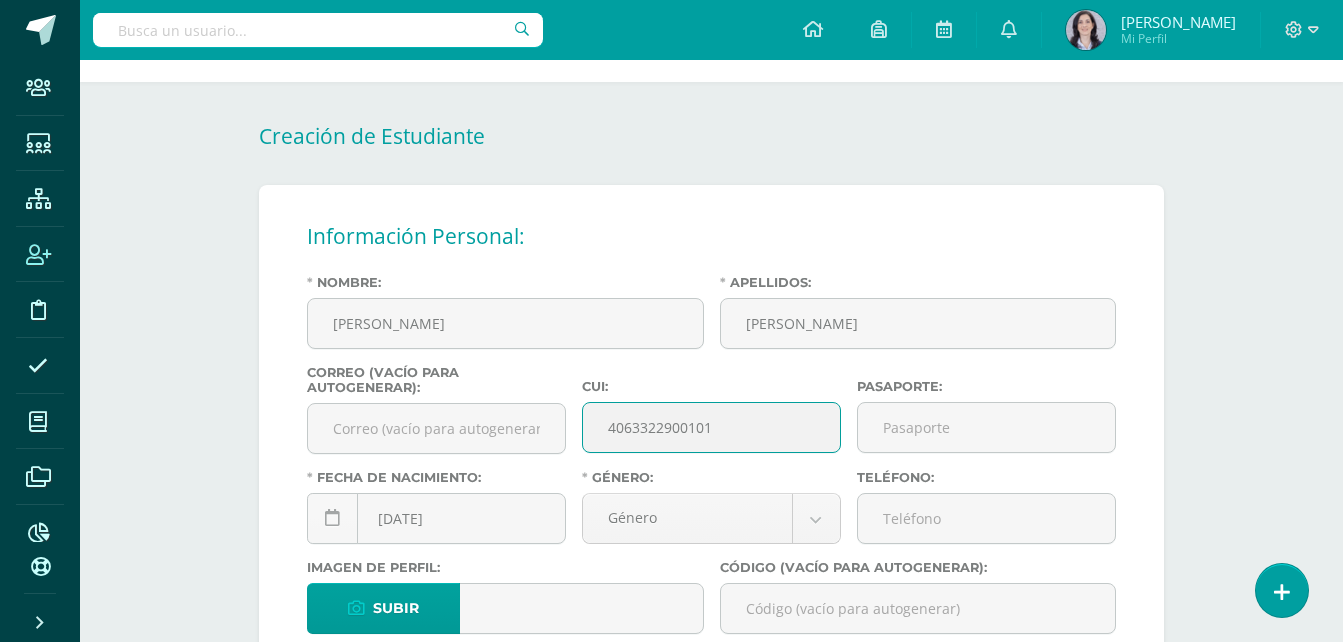 scroll, scrollTop: 100, scrollLeft: 0, axis: vertical 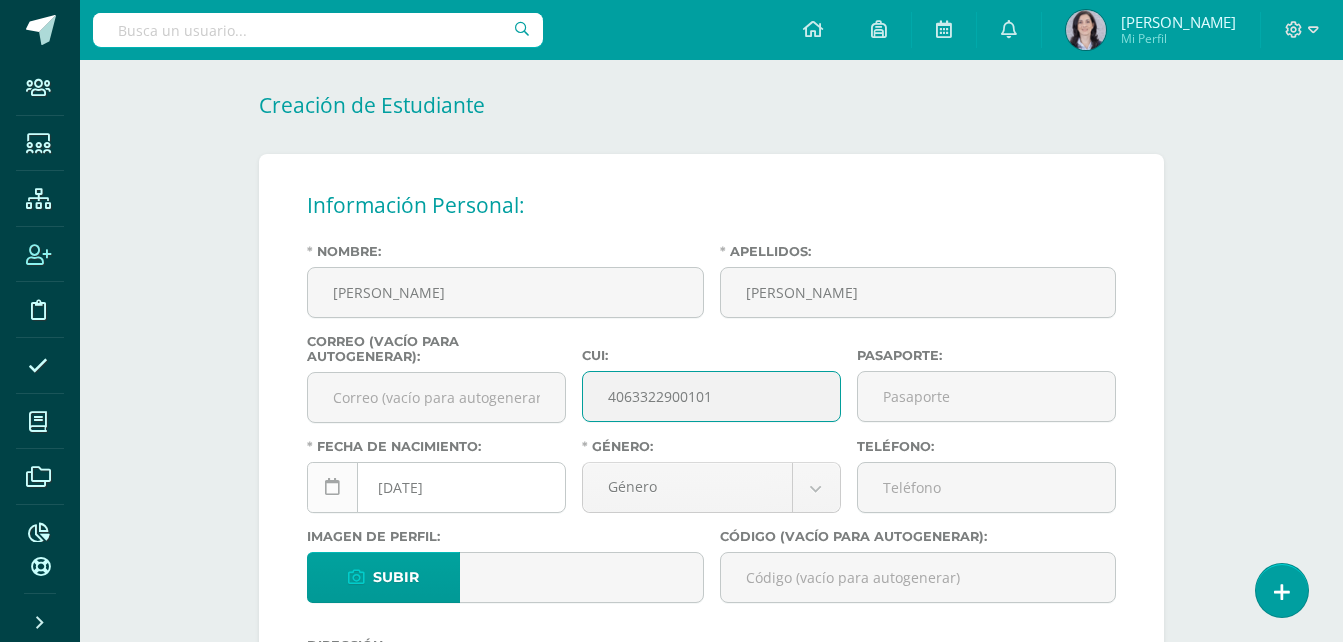 type on "4063322900101" 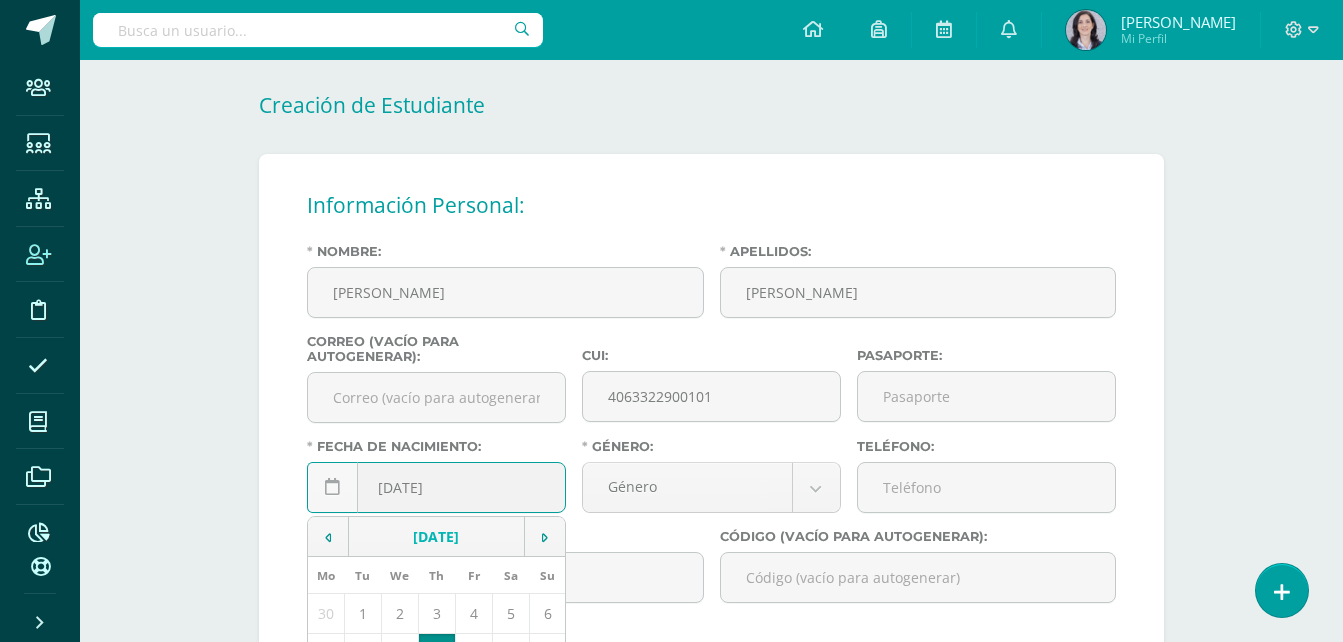click on "July, 2025" at bounding box center [437, 537] 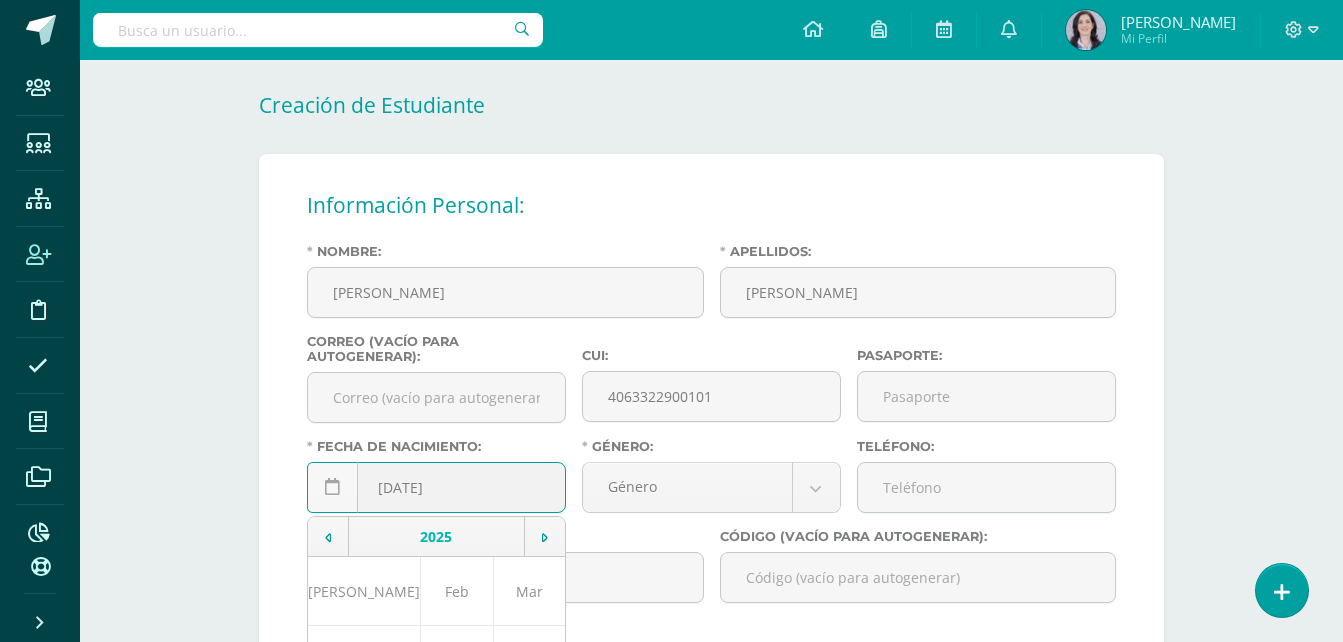 click on "2025" at bounding box center [437, 537] 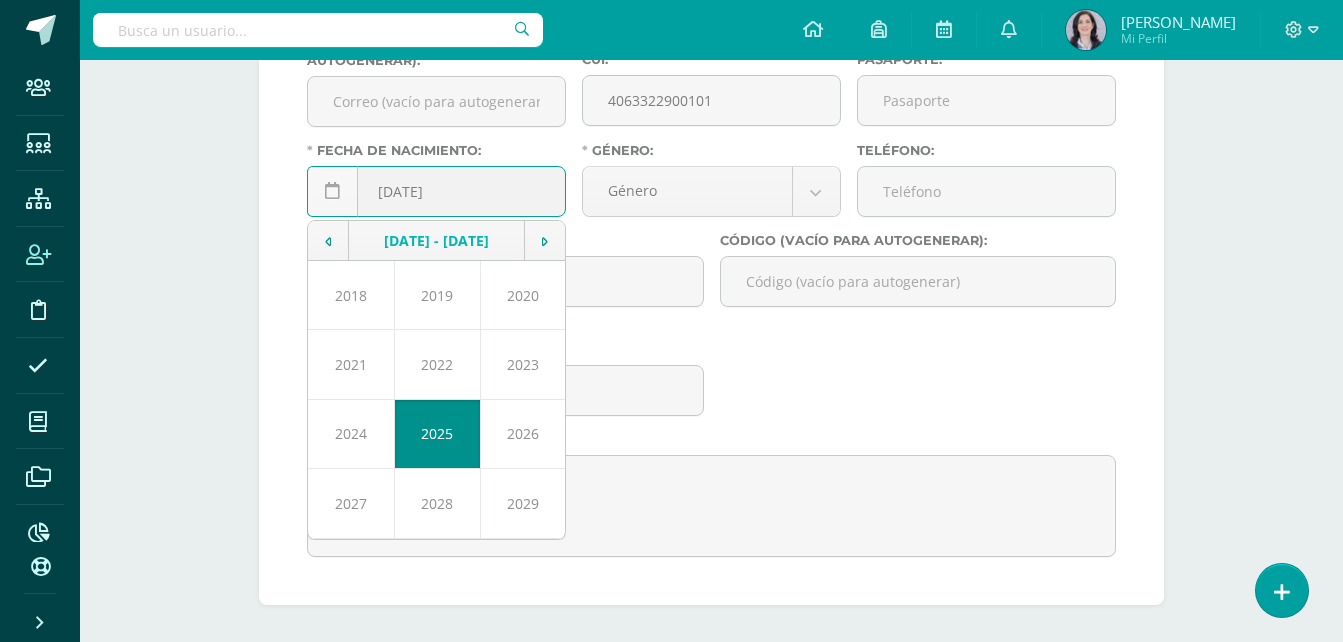 scroll, scrollTop: 400, scrollLeft: 0, axis: vertical 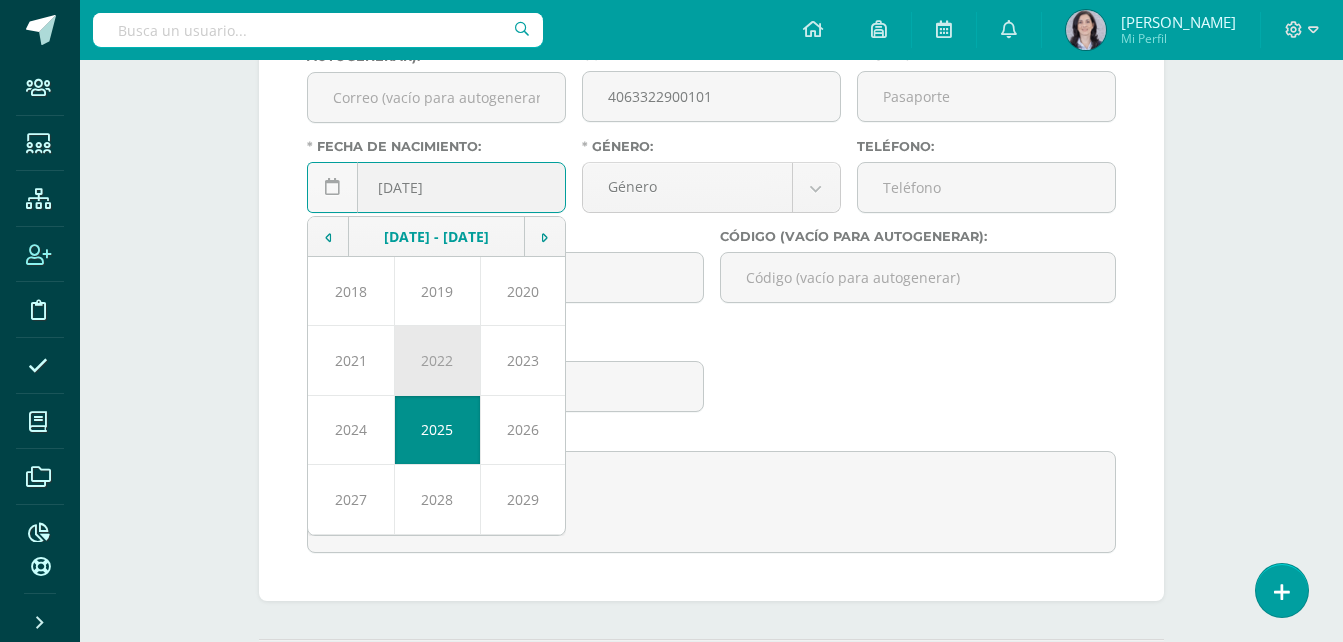click on "2022" at bounding box center (437, 360) 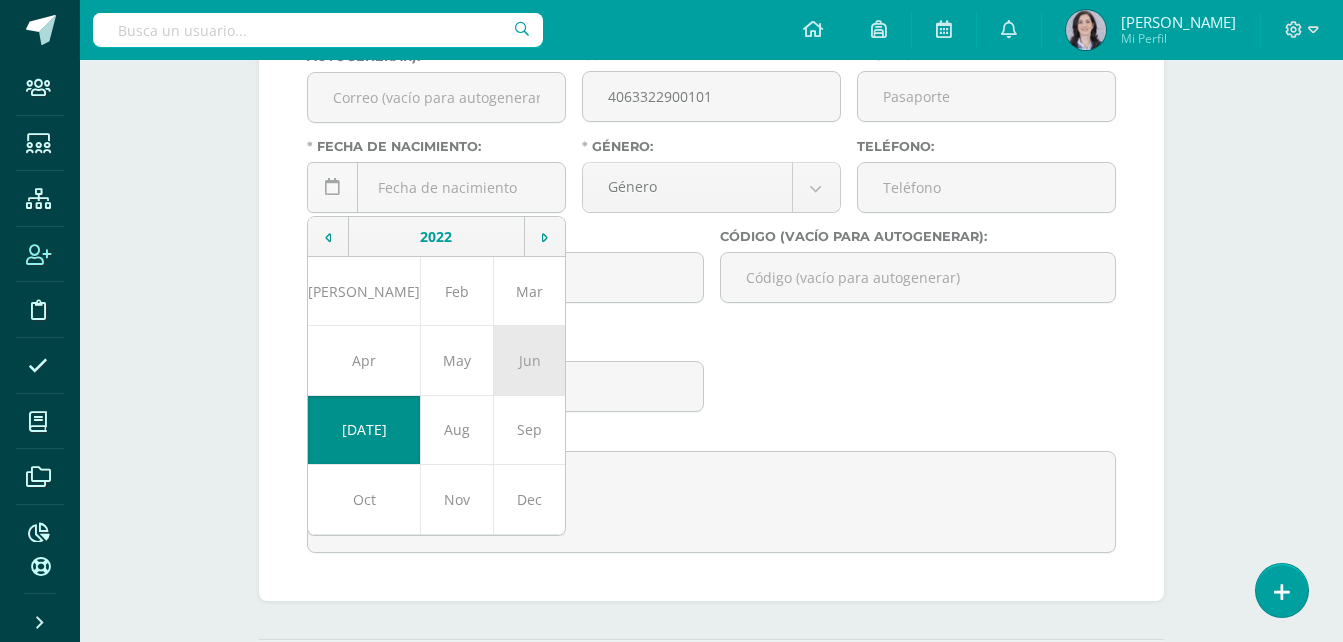 click on "Jun" at bounding box center [529, 360] 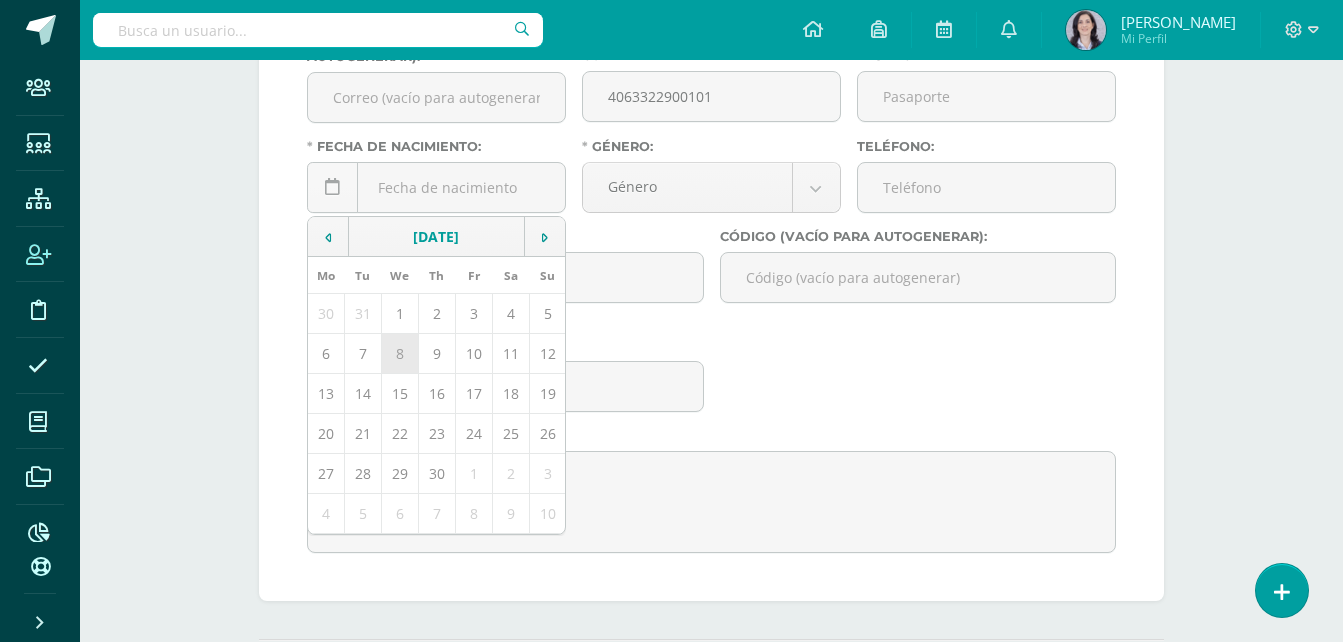 click on "8" at bounding box center (399, 354) 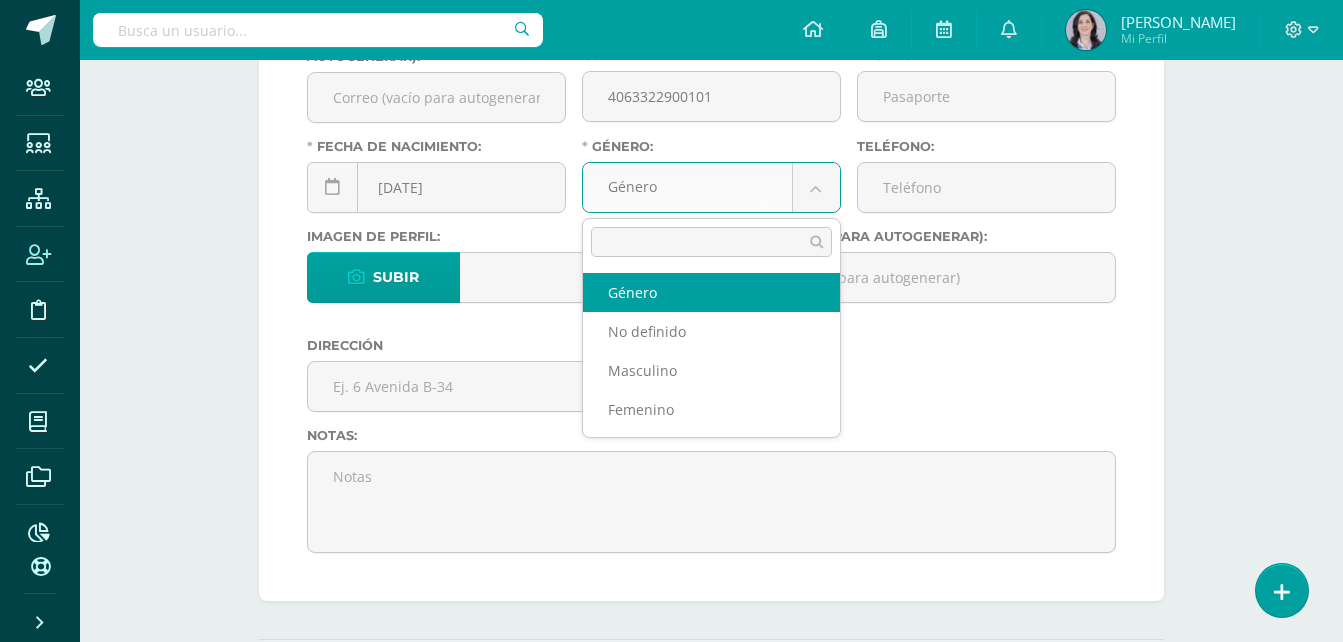 click on "Staff Estudiantes Estructura Inscripción Disciplina Asistencia Mis cursos Archivos Reportes Soporte
Ayuda
Reportar un problema
Centro de ayuda
Últimas actualizaciones
Cerrar panel  Configuración
Configuración del Colegio
Cerrar sesión
Nívea Luz
Mi Perfil Avisos
0
avisos sin leer
Avisos
Colegio Monte-María  ha cancelado un acceso temporal
Colegio Monte-María ha cancelado un acceso temporal para el usuario
Diane Aguilar
Agosto 12
Colegio Monte-María  ha creado un acceso temporal
Diane Aguilar
Andrea Marroquín
Mo" at bounding box center (671, 572) 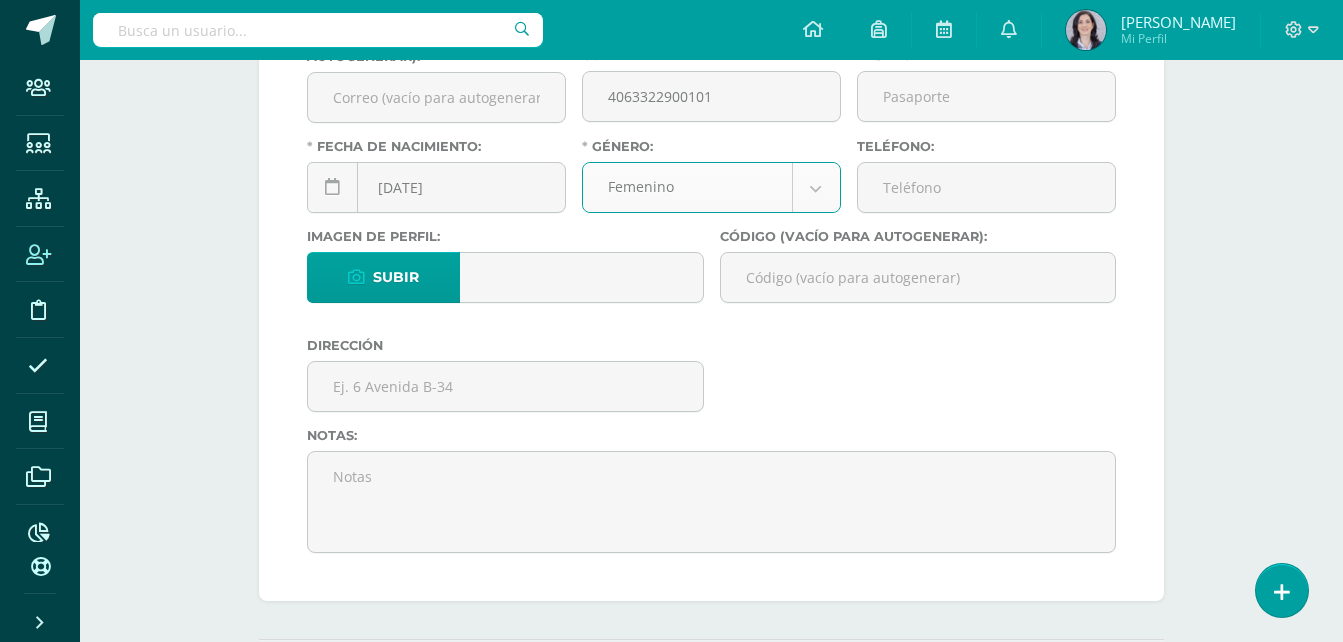 select on "female" 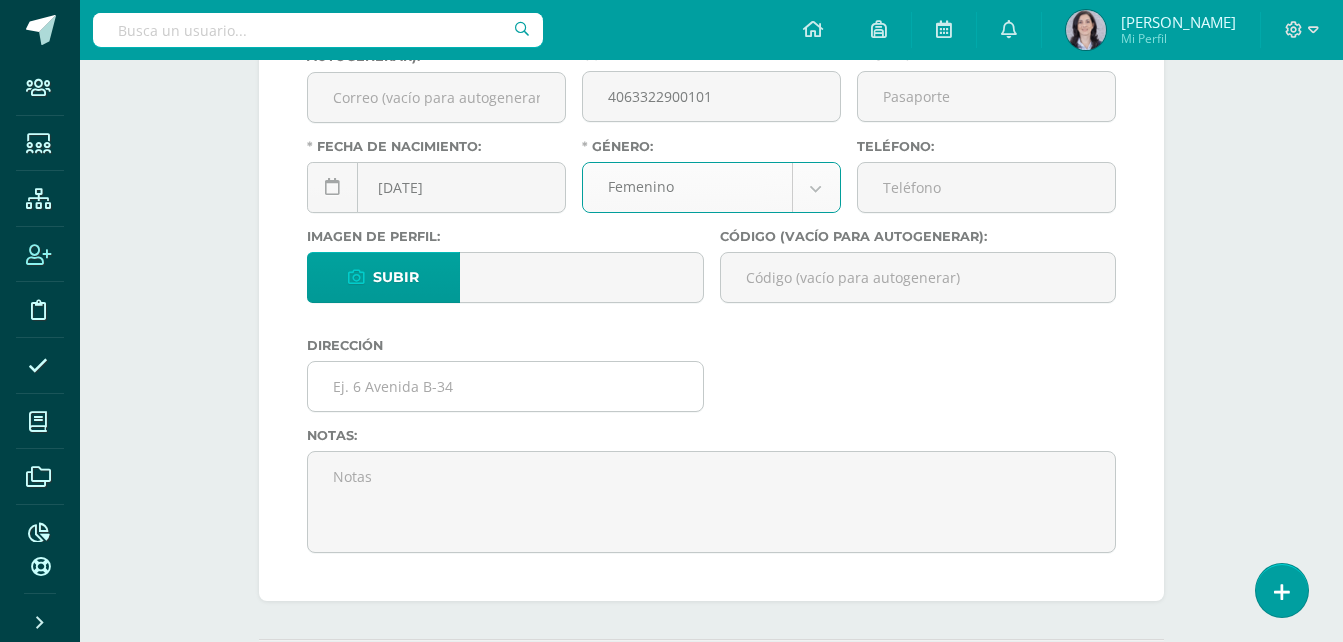 click at bounding box center [505, 386] 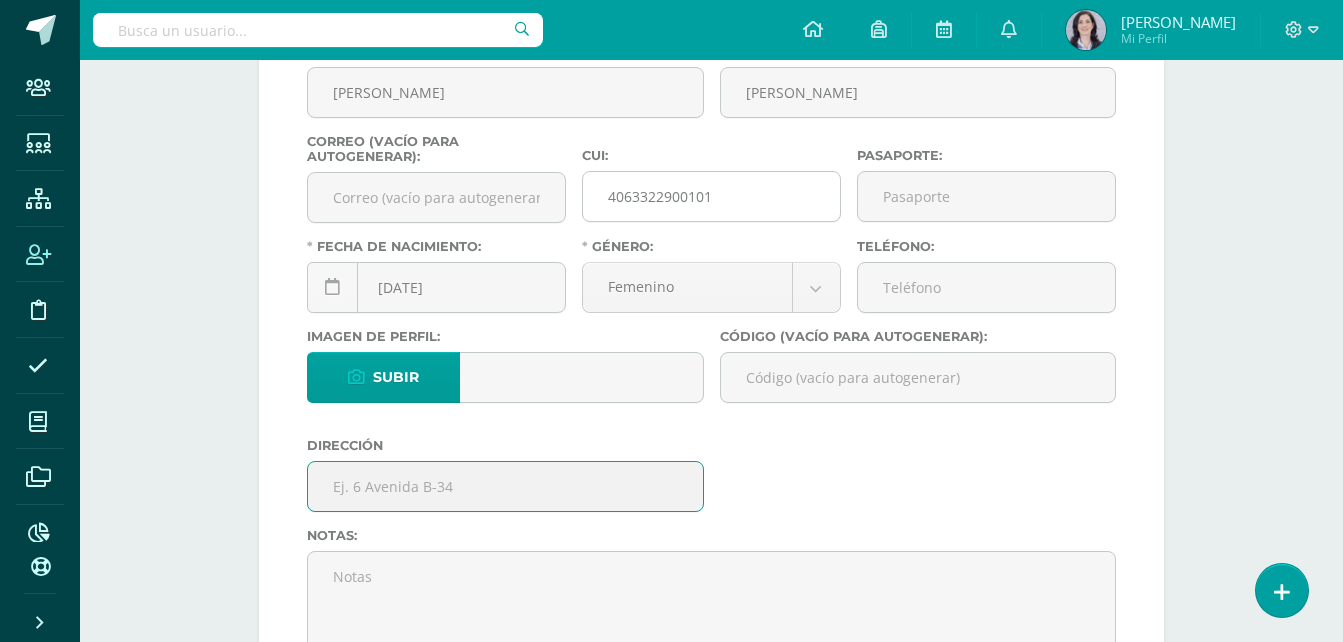 scroll, scrollTop: 400, scrollLeft: 0, axis: vertical 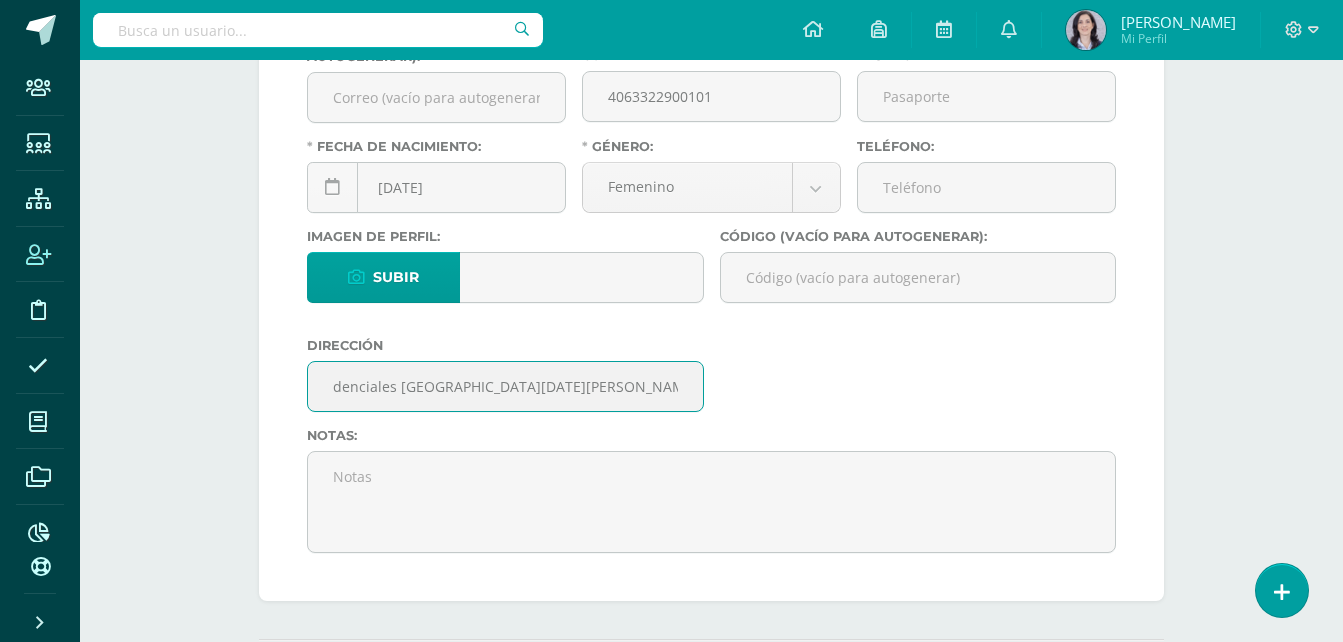 click on "7 Calle A 20-18 Residenciales Alamedas de San Miguel, Zona 4 villa Nueva" at bounding box center [505, 386] 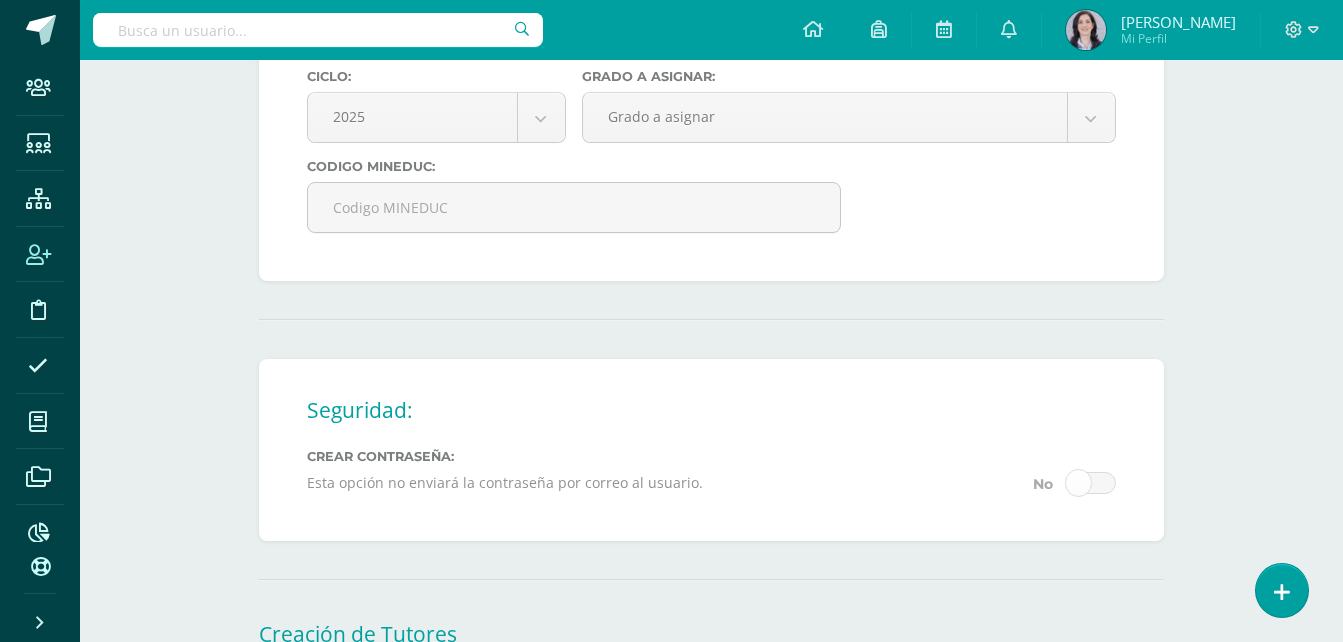 scroll, scrollTop: 600, scrollLeft: 0, axis: vertical 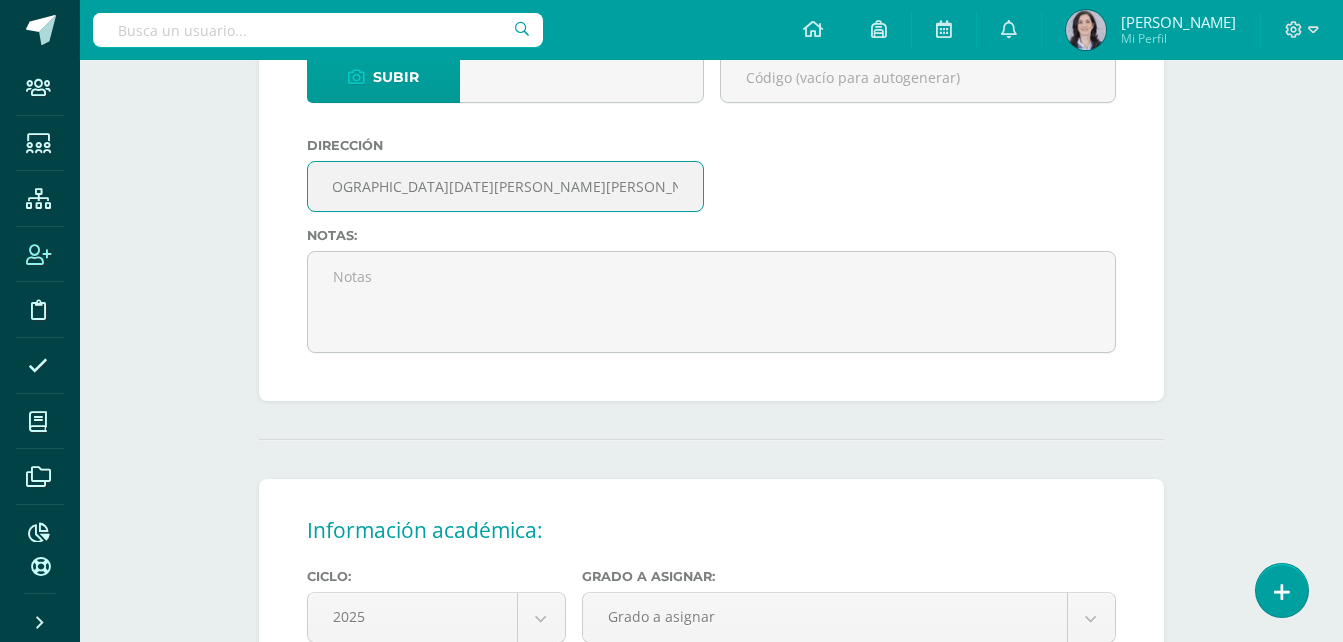 drag, startPoint x: 328, startPoint y: 189, endPoint x: 858, endPoint y: 189, distance: 530 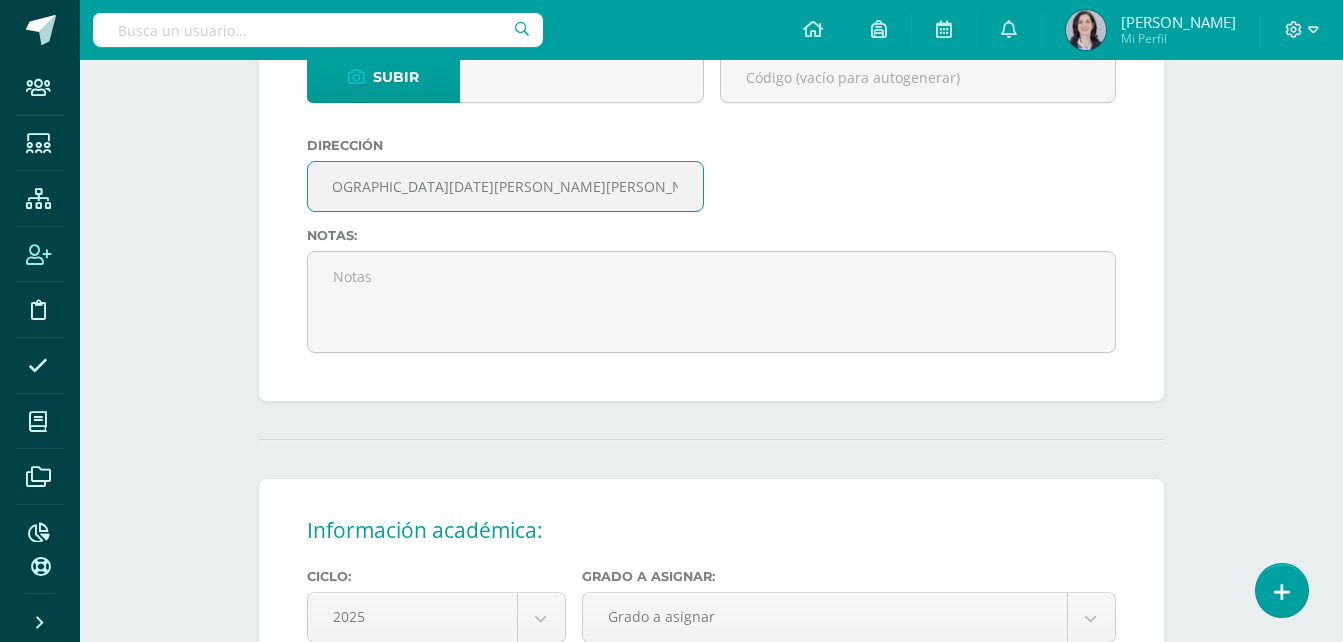 scroll, scrollTop: 0, scrollLeft: 0, axis: both 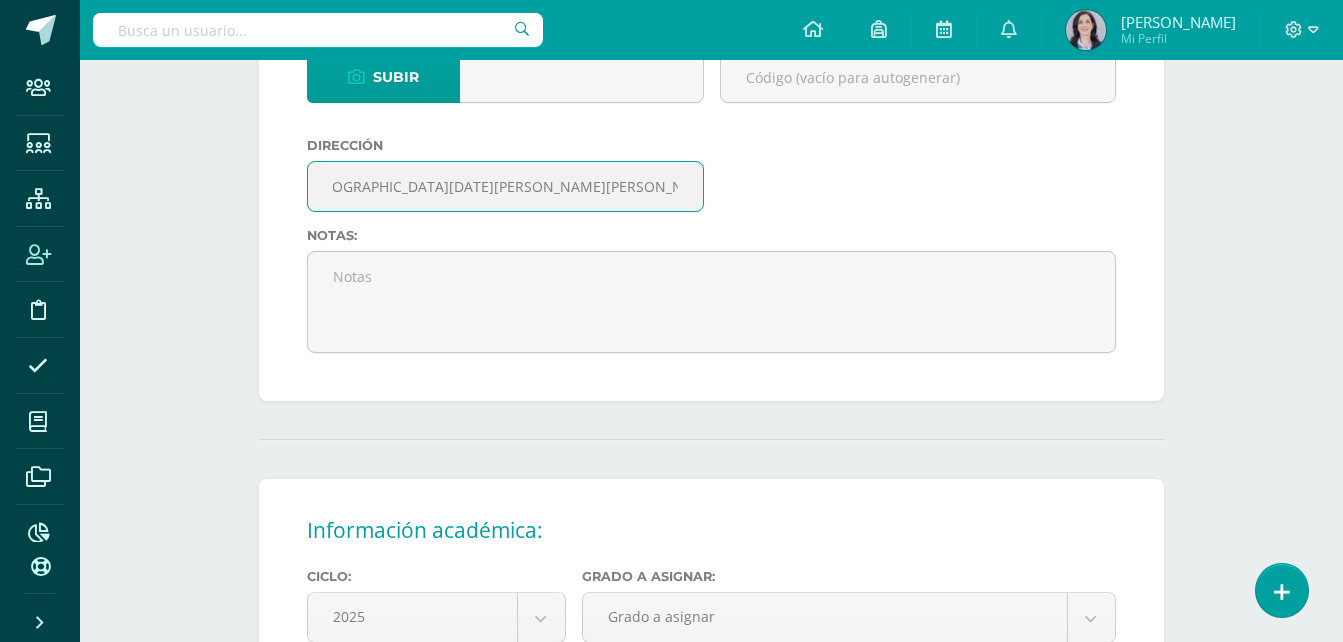 drag, startPoint x: 332, startPoint y: 185, endPoint x: 837, endPoint y: 180, distance: 505.02475 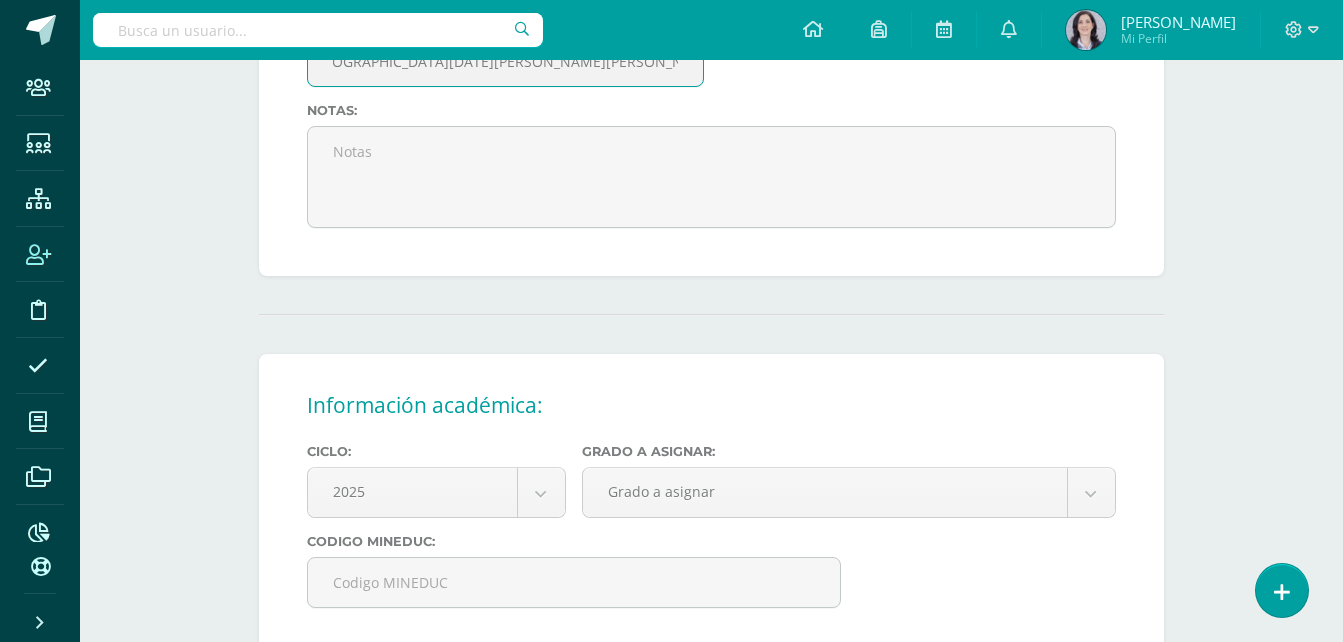 scroll, scrollTop: 1100, scrollLeft: 0, axis: vertical 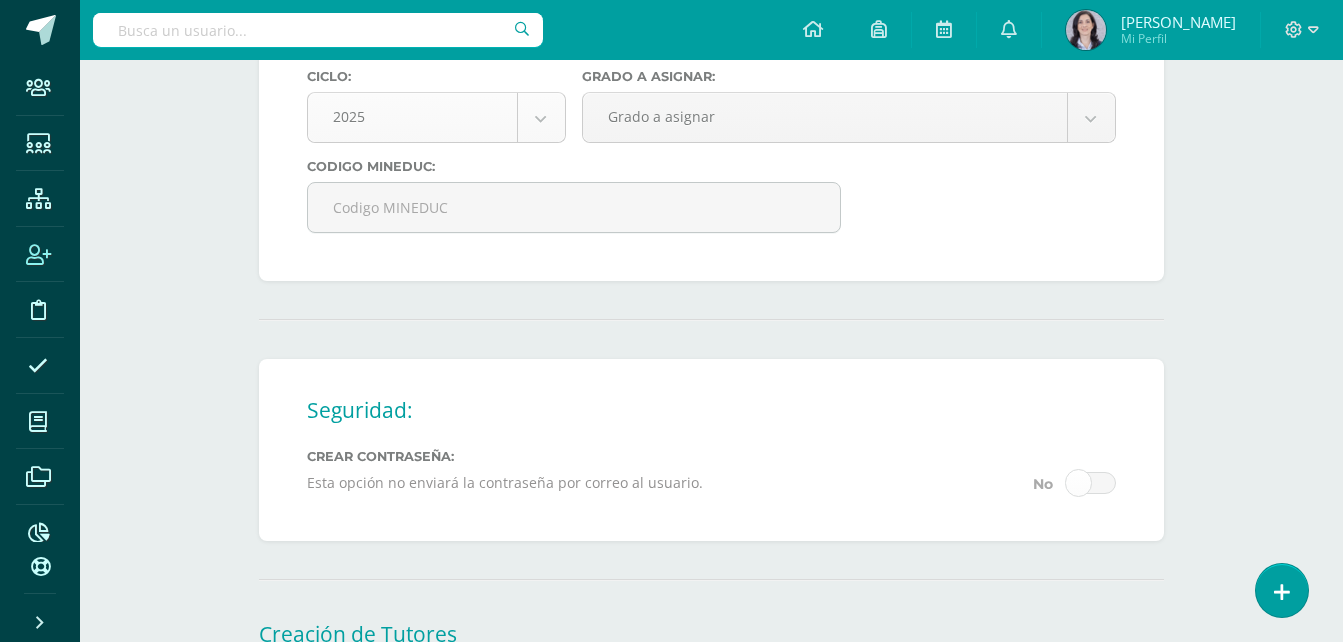 type on "7 Calle A 20-18 Residenciales Alamedas de San Miguel Sector Robles, Zona 4 villa Nueva" 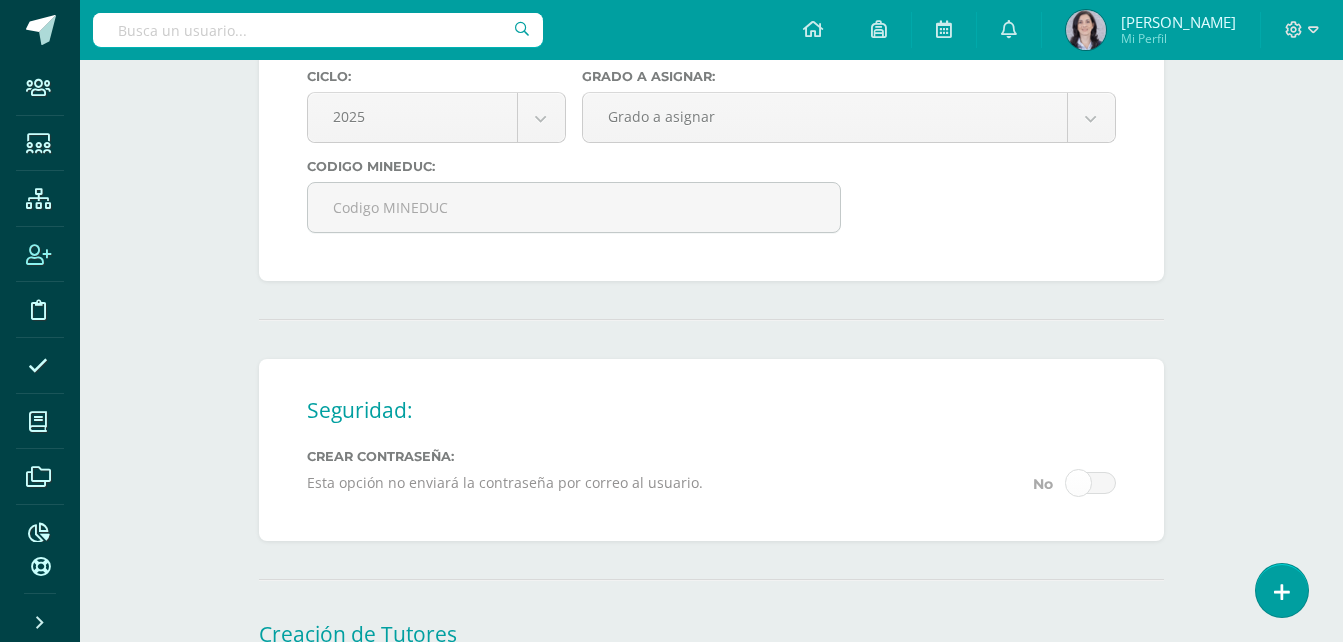 click on "Staff Estudiantes Estructura Inscripción Disciplina Asistencia Mis cursos Archivos Reportes Soporte
Ayuda
Reportar un problema
Centro de ayuda
Últimas actualizaciones
Cerrar panel  Configuración
Configuración del Colegio
Cerrar sesión
Nívea Luz
Mi Perfil Avisos
0
avisos sin leer
Avisos
Colegio Monte-María  ha cancelado un acceso temporal
Colegio Monte-María ha cancelado un acceso temporal para el usuario
Diane Aguilar
Agosto 12
Colegio Monte-María  ha creado un acceso temporal
Diane Aguilar
Andrea Marroquín
Mo" at bounding box center [671, -128] 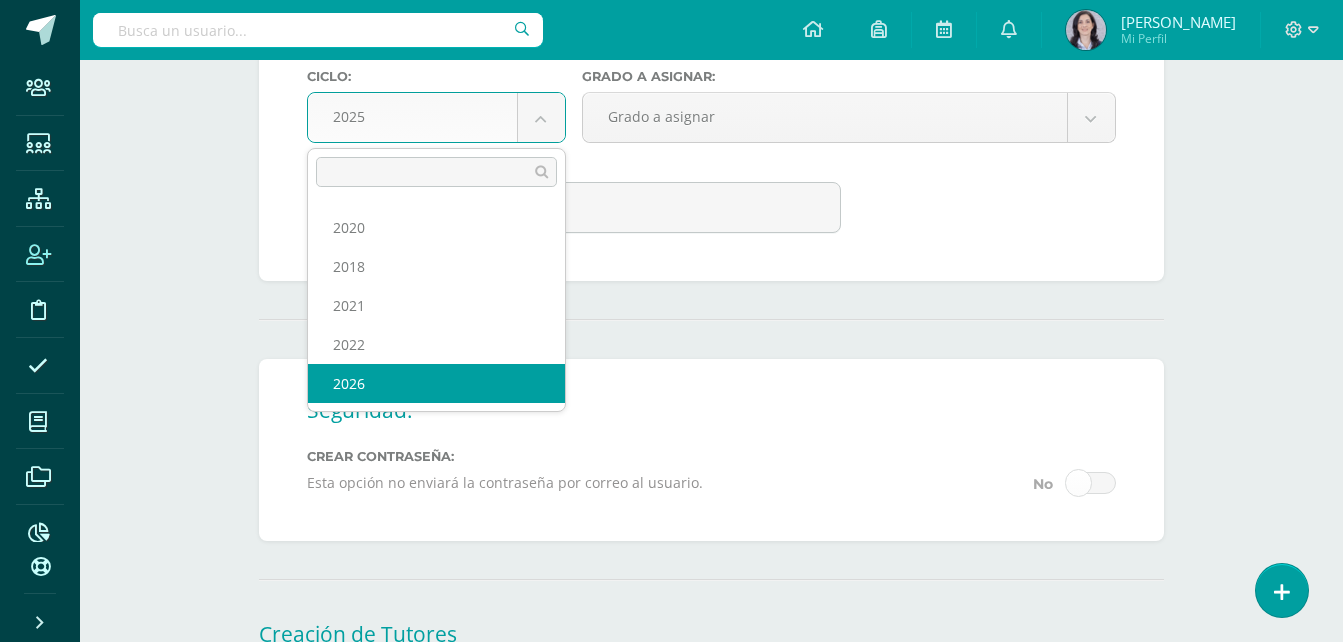 select on "10" 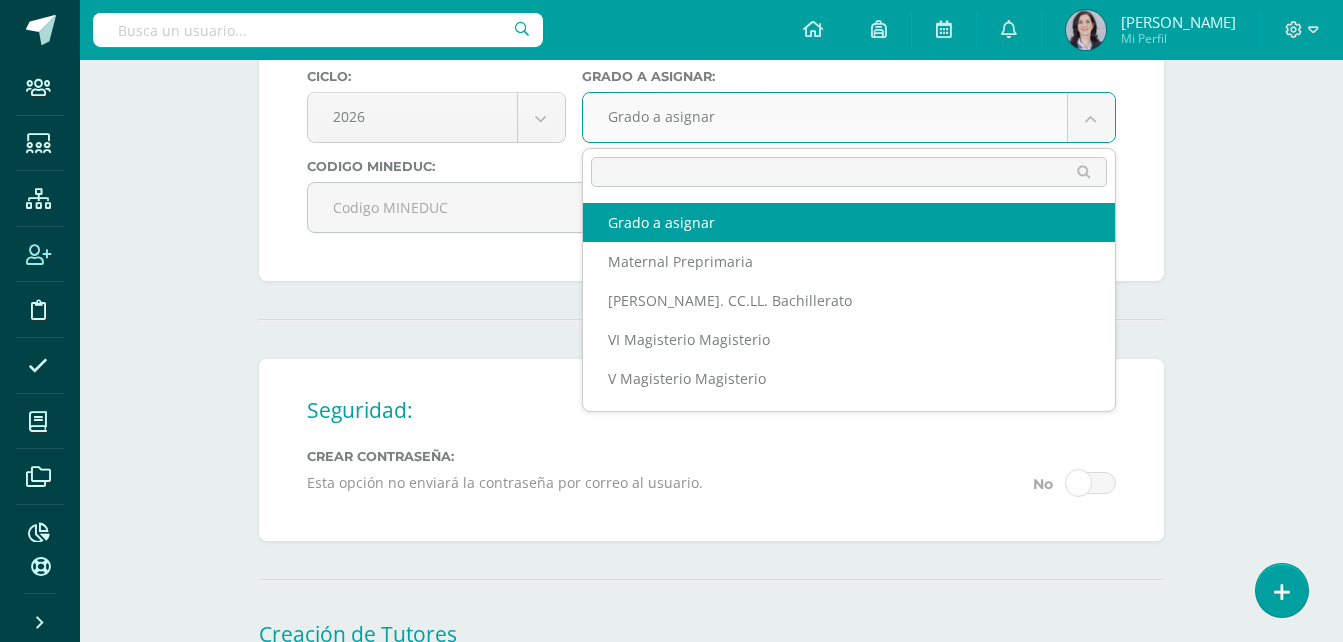 click on "Staff Estudiantes Estructura Inscripción Disciplina Asistencia Mis cursos Archivos Reportes Soporte
Ayuda
Reportar un problema
Centro de ayuda
Últimas actualizaciones
Cerrar panel  Configuración
Configuración del Colegio
Cerrar sesión
Nívea Luz
Mi Perfil Avisos
0
avisos sin leer
Avisos
Colegio Monte-María  ha cancelado un acceso temporal
Colegio Monte-María ha cancelado un acceso temporal para el usuario
Diane Aguilar
Agosto 12
Colegio Monte-María  ha creado un acceso temporal
Diane Aguilar
Andrea Marroquín
Mo" at bounding box center (671, -128) 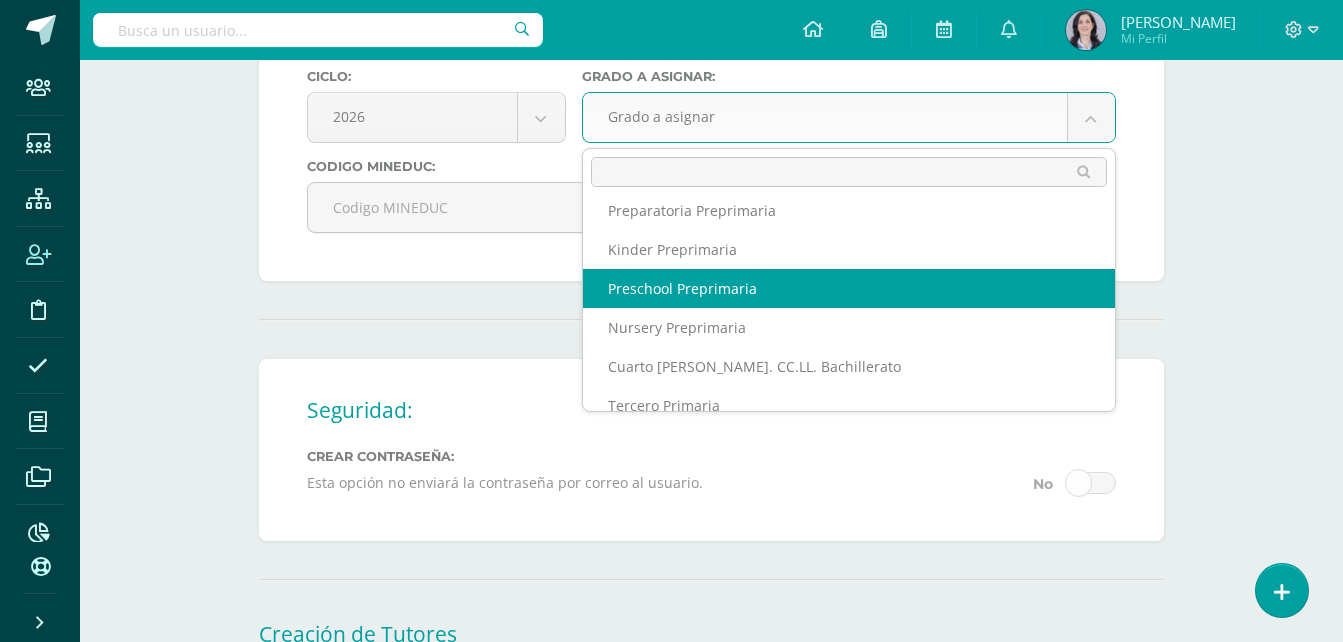 scroll, scrollTop: 580, scrollLeft: 0, axis: vertical 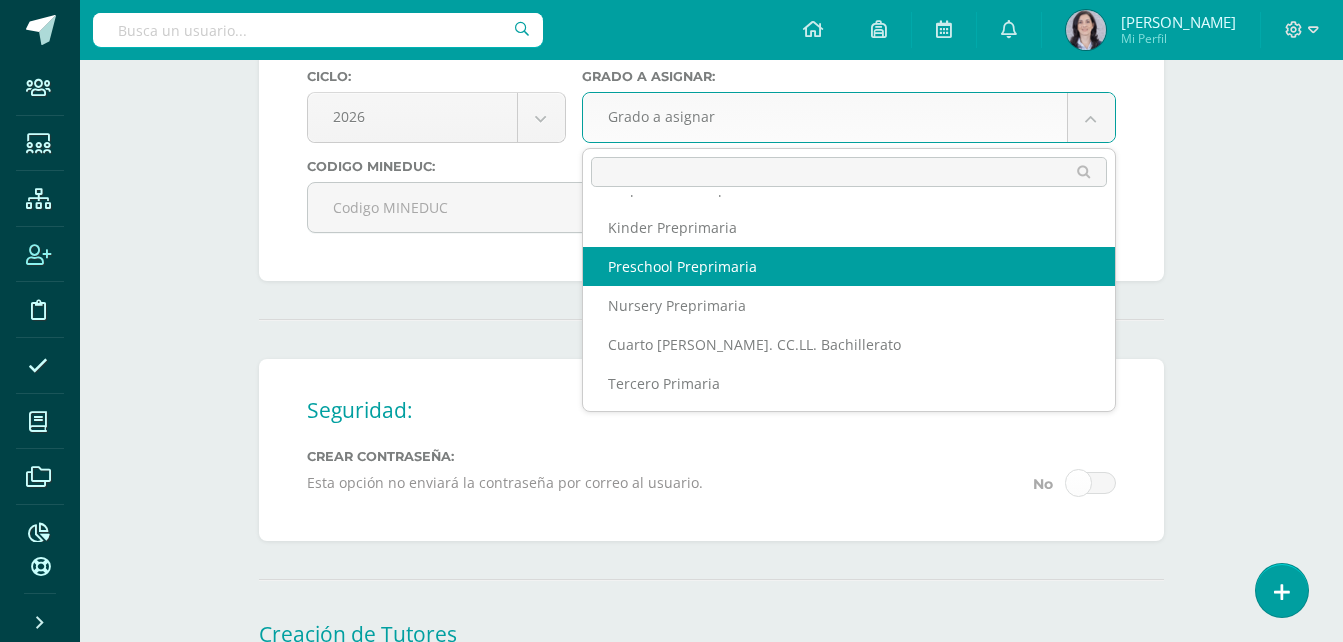 select on "9" 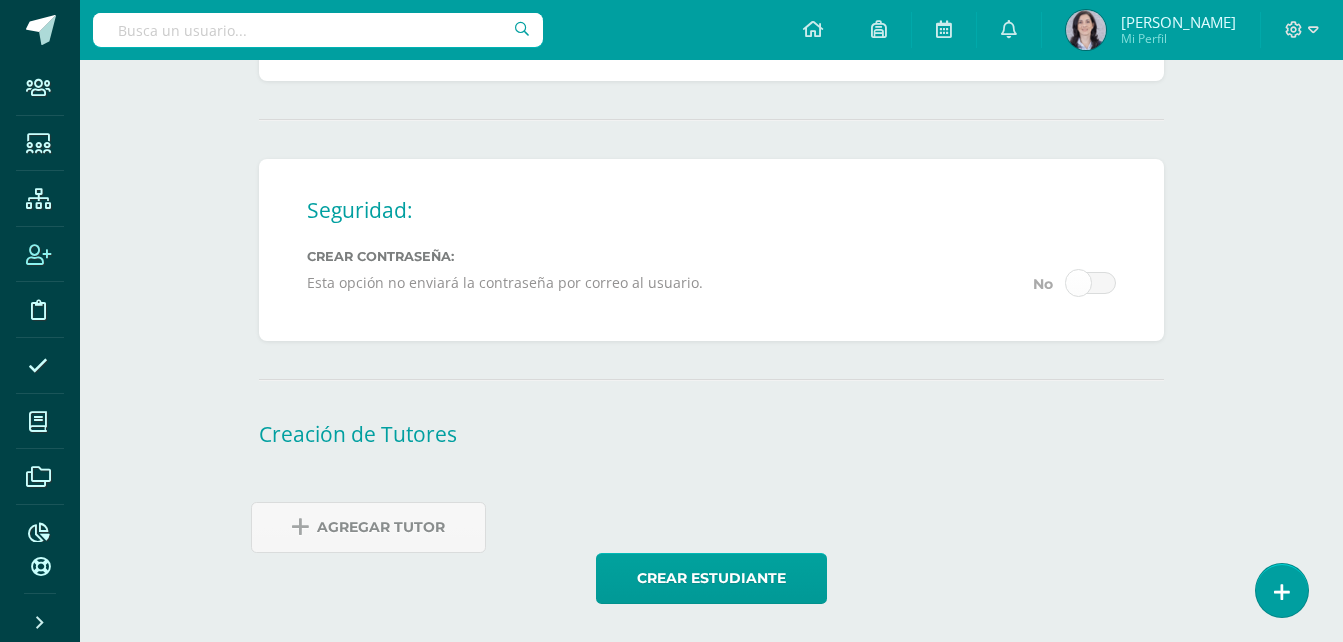 scroll, scrollTop: 1302, scrollLeft: 0, axis: vertical 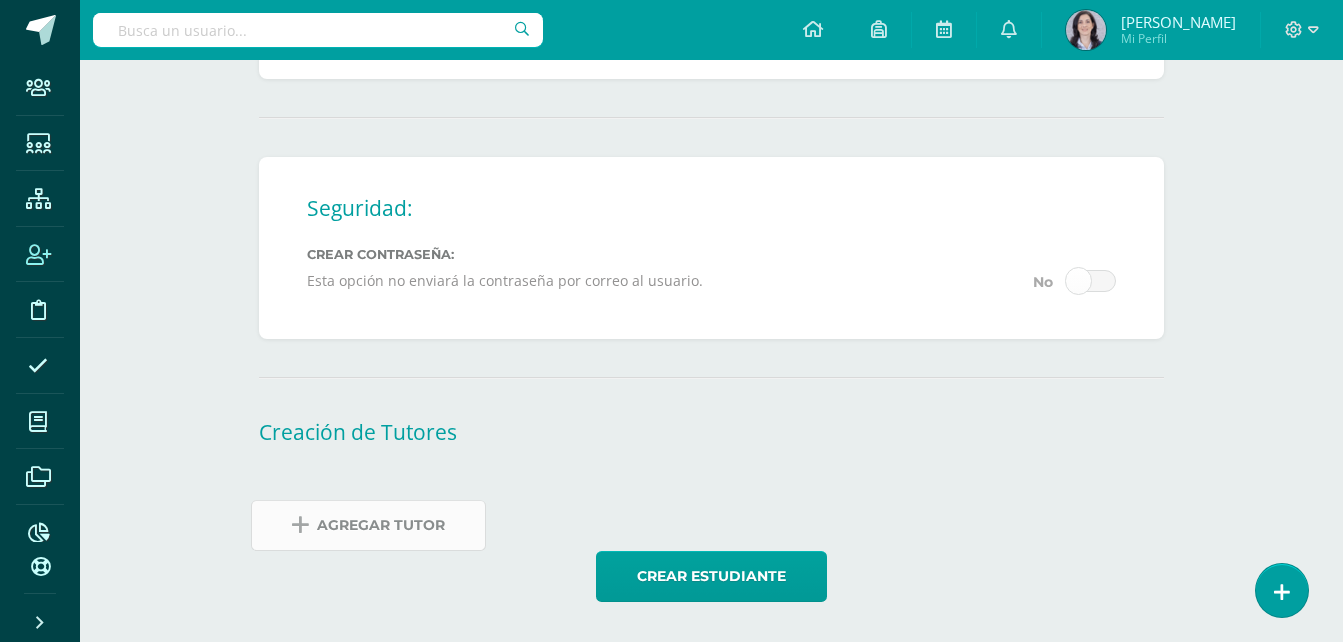 click on "Agregar Tutor" at bounding box center (381, 525) 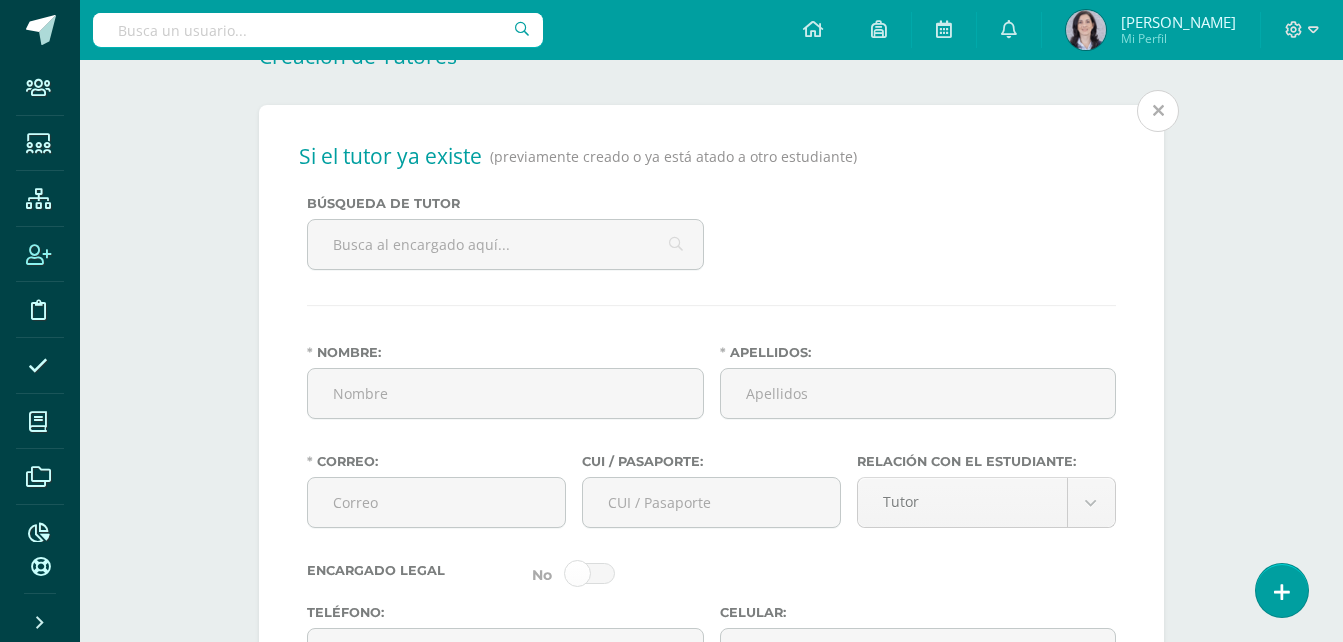 scroll, scrollTop: 1692, scrollLeft: 0, axis: vertical 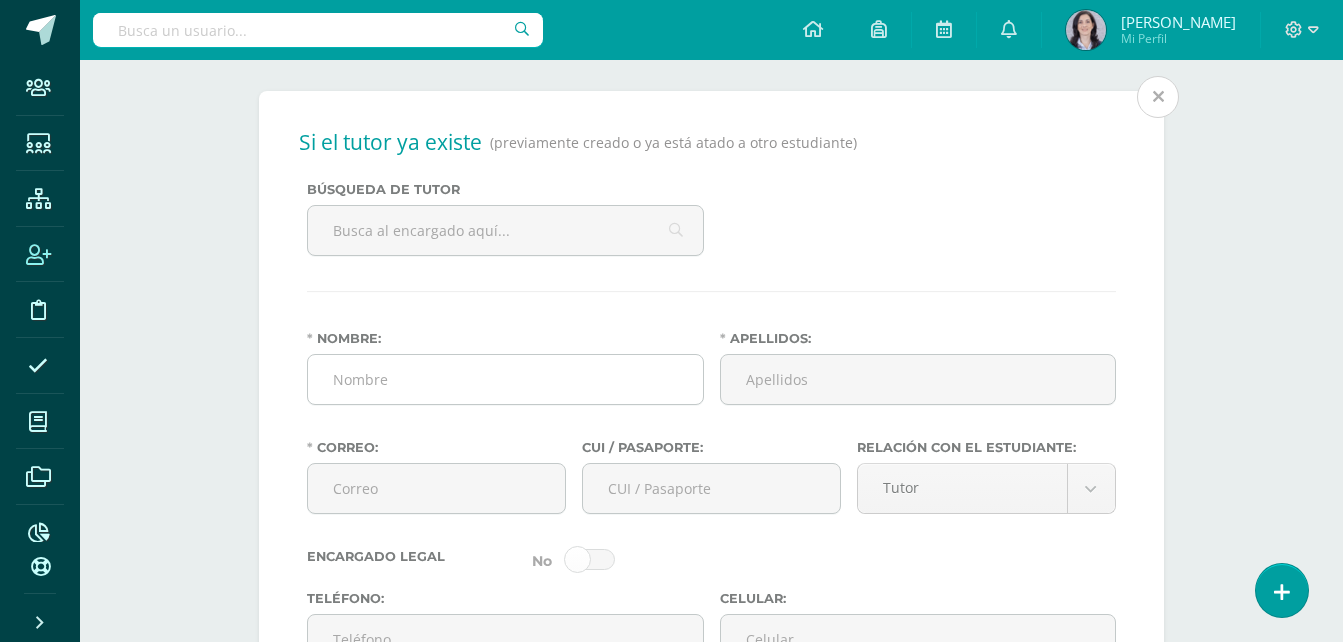 click on "Nombre:" at bounding box center (505, 379) 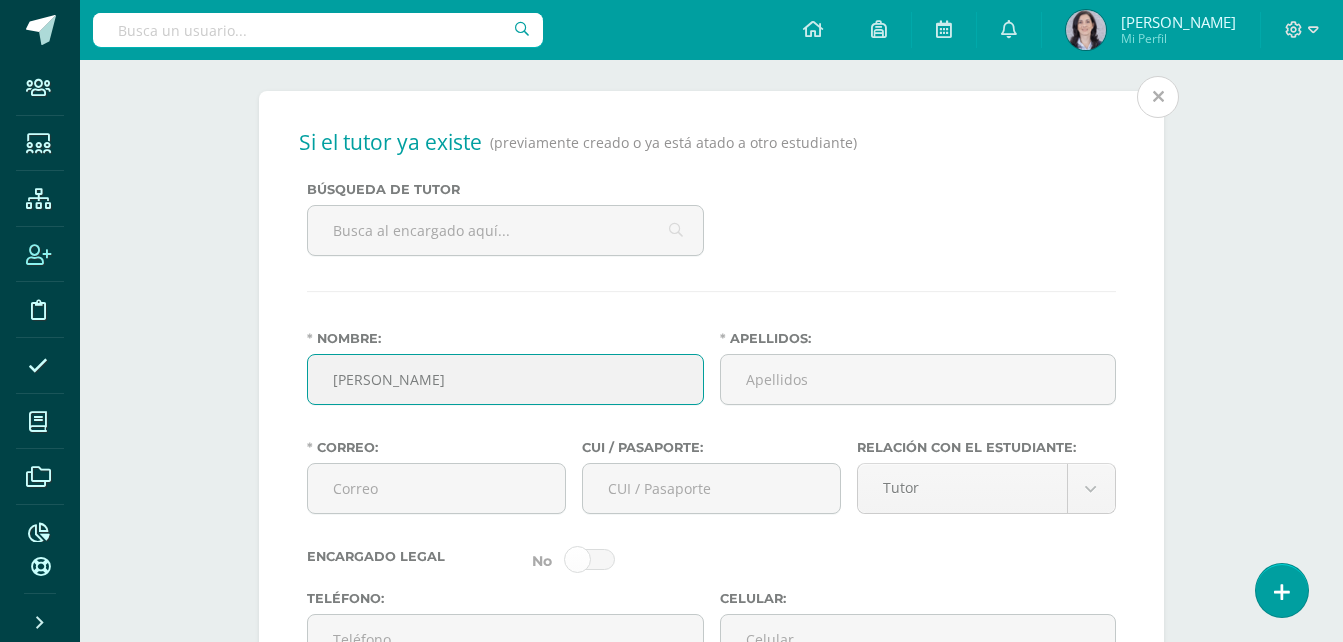 type on "Estuardo Manfredo" 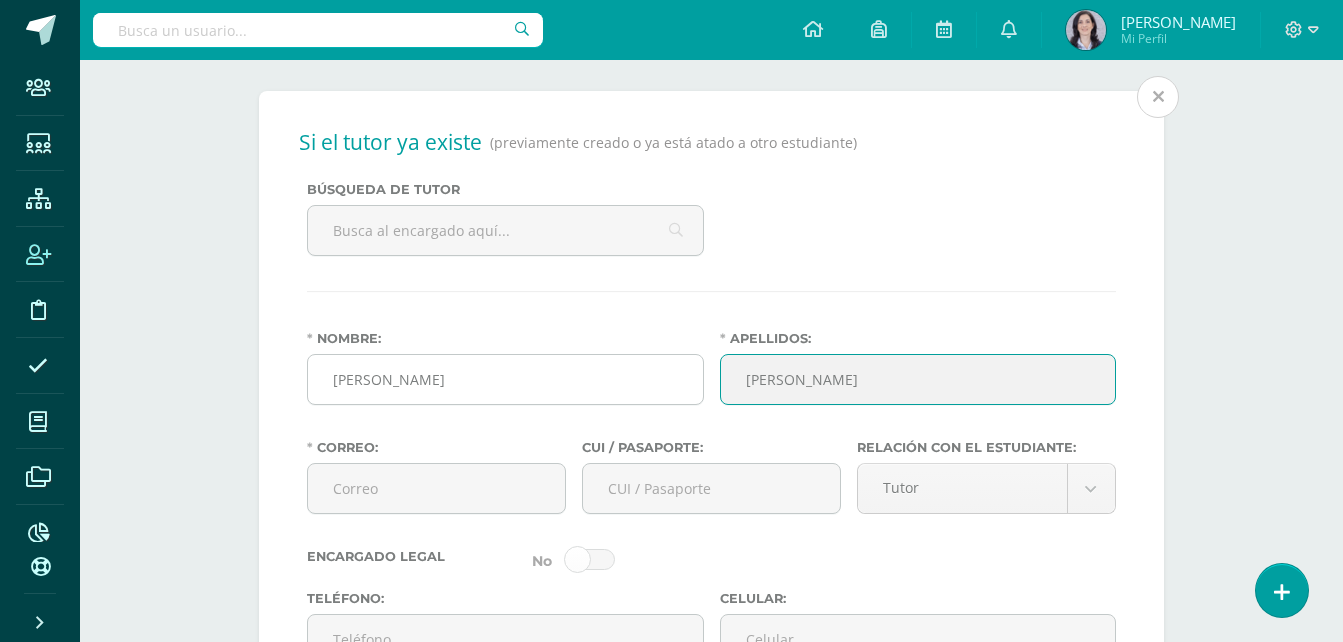 type on "Ramos Morales" 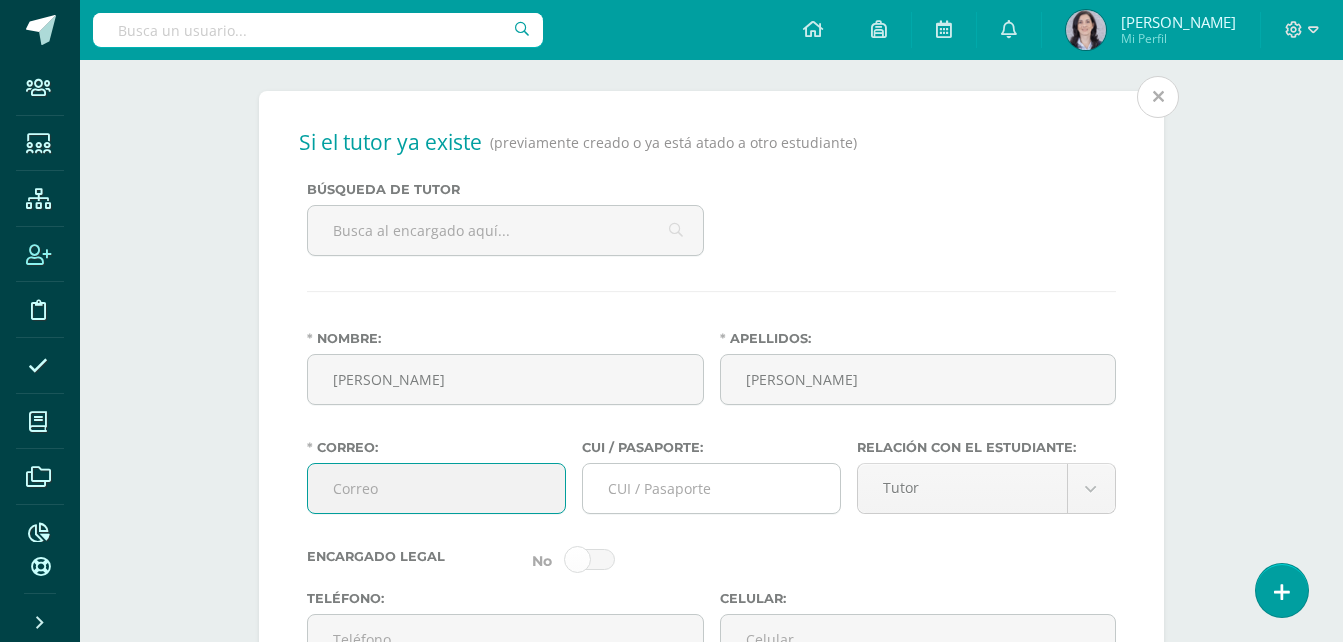 click on "CUI / Pasaporte:" at bounding box center [711, 488] 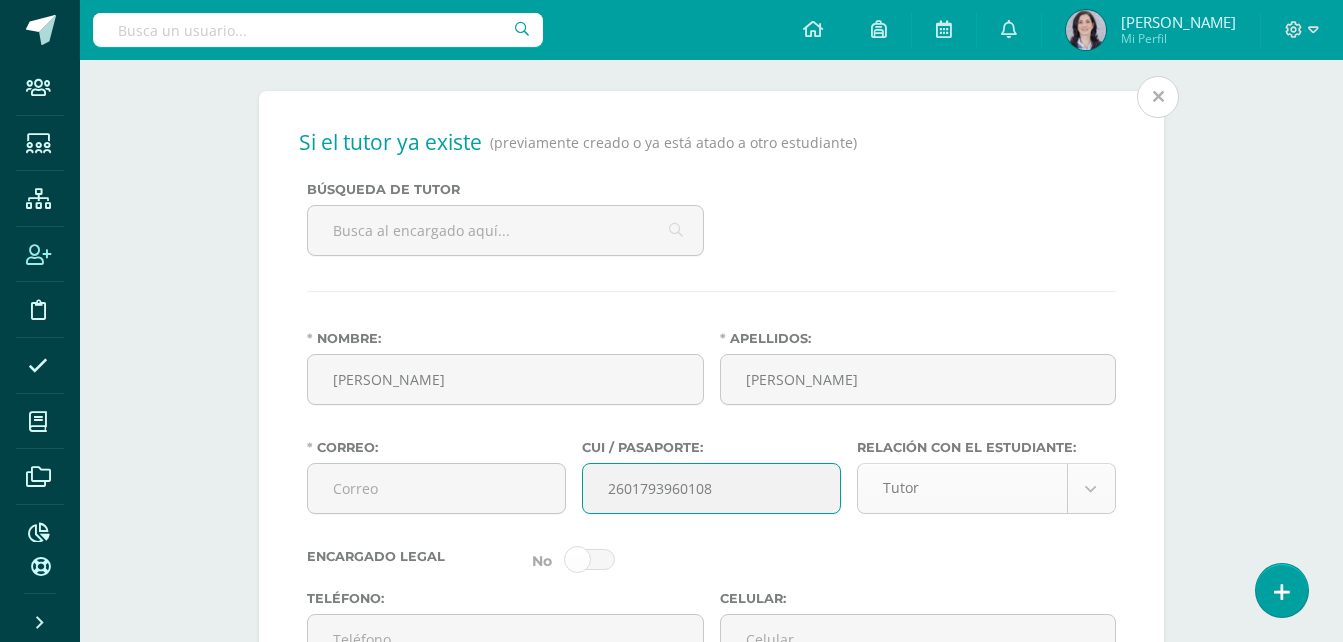 type on "2601793960108" 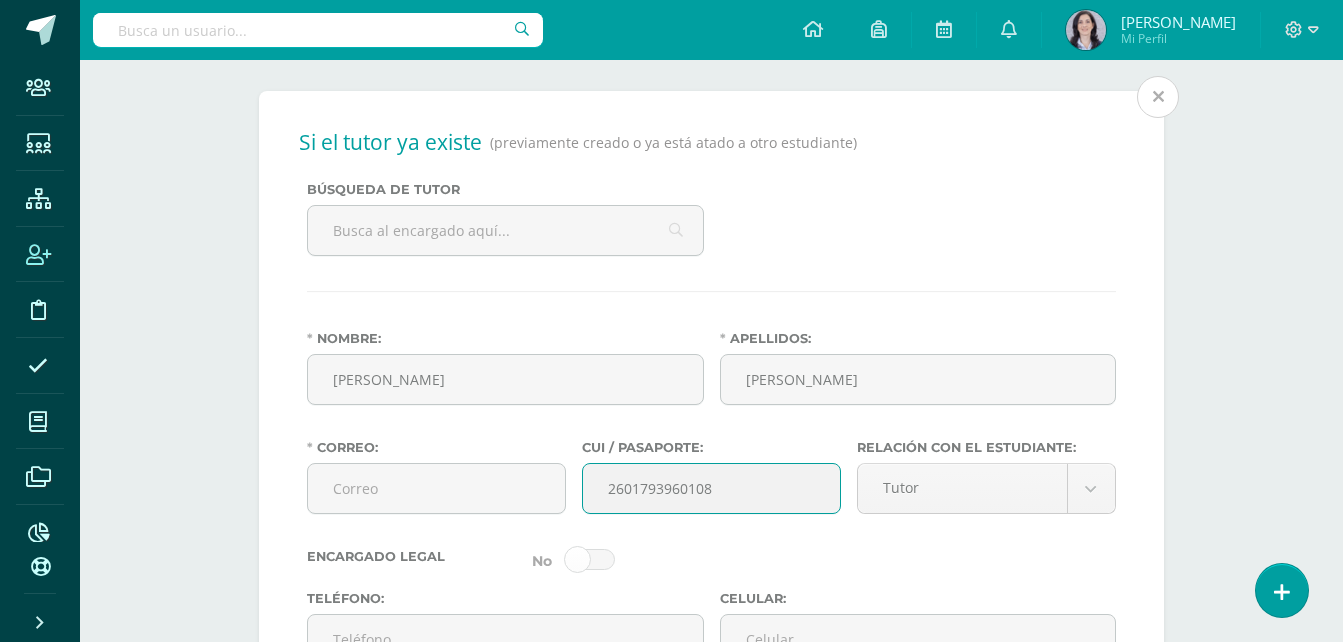 click on "Staff Estudiantes Estructura Inscripción Disciplina Asistencia Mis cursos Archivos Reportes Soporte
Ayuda
Reportar un problema
Centro de ayuda
Últimas actualizaciones
Cerrar panel  Configuración
Configuración del Colegio
Cerrar sesión
Nívea Luz
Mi Perfil Avisos
0
avisos sin leer
Avisos
Colegio Monte-María  ha cancelado un acceso temporal
Colegio Monte-María ha cancelado un acceso temporal para el usuario
Diane Aguilar
Agosto 12
Colegio Monte-María  ha creado un acceso temporal
Diane Aguilar
Andrea Marroquín
Mo" at bounding box center (671, -1) 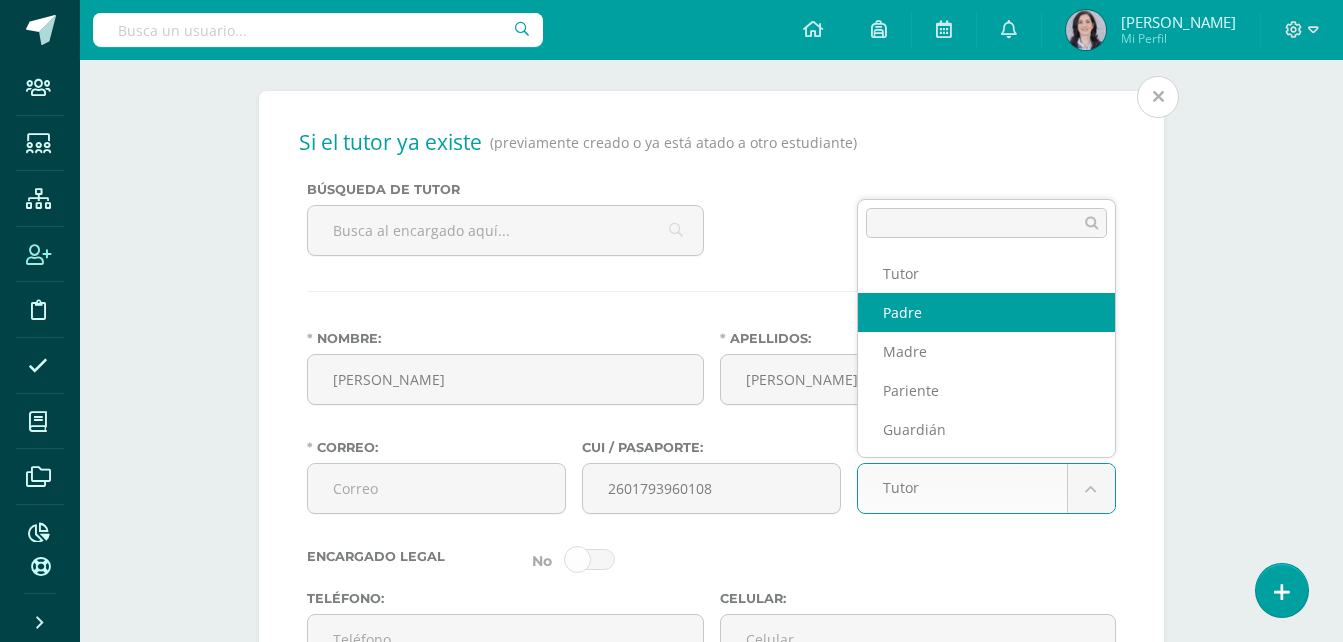 select on "Padre" 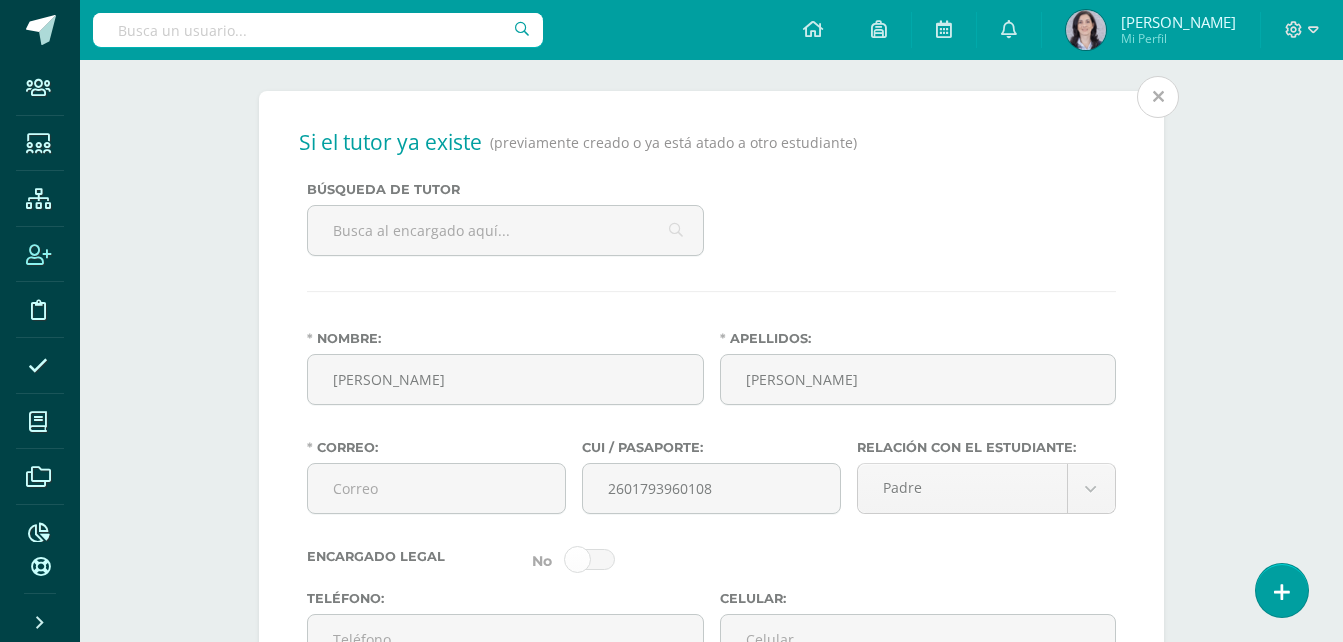 click at bounding box center (590, 559) 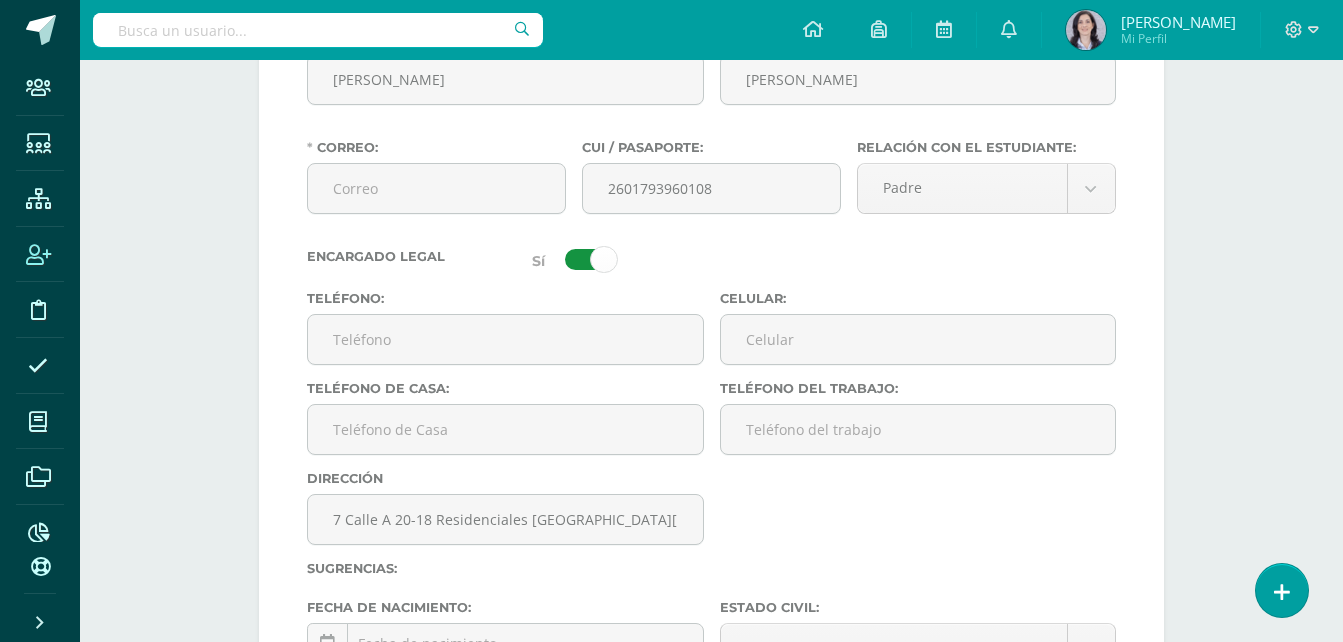 scroll, scrollTop: 2092, scrollLeft: 0, axis: vertical 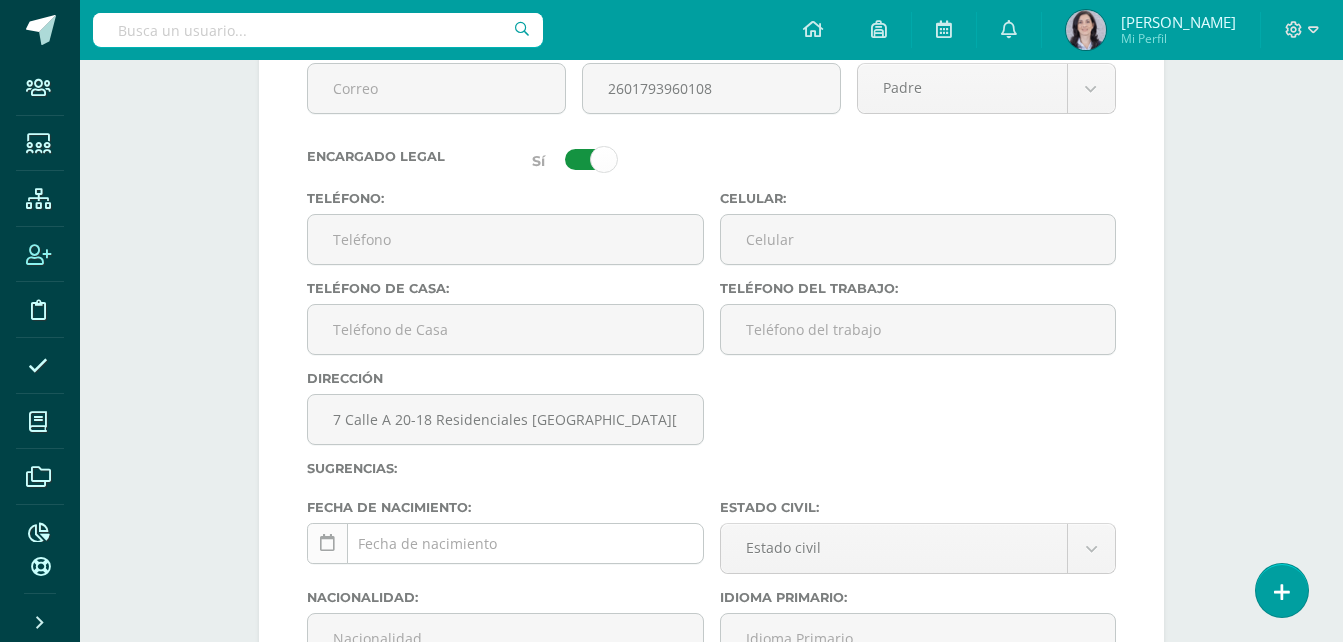 click at bounding box center [327, 543] 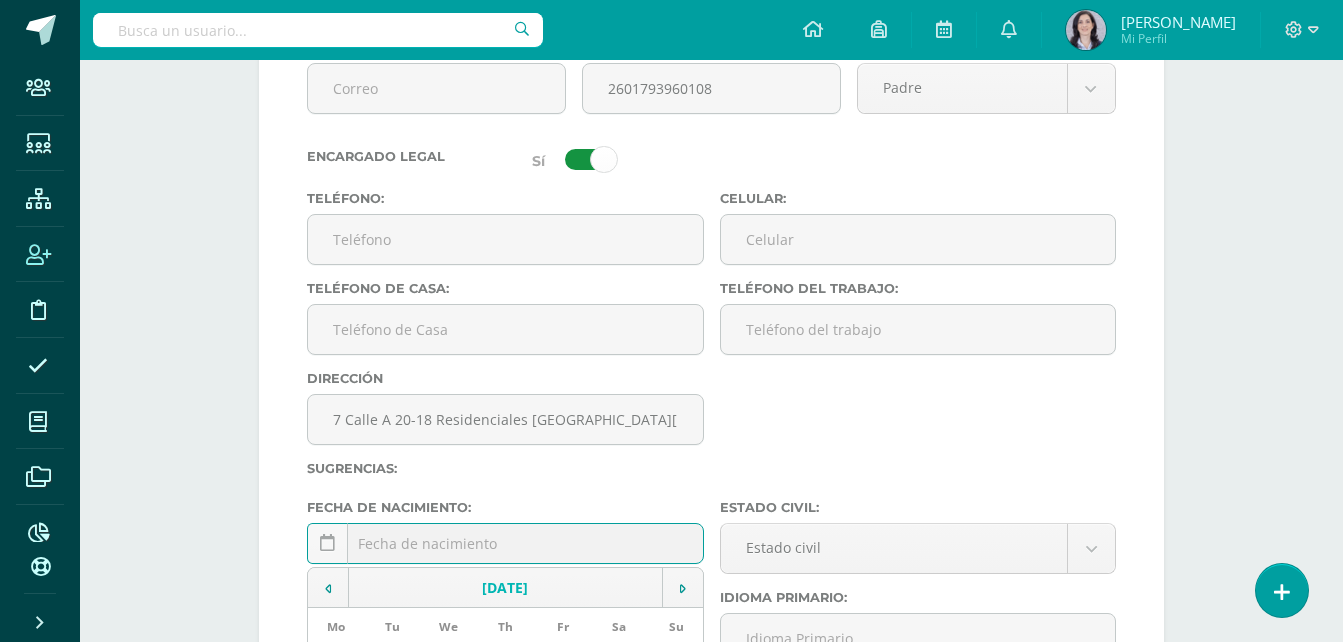 click on "July, 2025" at bounding box center [506, 588] 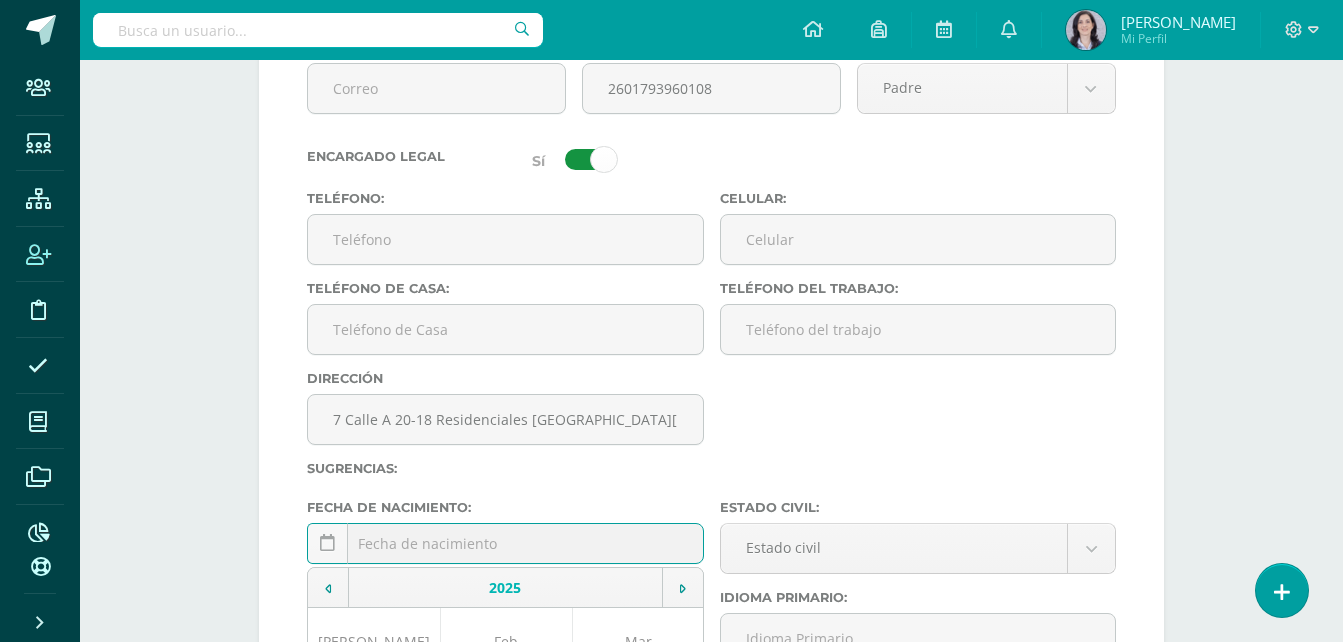 click on "2025" at bounding box center [506, 588] 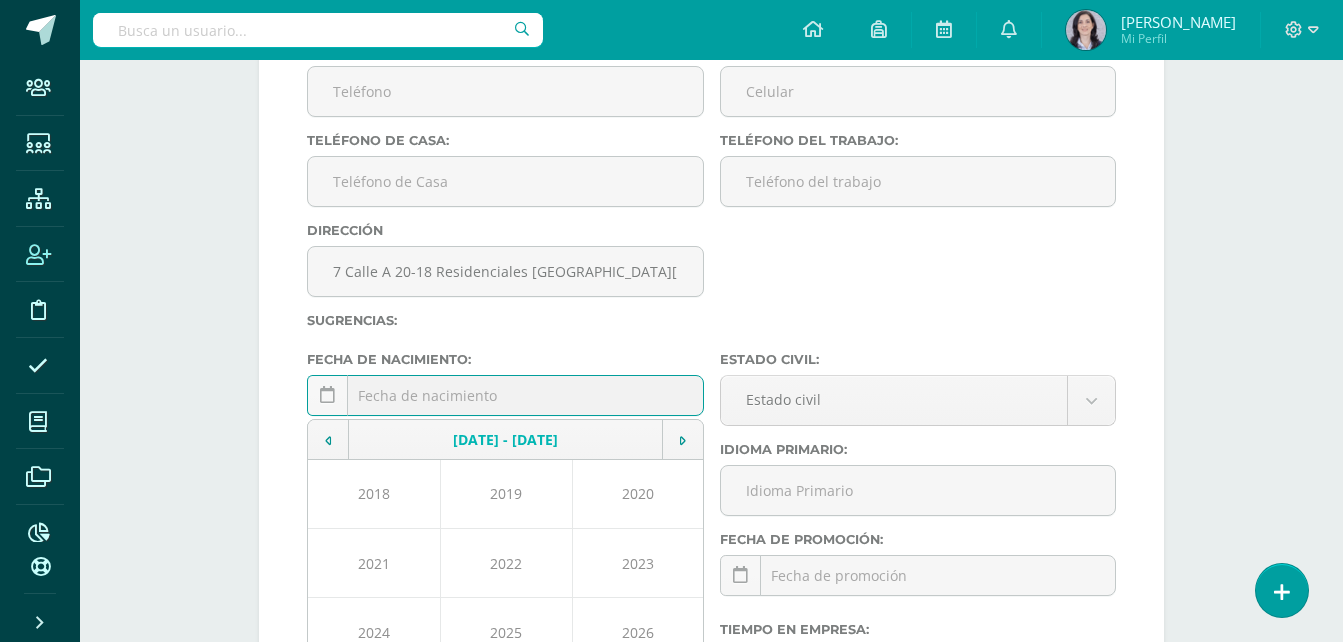 scroll, scrollTop: 2292, scrollLeft: 0, axis: vertical 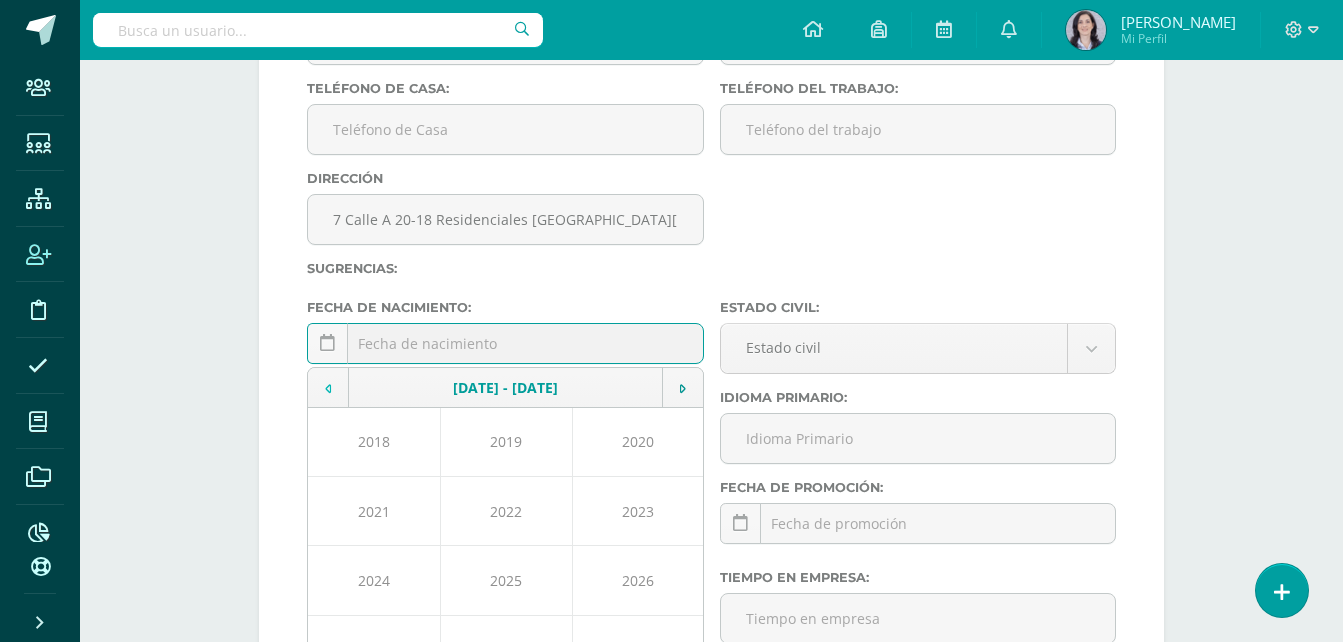 click at bounding box center (328, 388) 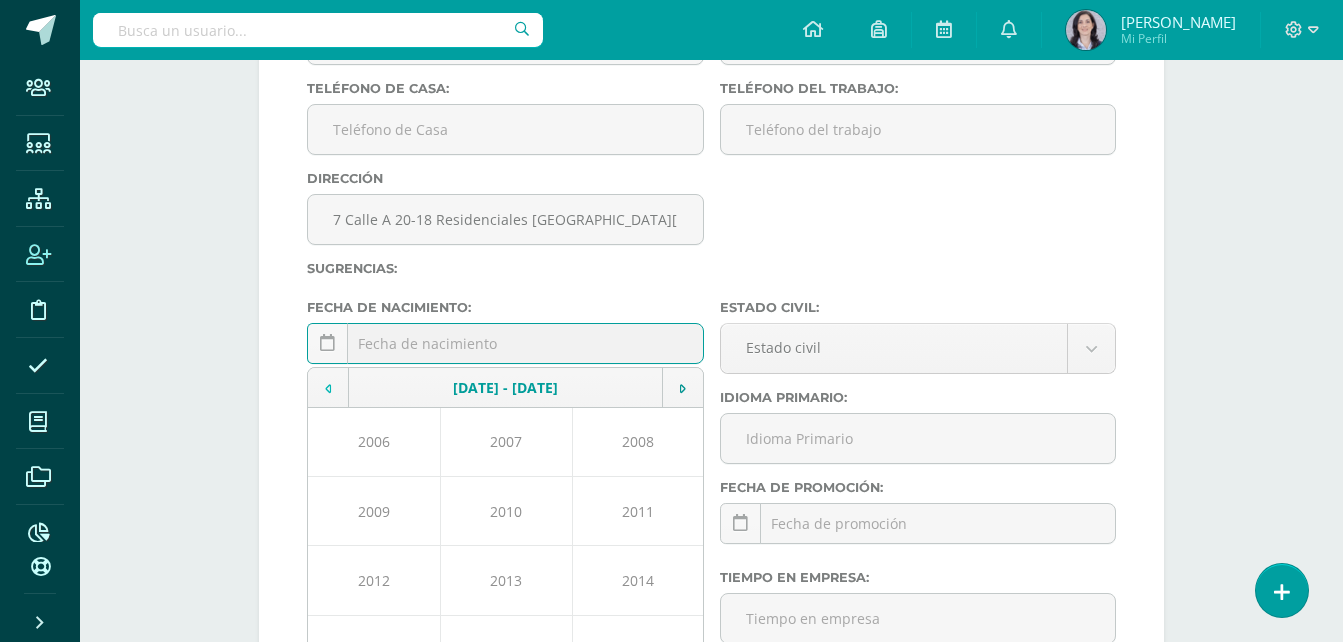 click at bounding box center (328, 388) 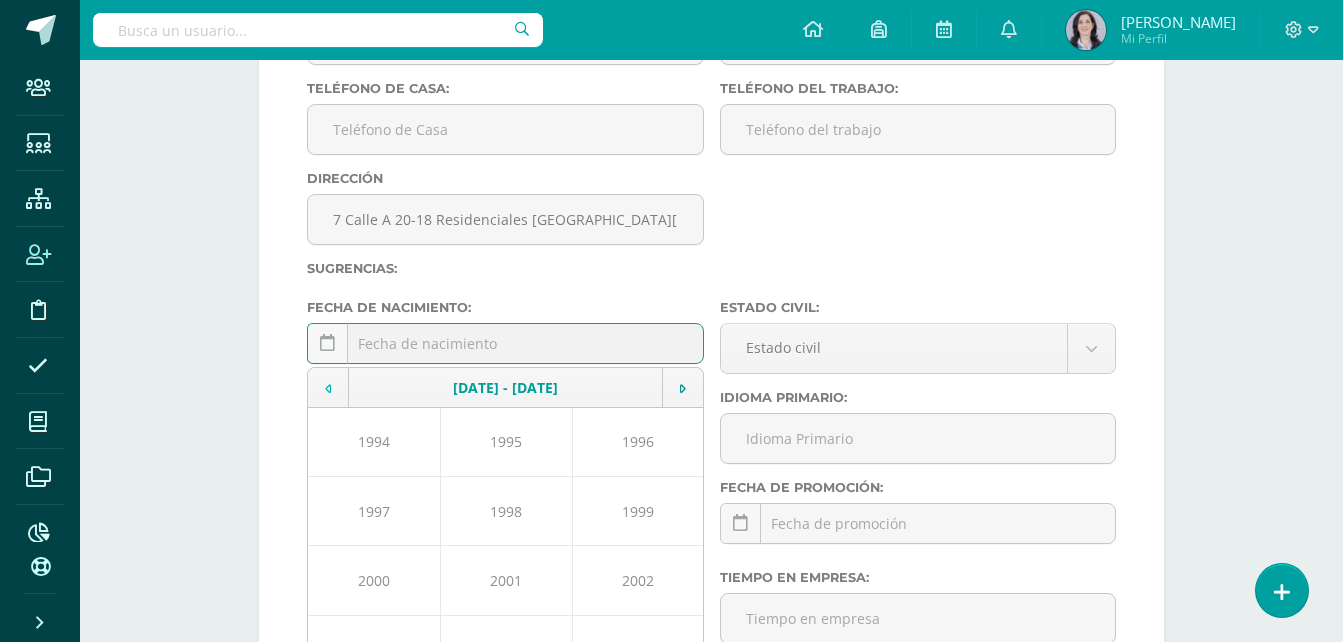 click at bounding box center [328, 388] 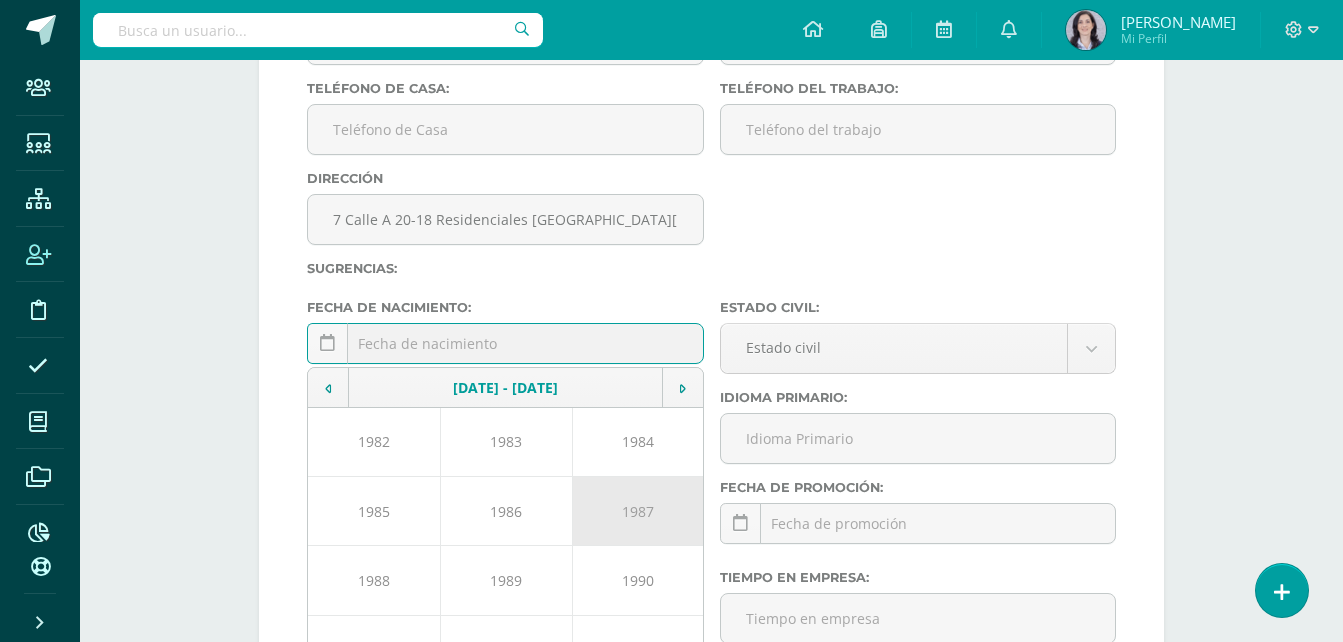 click on "1987" at bounding box center (638, 511) 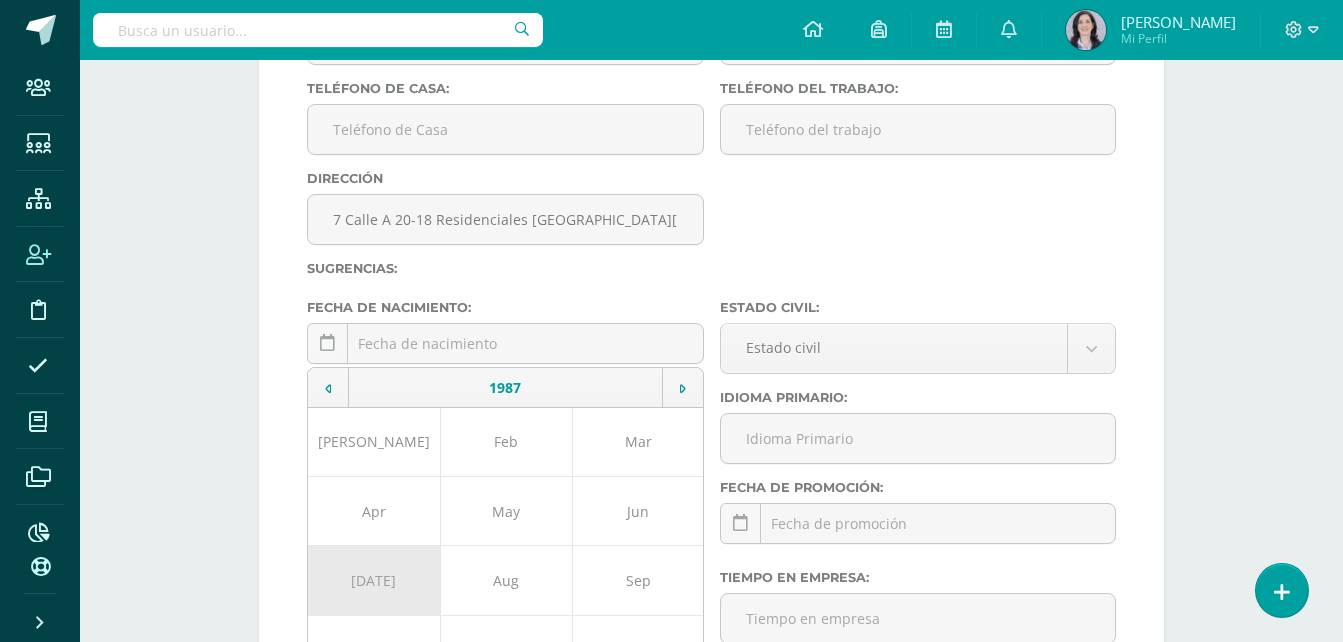 click on "Jul" at bounding box center (374, 580) 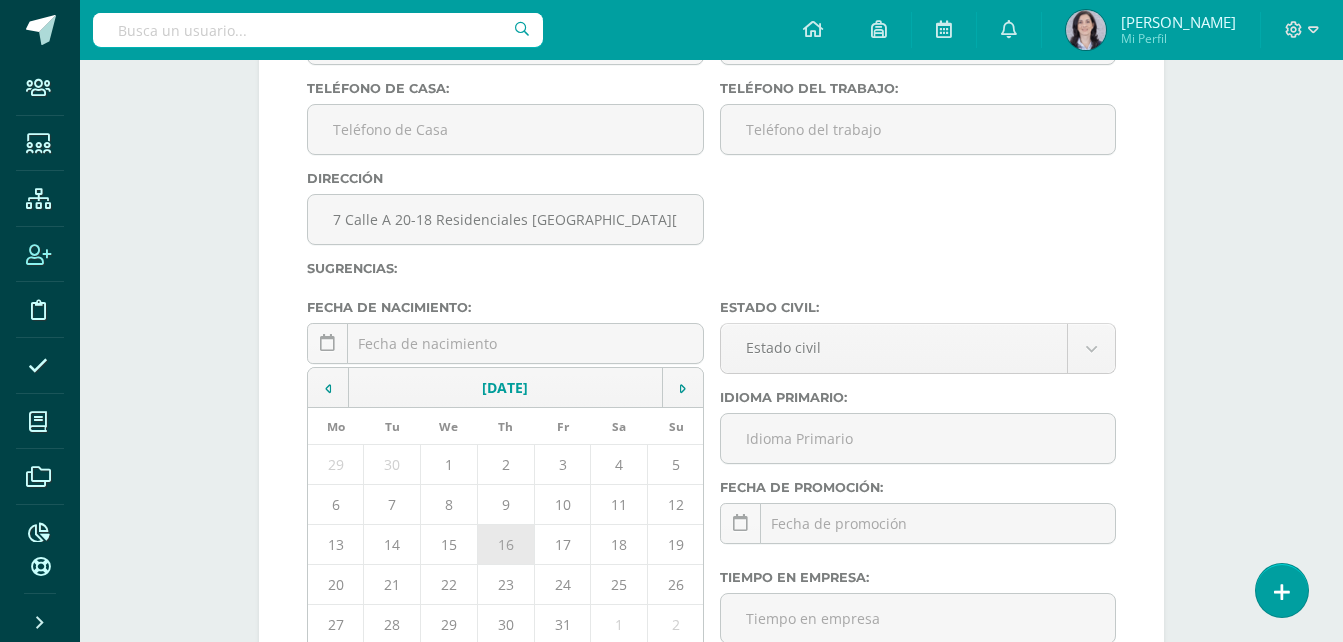click on "16" at bounding box center (505, 544) 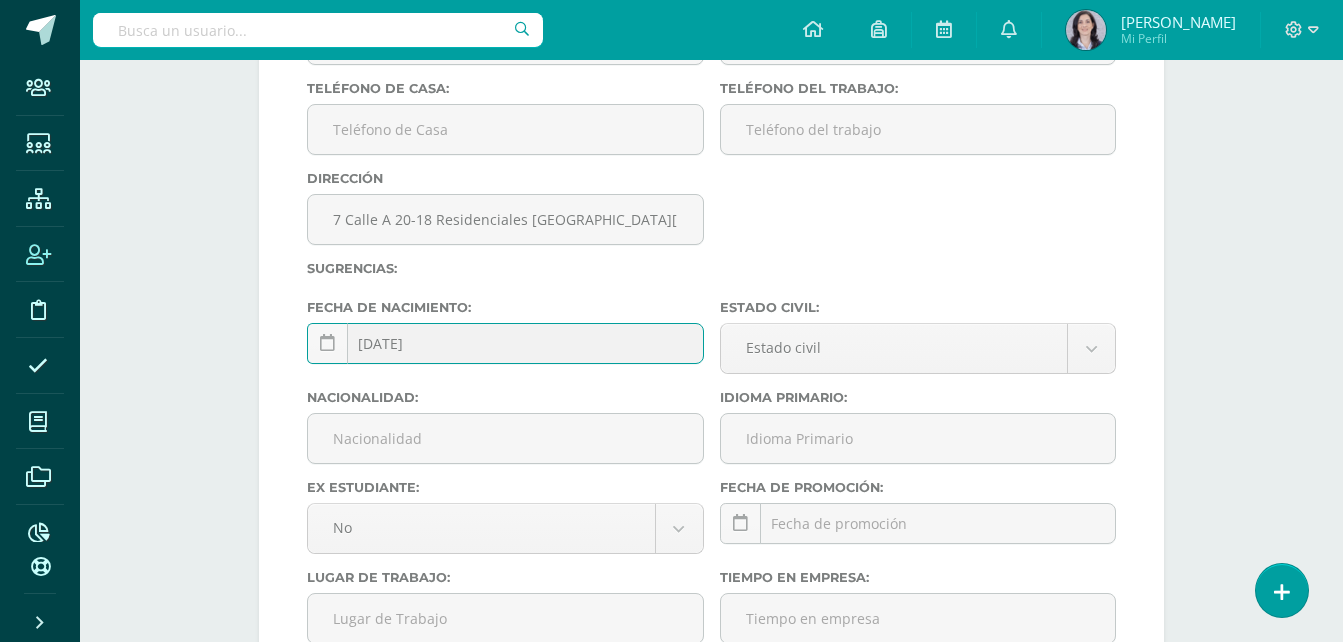 click on "Staff Estudiantes Estructura Inscripción Disciplina Asistencia Mis cursos Archivos Reportes Soporte
Ayuda
Reportar un problema
Centro de ayuda
Últimas actualizaciones
Cerrar panel  Configuración
Configuración del Colegio
Cerrar sesión
Nívea Luz
Mi Perfil Avisos
0
avisos sin leer
Avisos
Colegio Monte-María  ha cancelado un acceso temporal
Colegio Monte-María ha cancelado un acceso temporal para el usuario
Diane Aguilar
Agosto 12
Colegio Monte-María  ha creado un acceso temporal
Diane Aguilar
Andrea Marroquín
Mo" at bounding box center [671, -601] 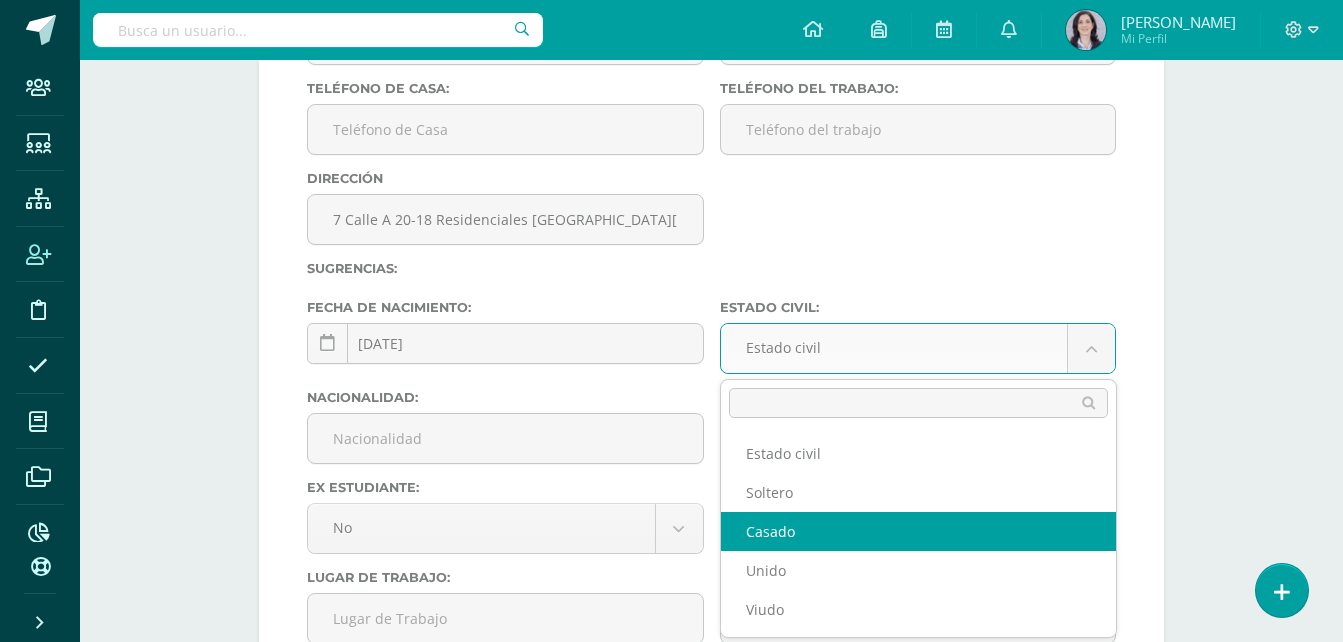 select on "married" 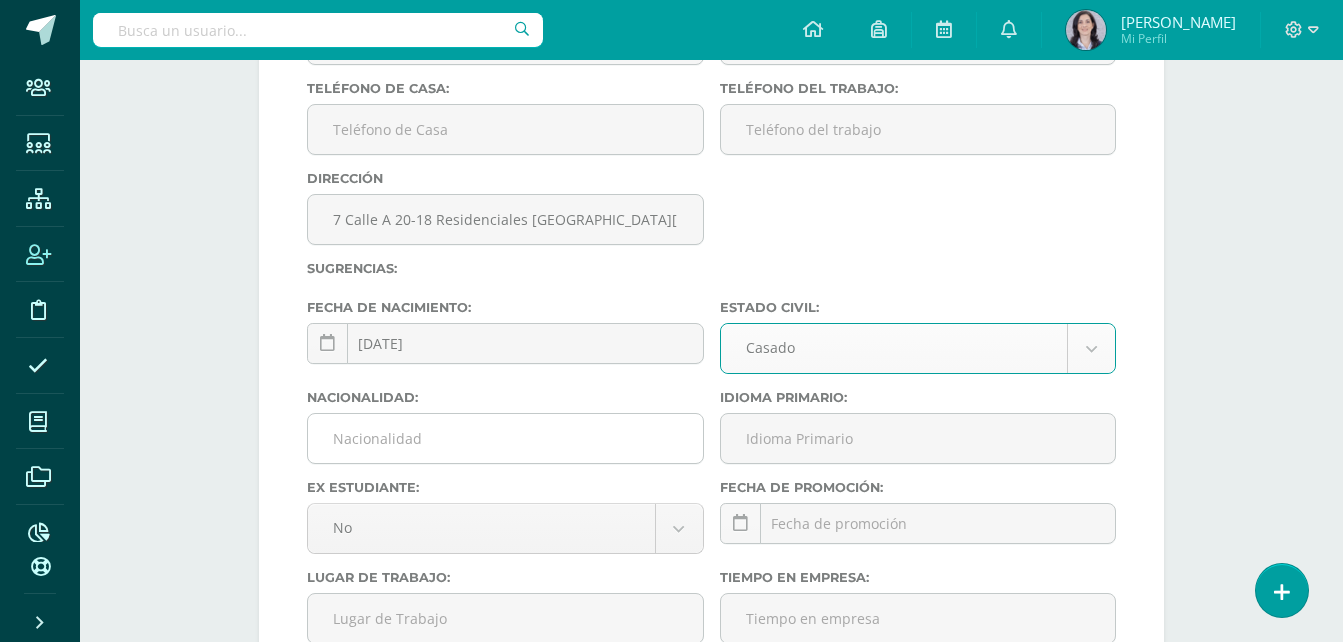 click on "Nacionalidad:" at bounding box center (505, 438) 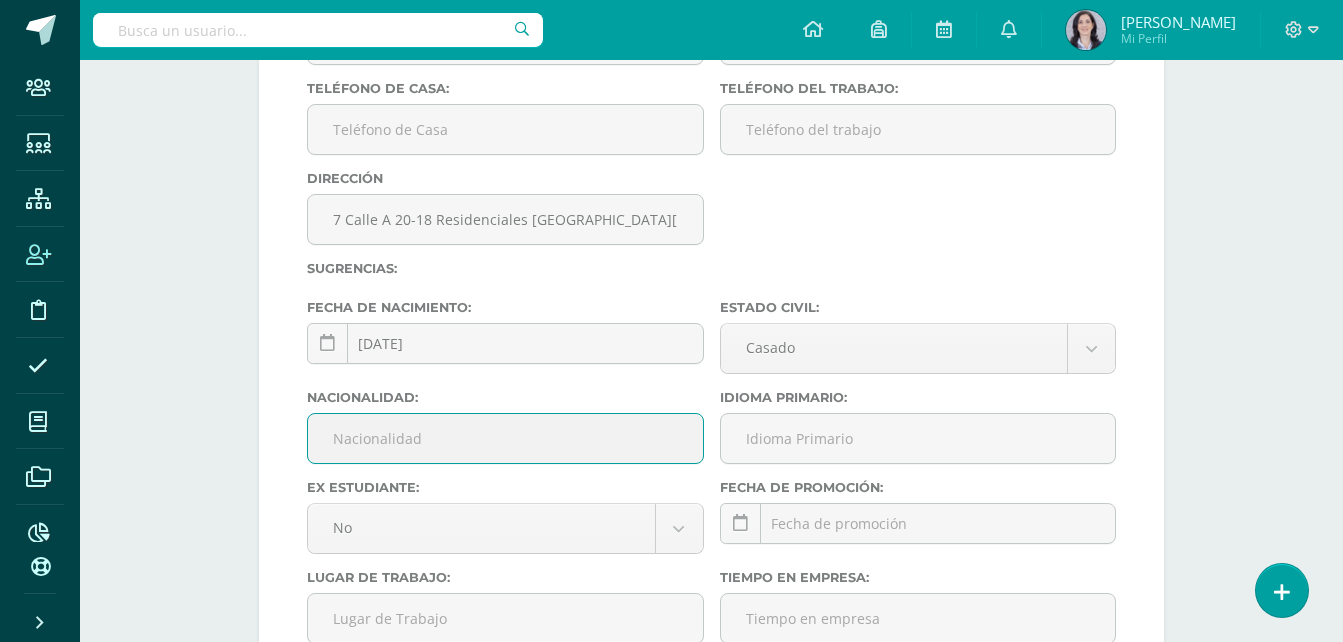 type on "Guatemalteco" 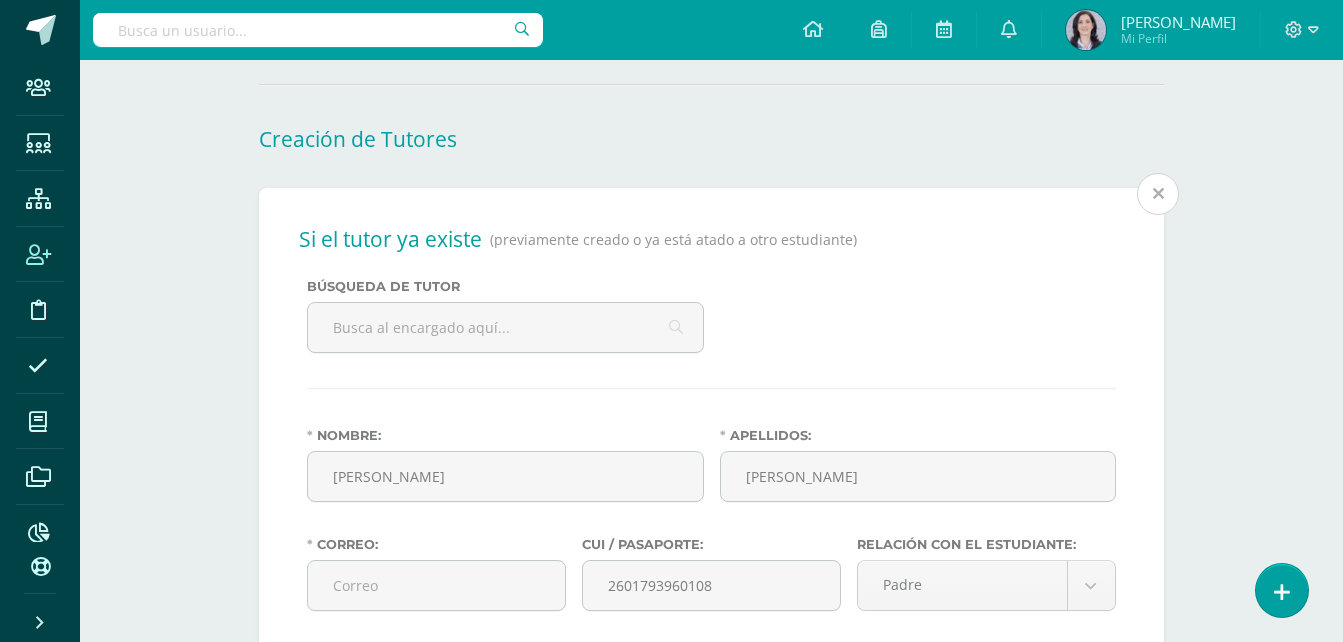 scroll, scrollTop: 1592, scrollLeft: 0, axis: vertical 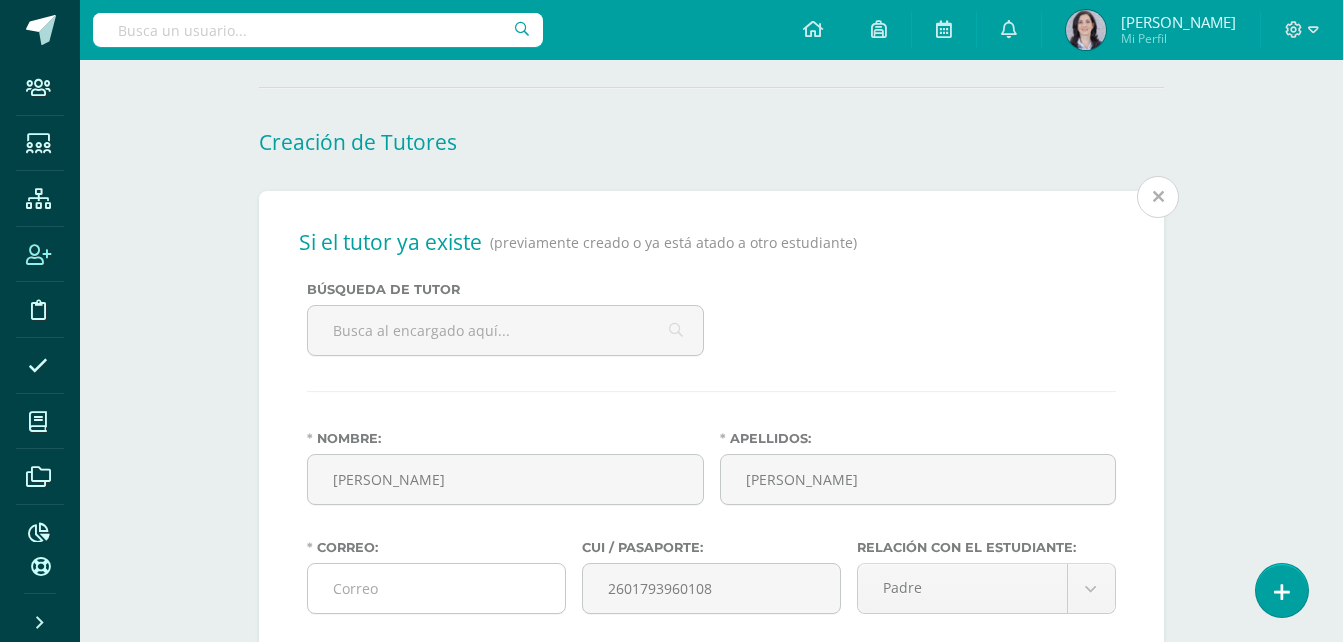 click on "Correo:" at bounding box center [436, 588] 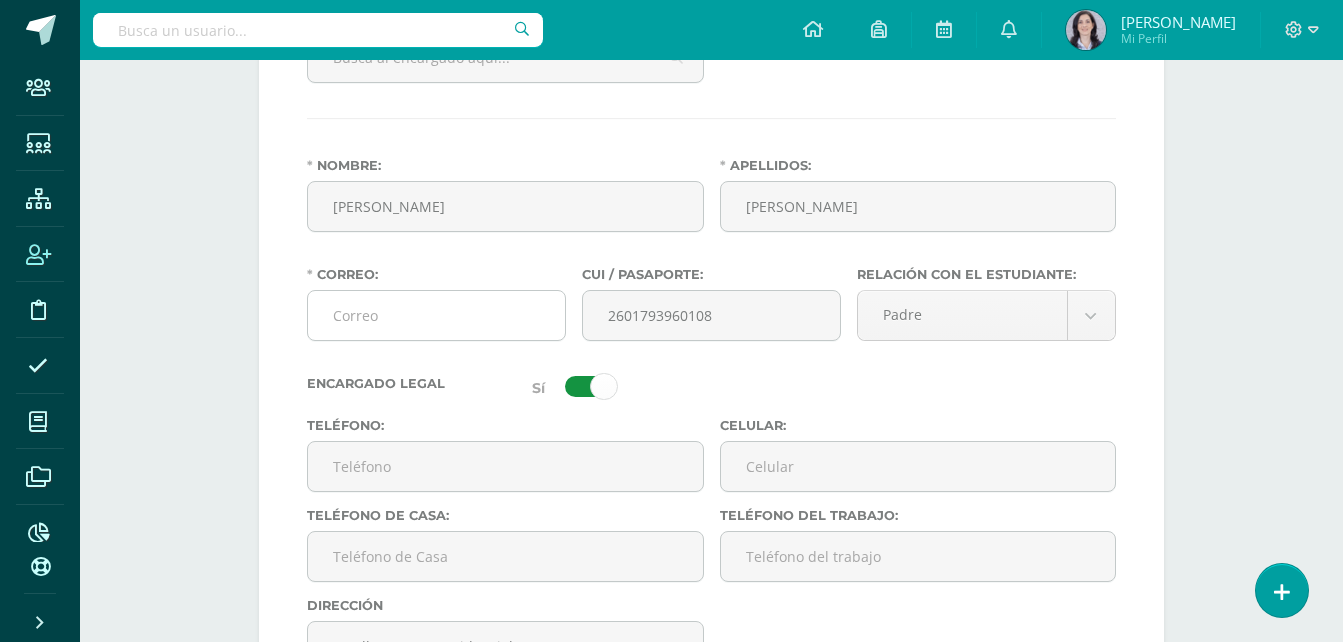 scroll, scrollTop: 1892, scrollLeft: 0, axis: vertical 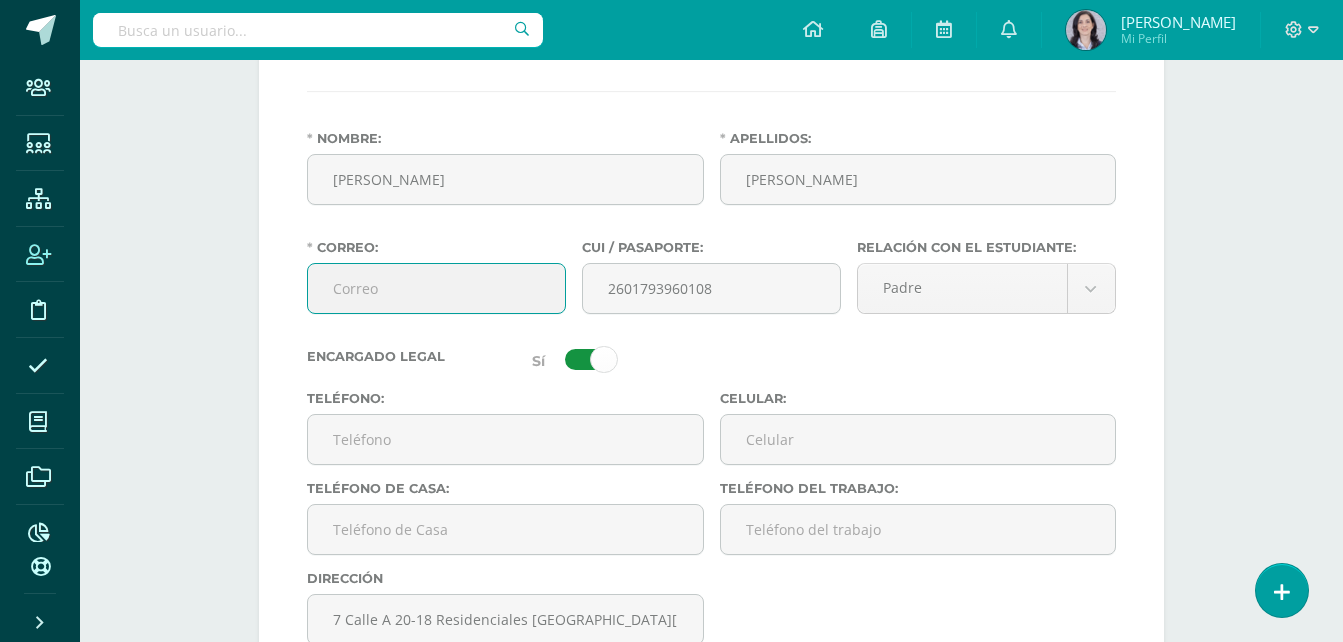 click on "Correo:" at bounding box center [436, 288] 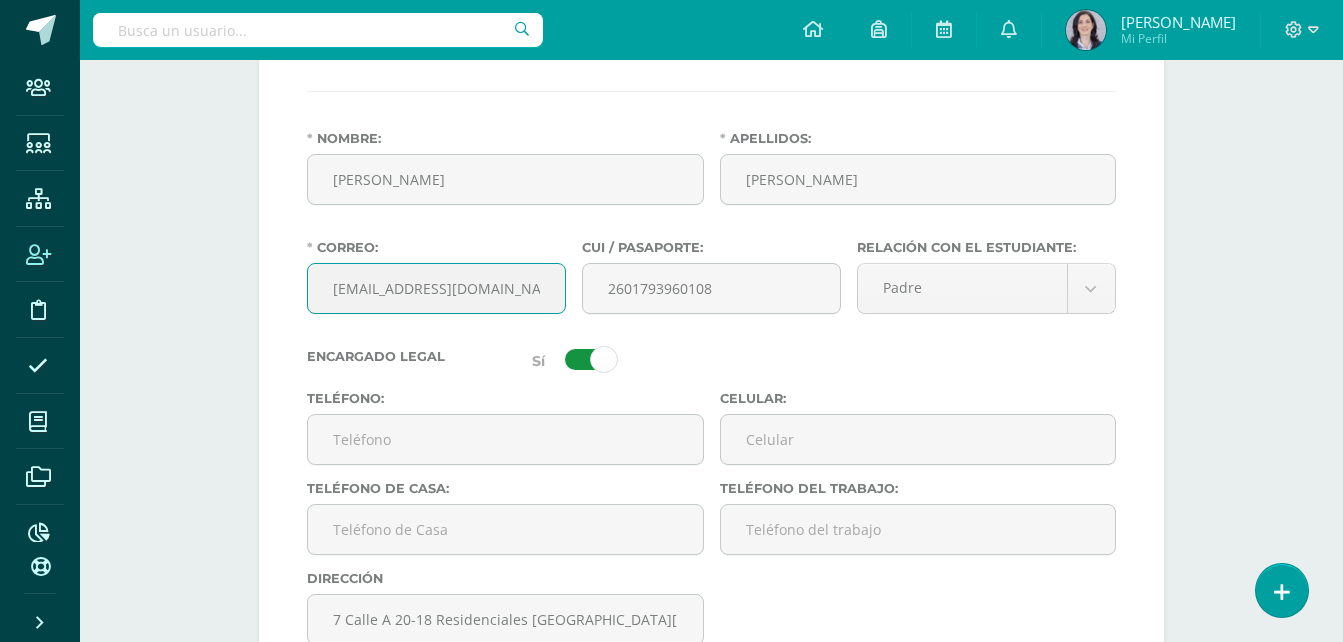type on "estuardor66@gmail.com" 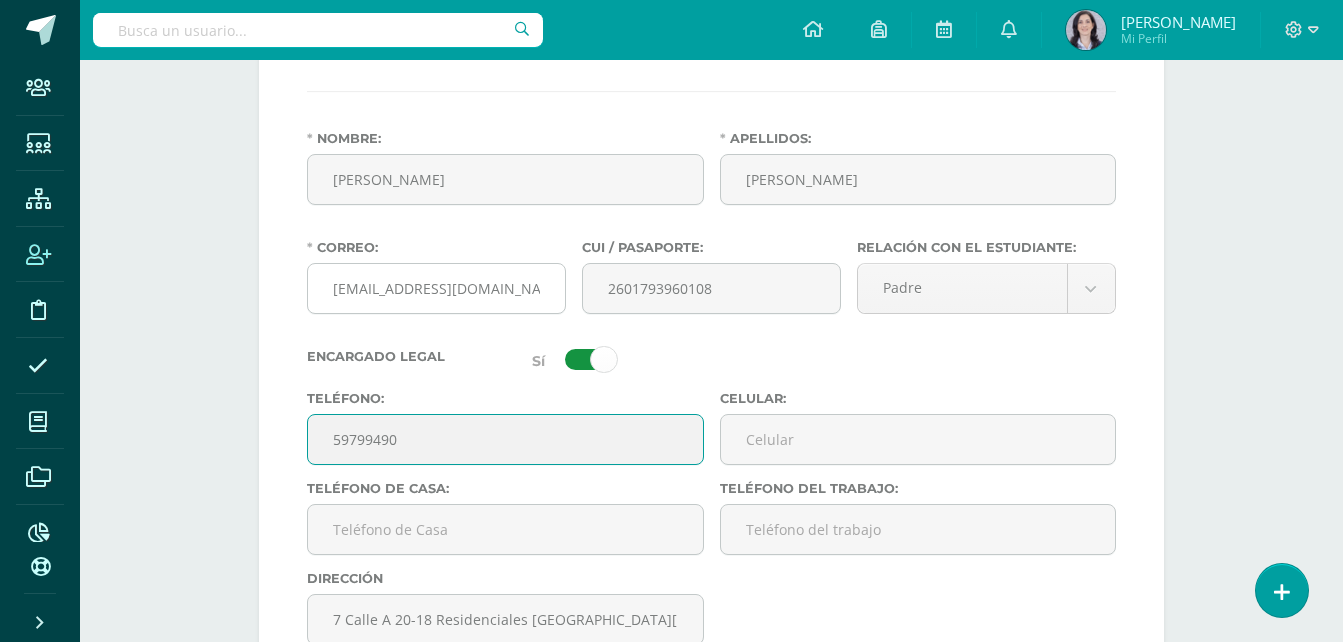 type on "59799490" 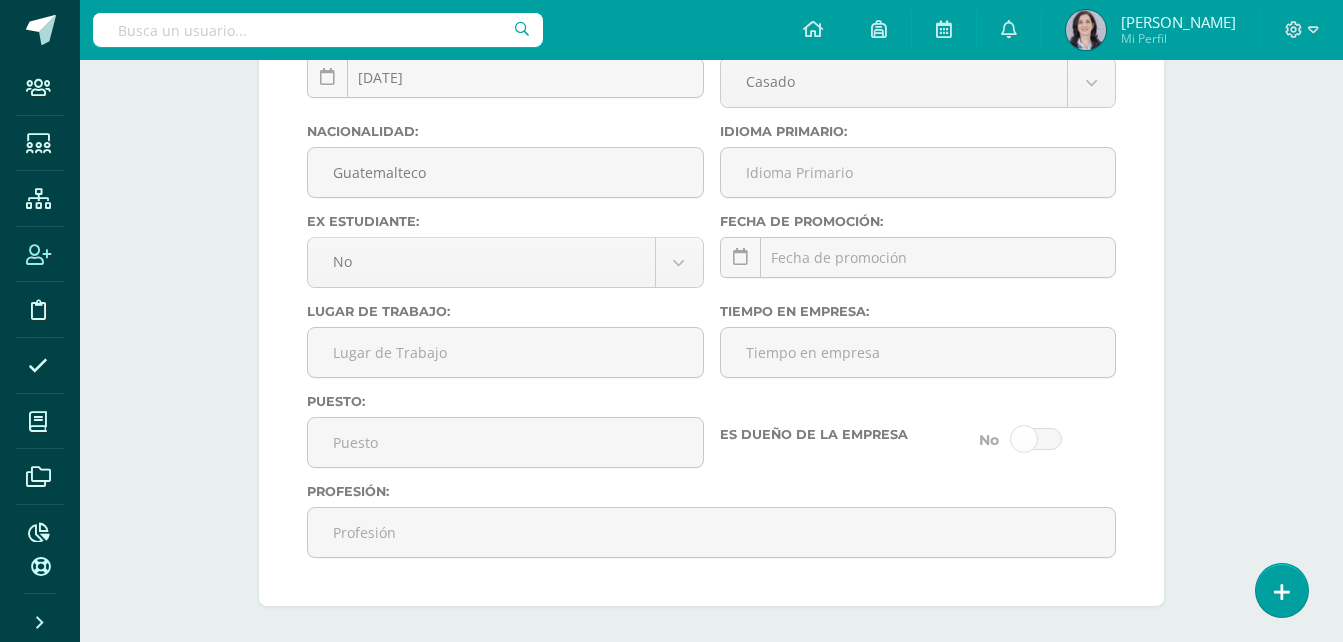 scroll, scrollTop: 2592, scrollLeft: 0, axis: vertical 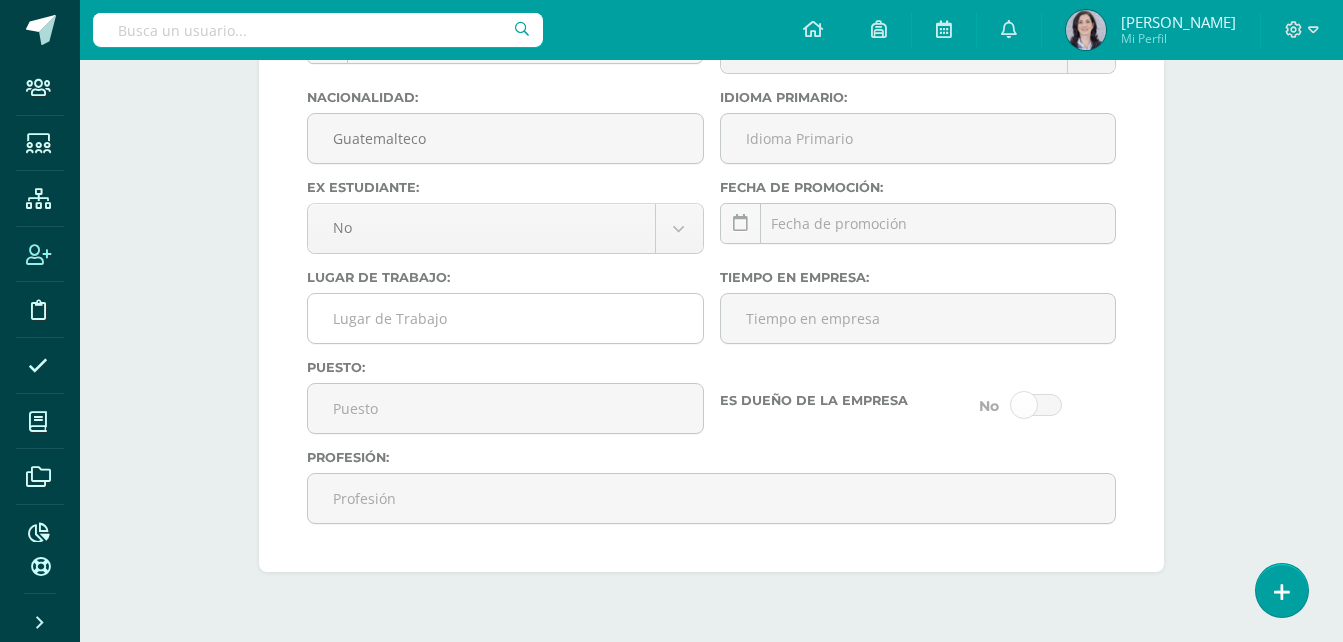 type on "59799490" 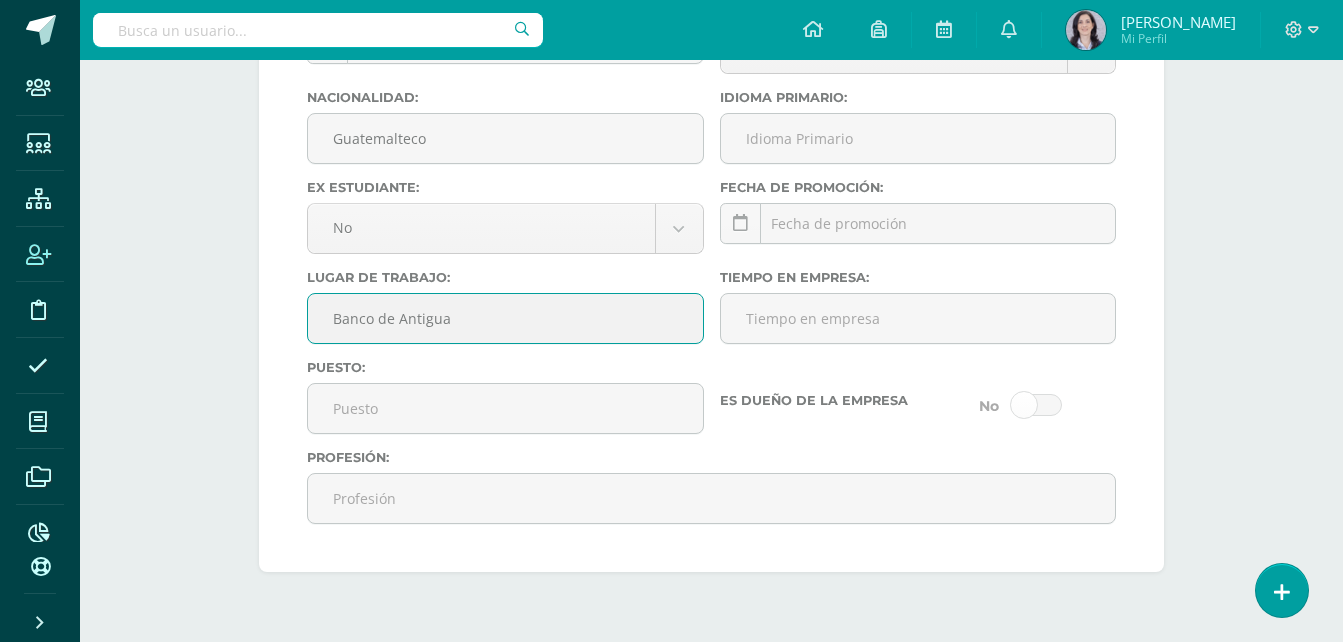 type on "Banco de Antigua" 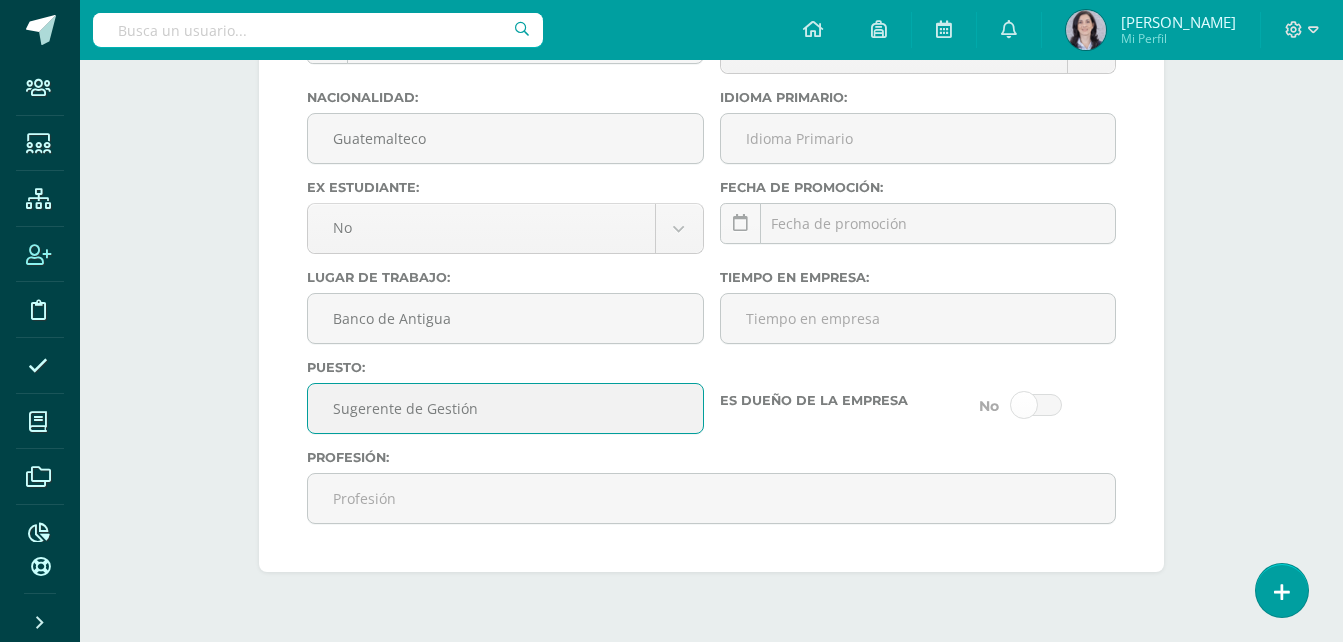 type on "Sugerente de Gestión" 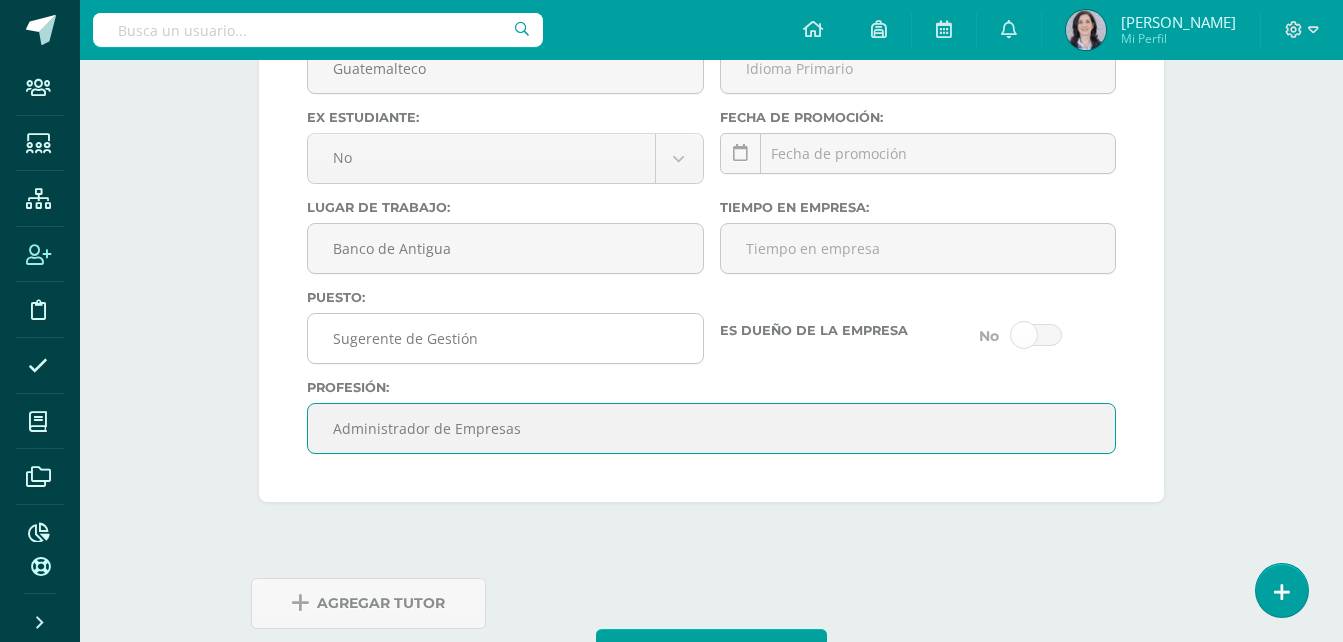scroll, scrollTop: 2740, scrollLeft: 0, axis: vertical 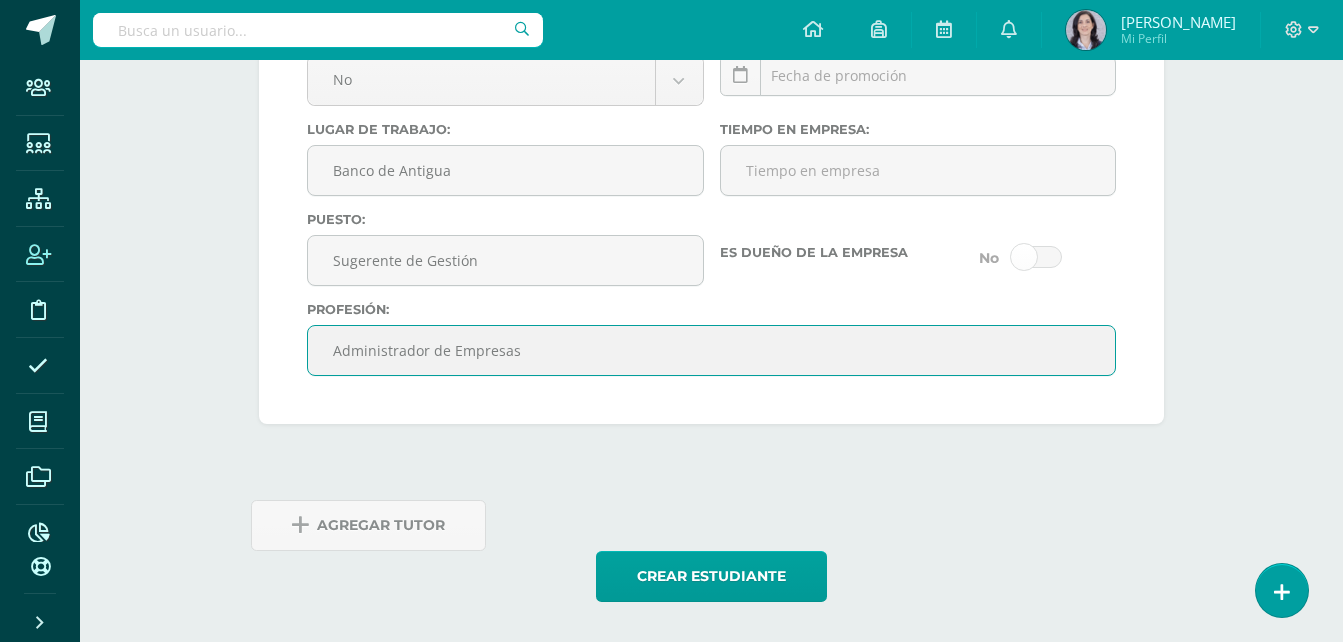 type on "Administrador de Empresas" 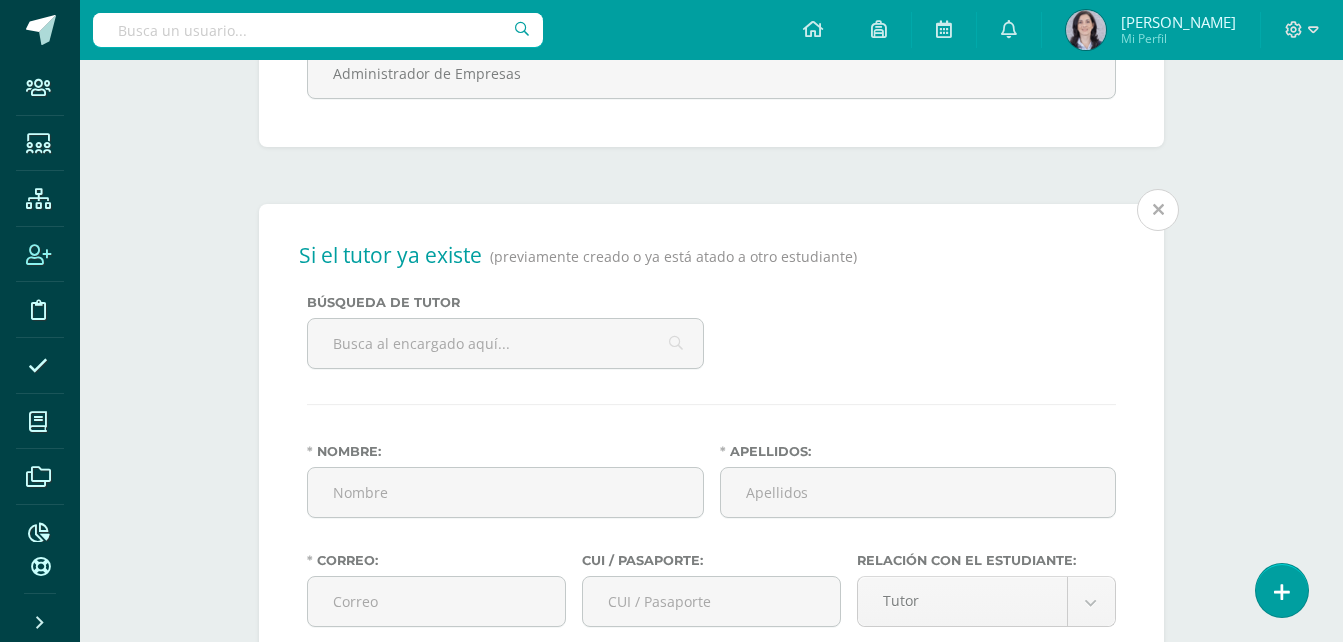 scroll, scrollTop: 3231, scrollLeft: 0, axis: vertical 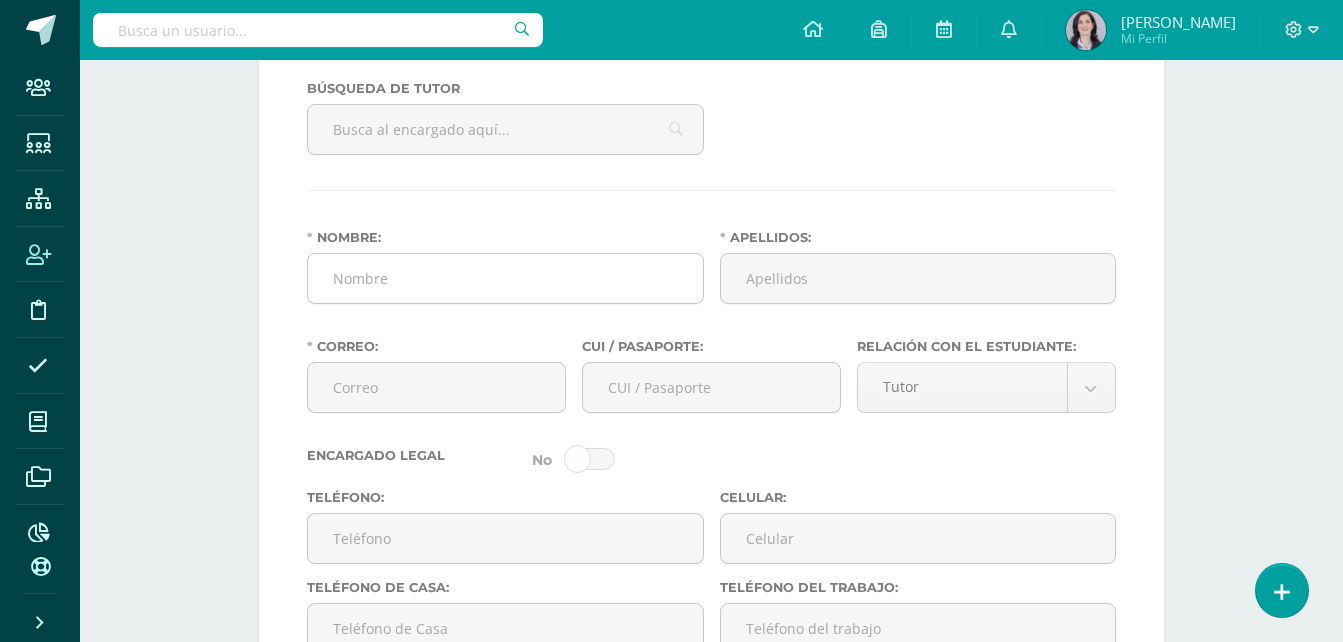 click on "Nombre:" at bounding box center [505, 278] 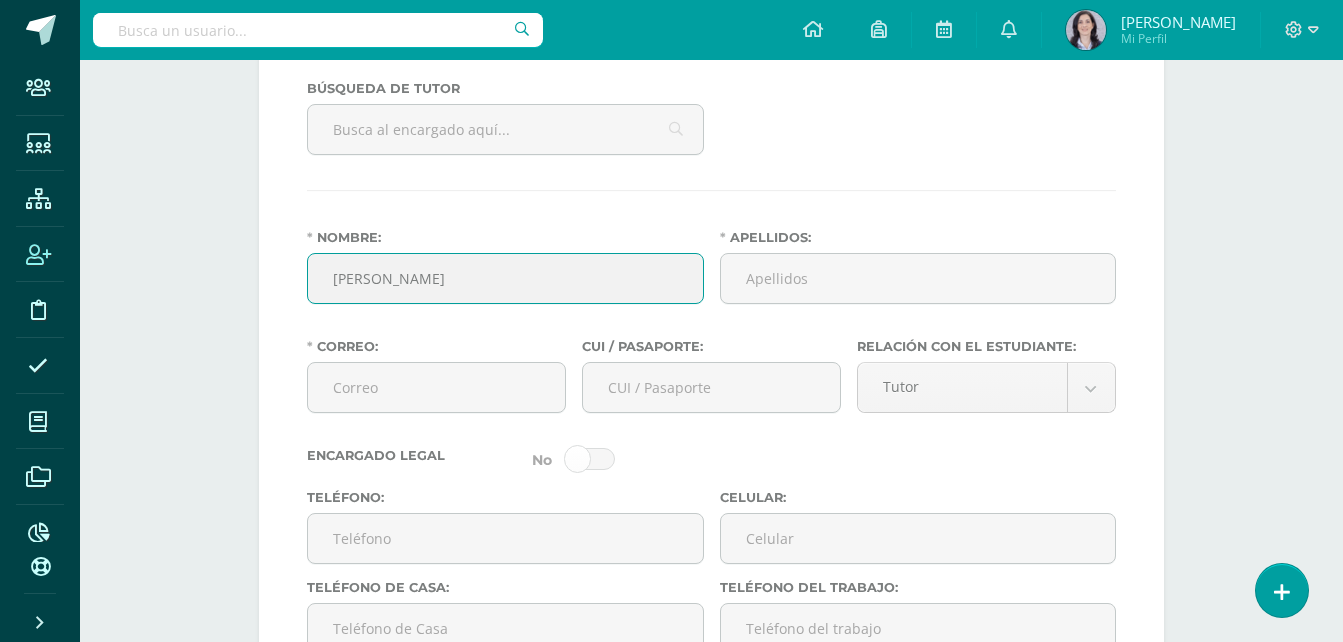 type on "Lizbeth Carmen Patricia" 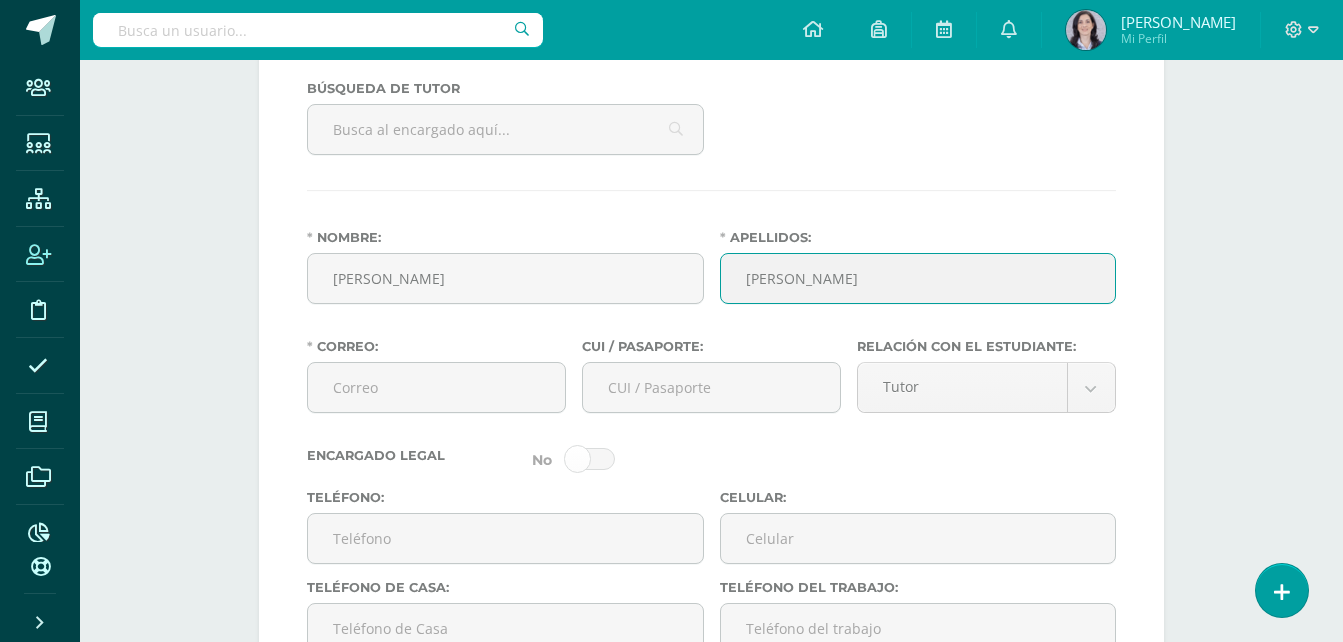 type on "García Peralta" 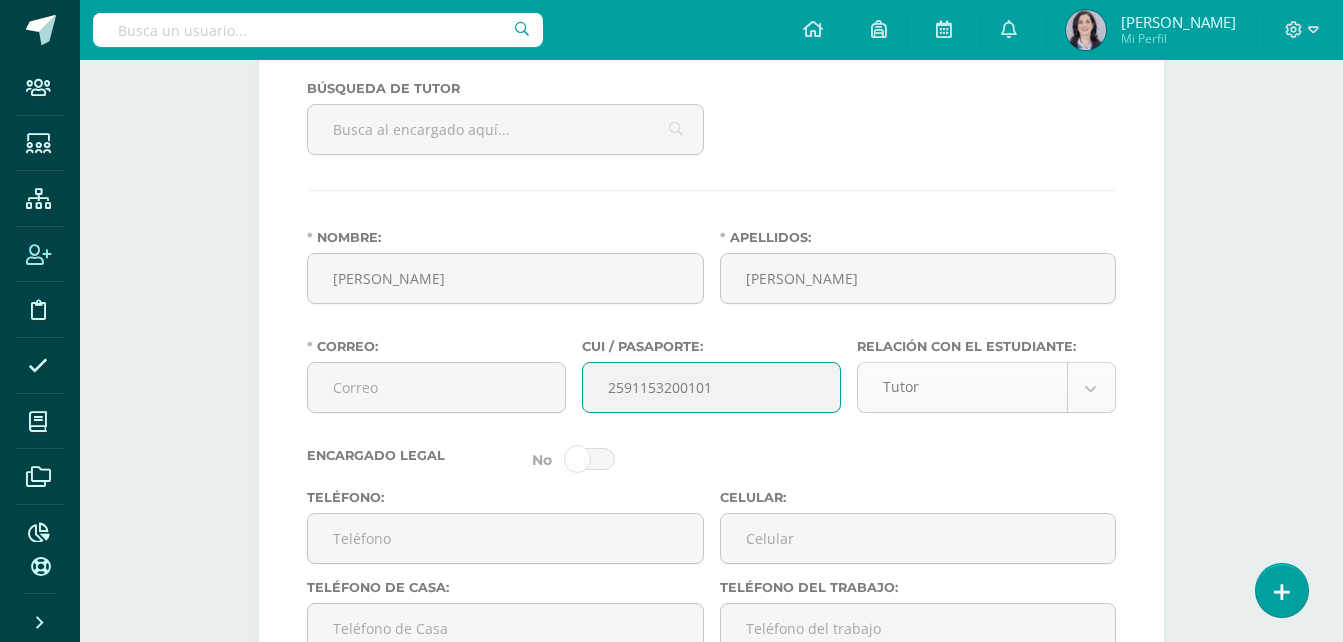 type on "2591153200101" 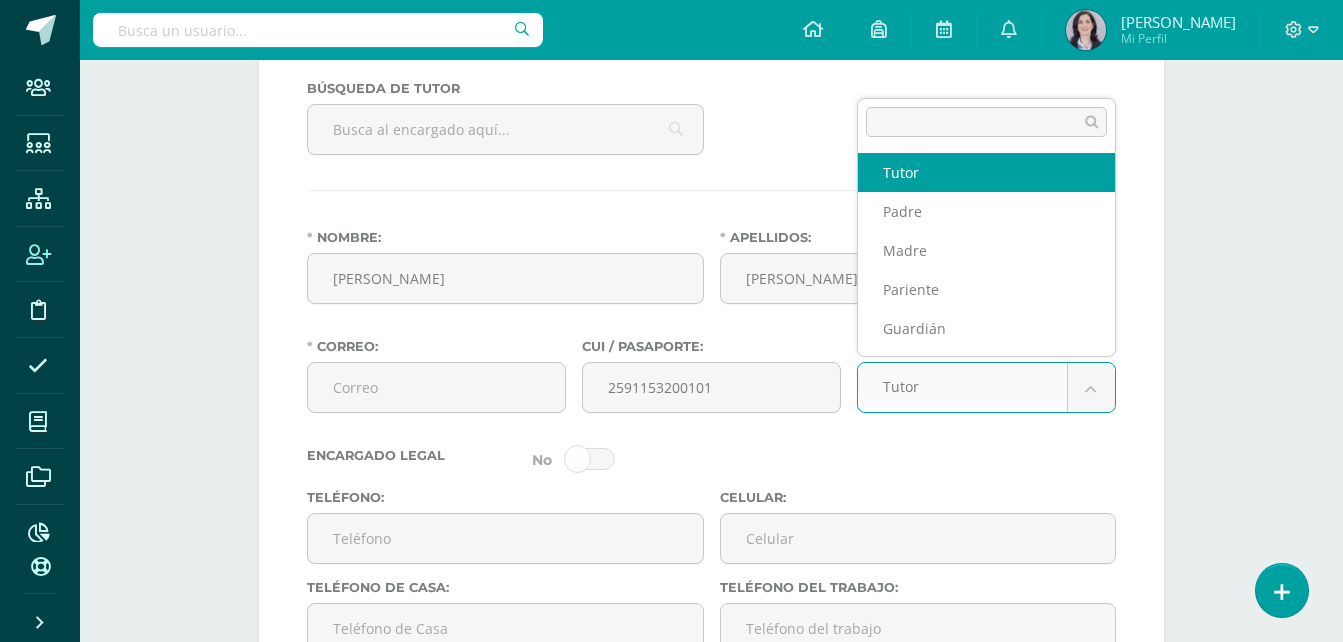 click on "Staff Estudiantes Estructura Inscripción Disciplina Asistencia Mis cursos Archivos Reportes Soporte
Ayuda
Reportar un problema
Centro de ayuda
Últimas actualizaciones
Cerrar panel  Configuración
Configuración del Colegio
Cerrar sesión
Nívea Luz
Mi Perfil Avisos
0
avisos sin leer
Avisos
Colegio Monte-María  ha cancelado un acceso temporal
Colegio Monte-María ha cancelado un acceso temporal para el usuario
Diane Aguilar
Agosto 12
Colegio Monte-María  ha creado un acceso temporal
Diane Aguilar
Andrea Marroquín
Mo" at bounding box center (671, -821) 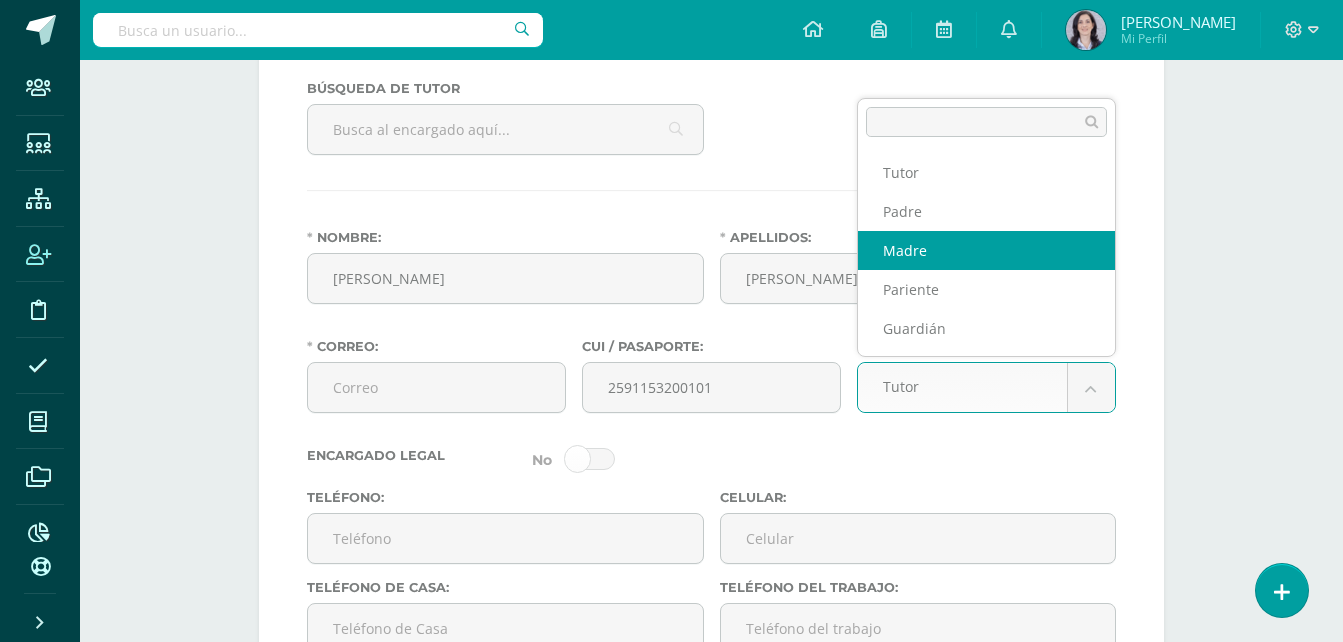 select on "Madre" 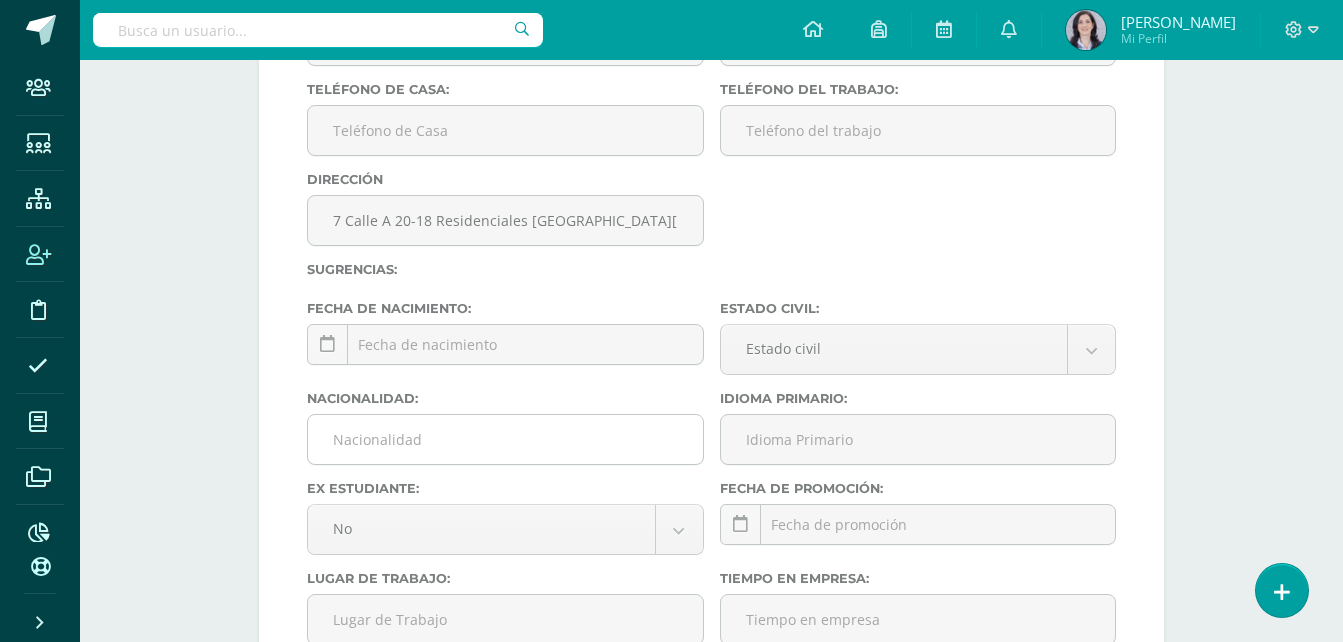 scroll, scrollTop: 3731, scrollLeft: 0, axis: vertical 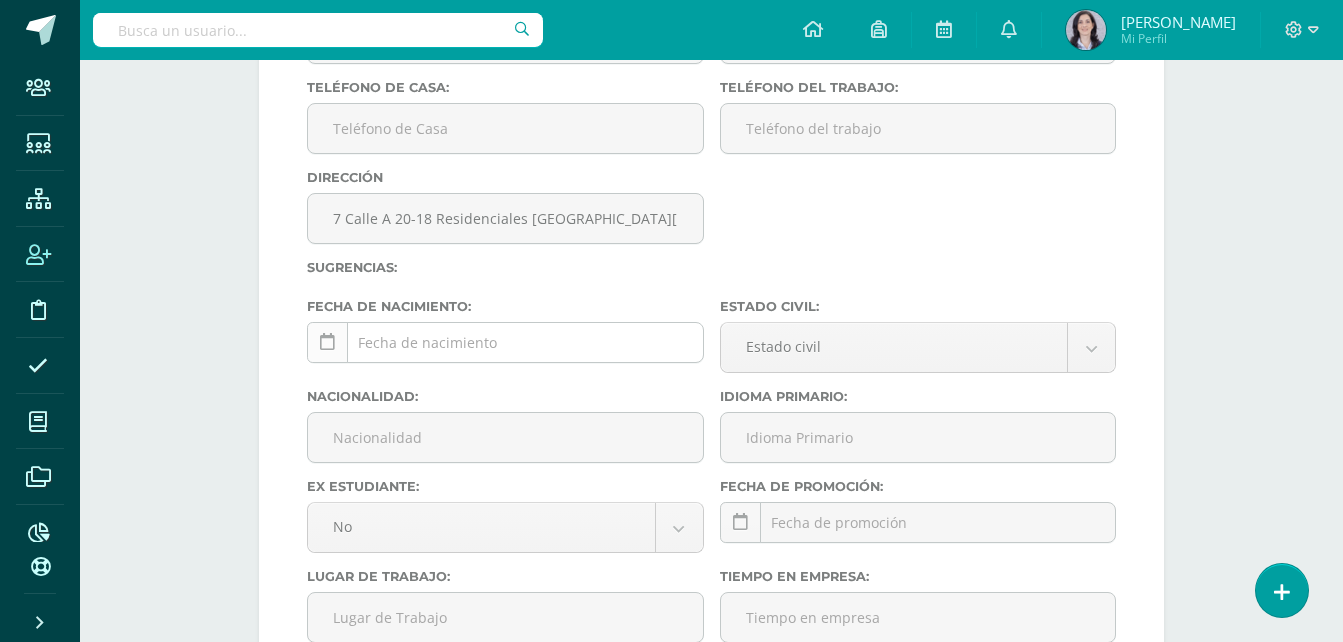 click at bounding box center [327, 342] 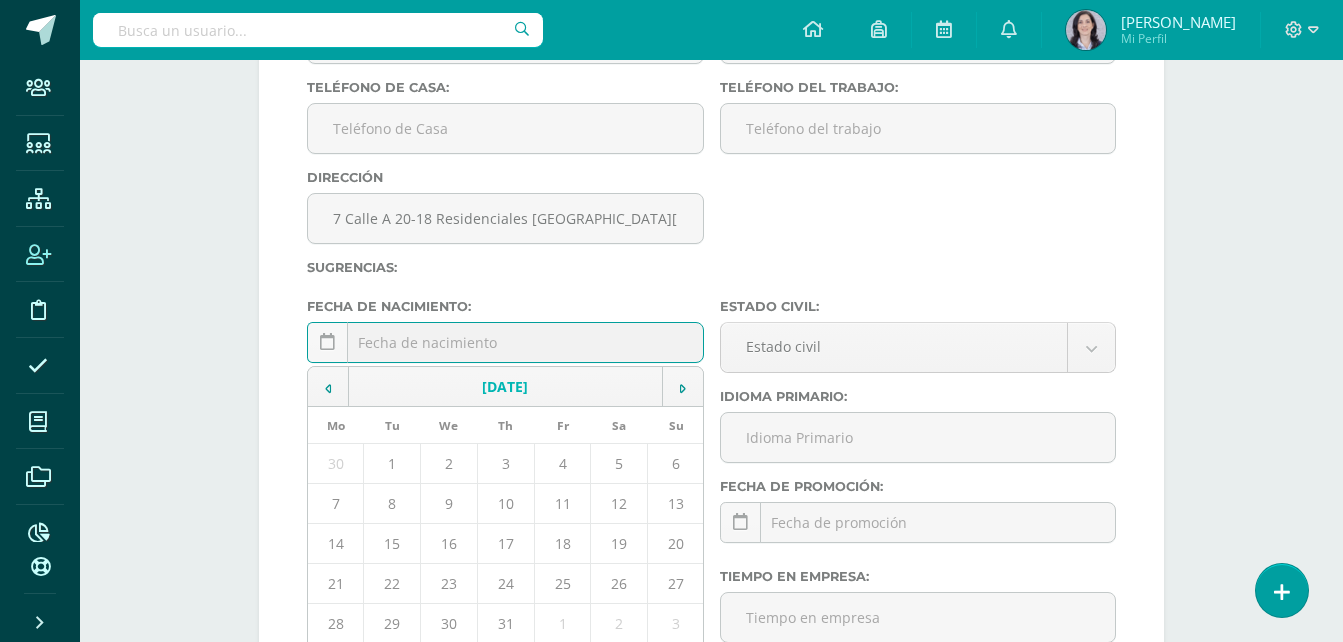 click on "July, 2025" at bounding box center (506, 387) 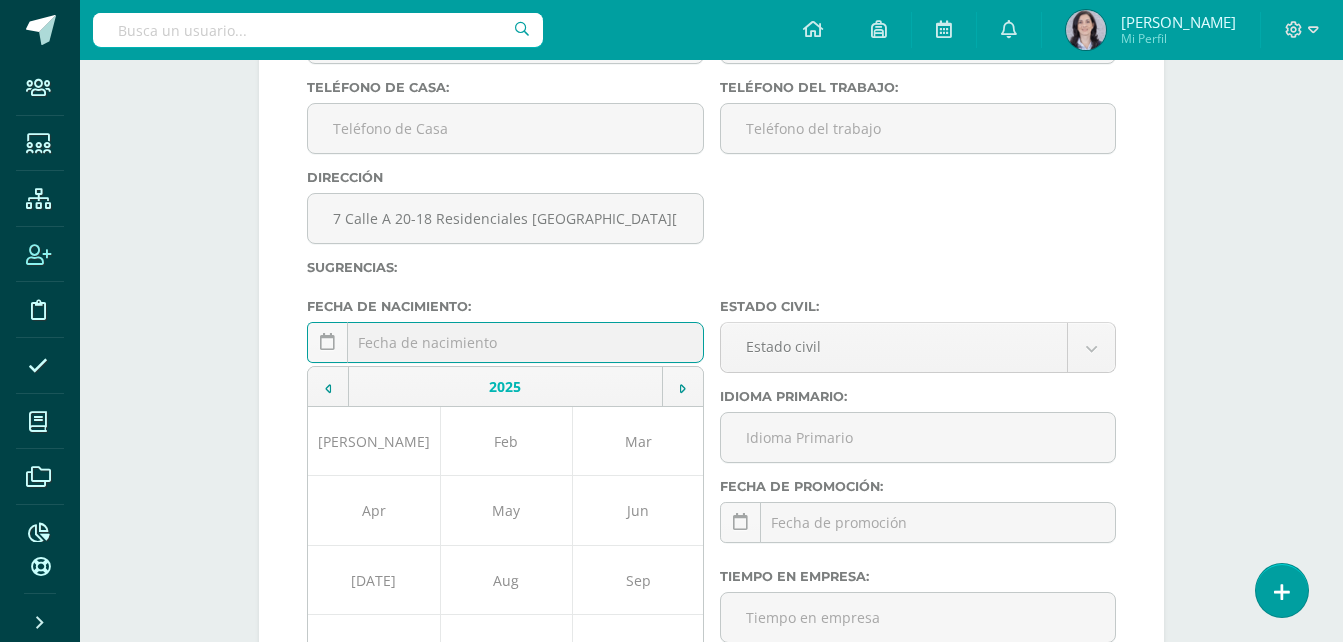 click on "2025" at bounding box center [506, 387] 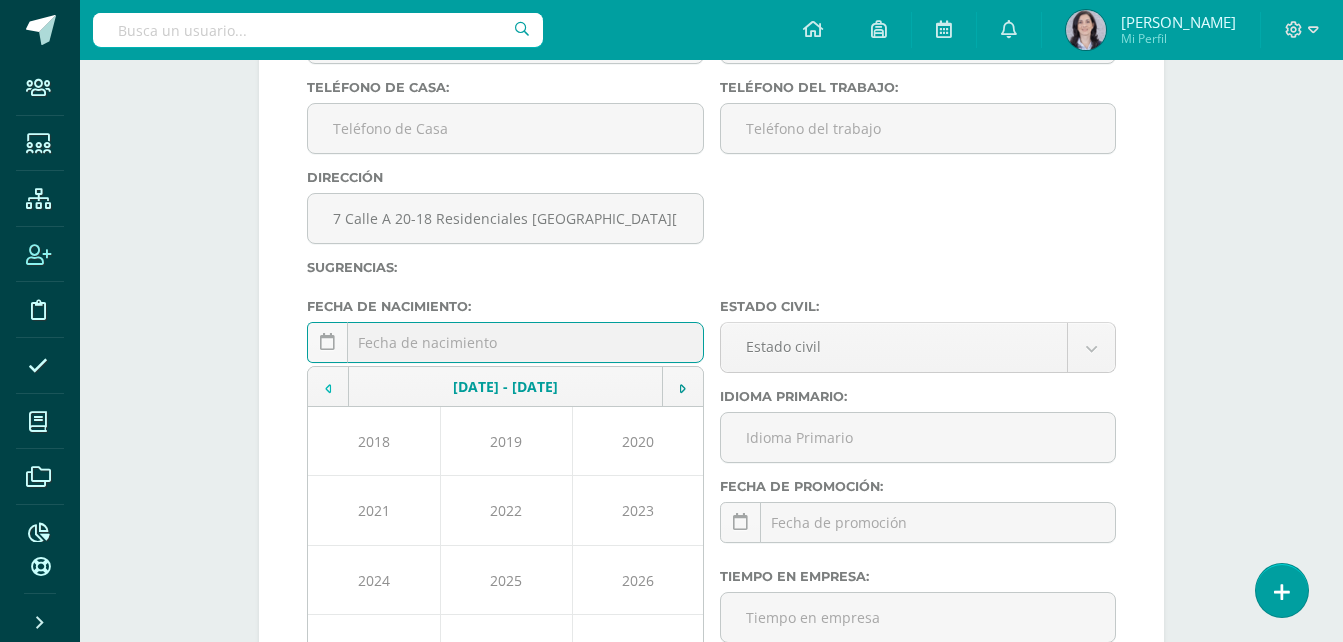 click at bounding box center [328, 387] 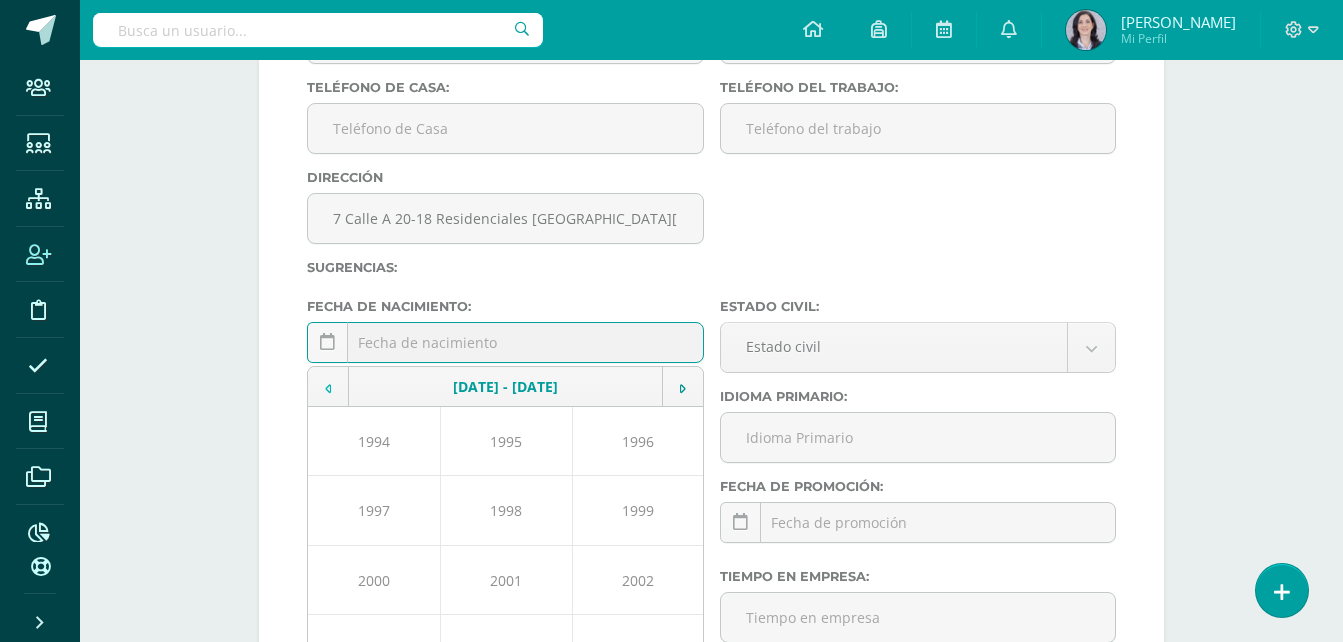 click at bounding box center [328, 387] 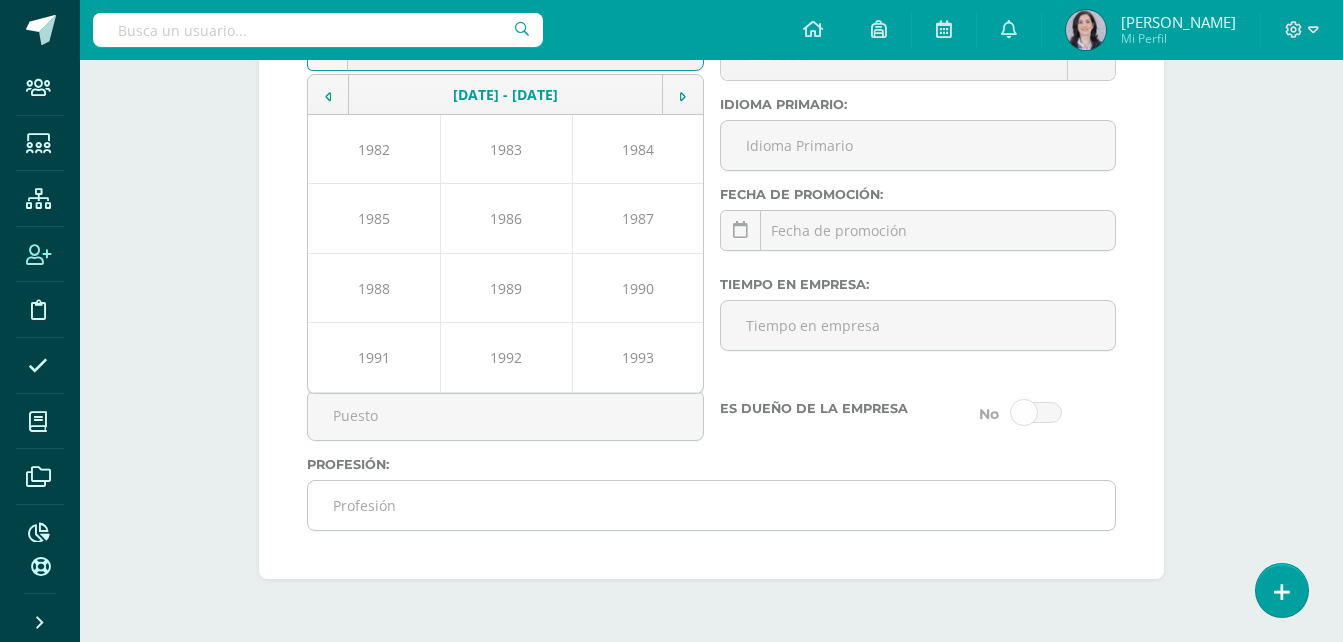 scroll, scrollTop: 4031, scrollLeft: 0, axis: vertical 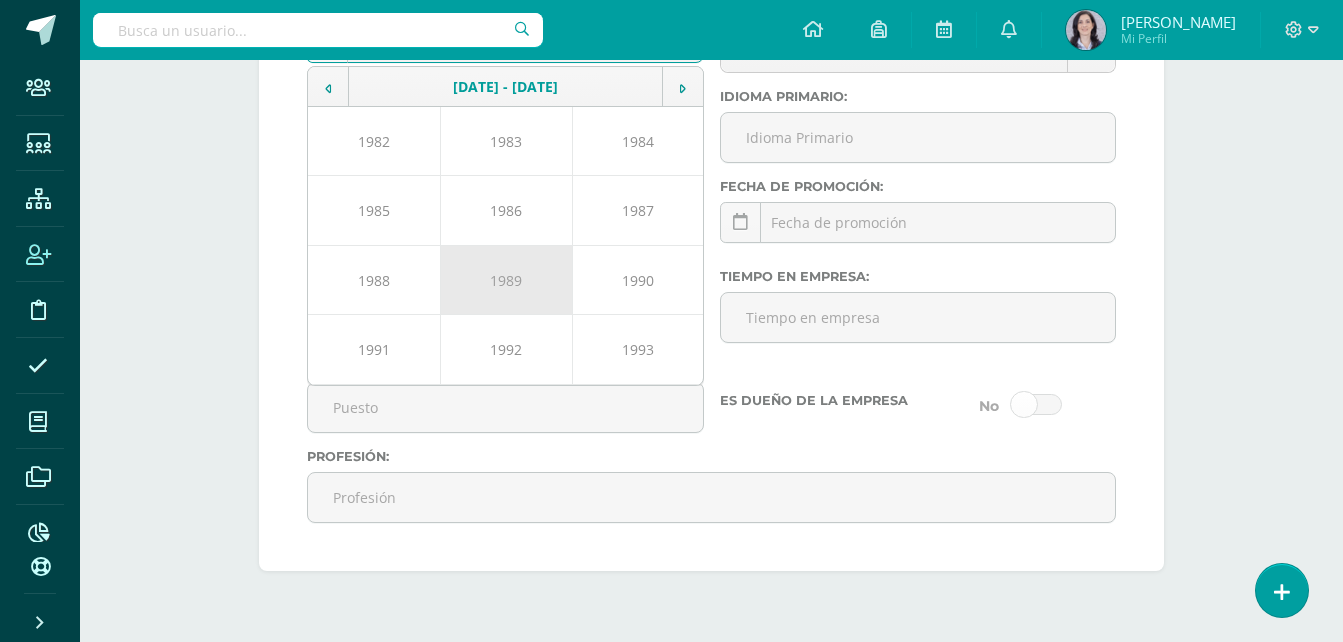 click on "1989" at bounding box center (506, 279) 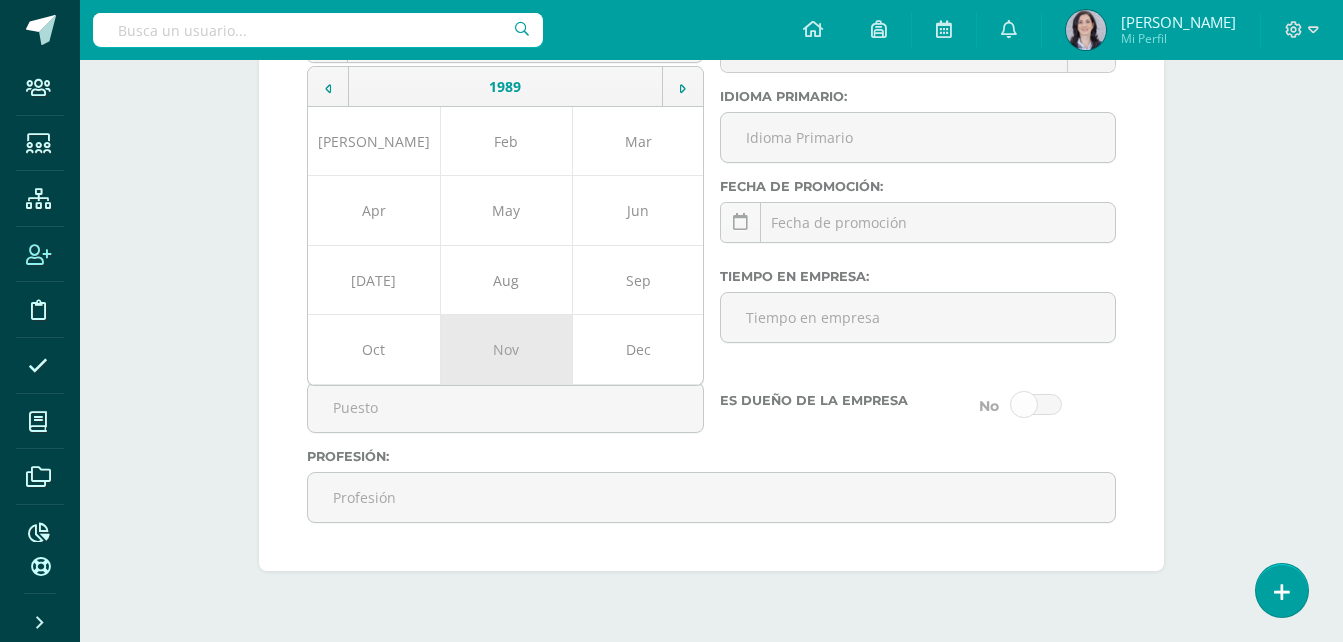 click on "Nov" at bounding box center [506, 350] 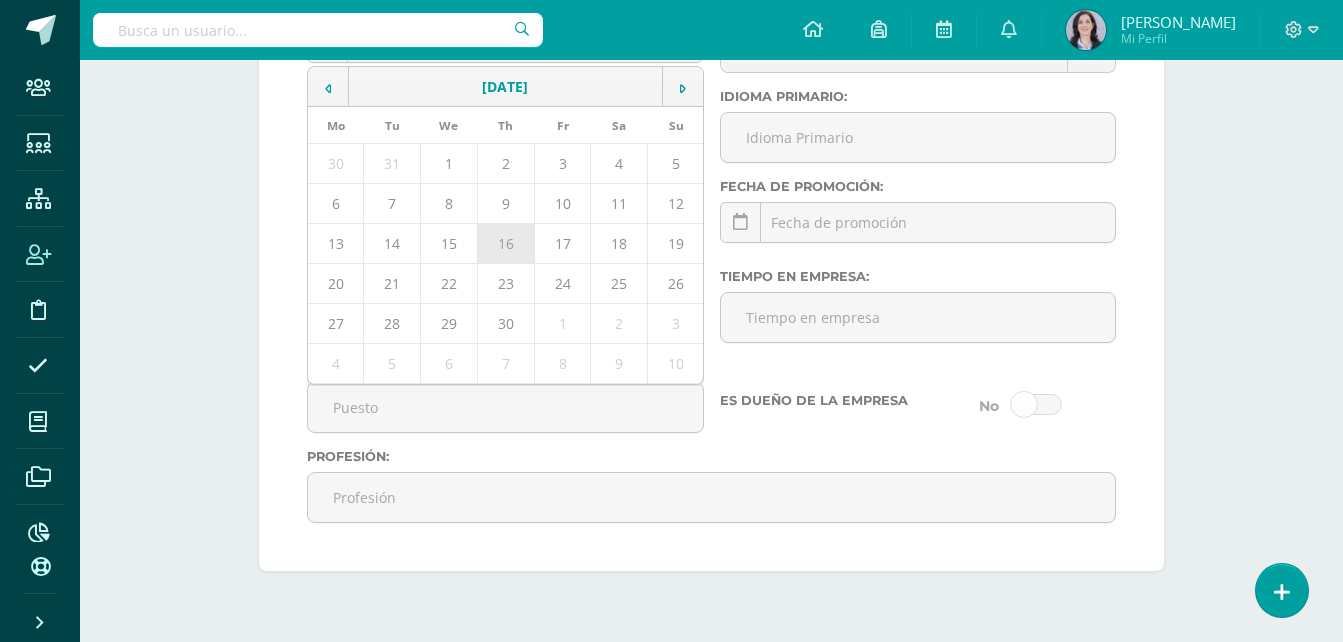 click on "16" at bounding box center (505, 244) 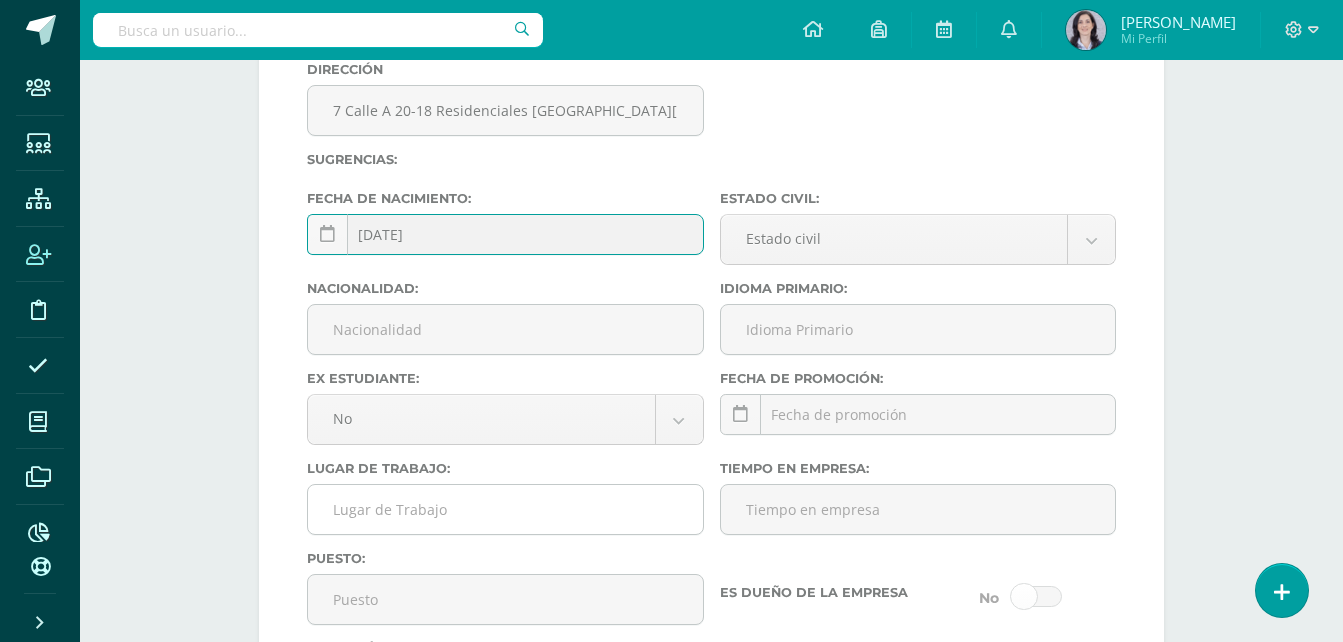 scroll, scrollTop: 3831, scrollLeft: 0, axis: vertical 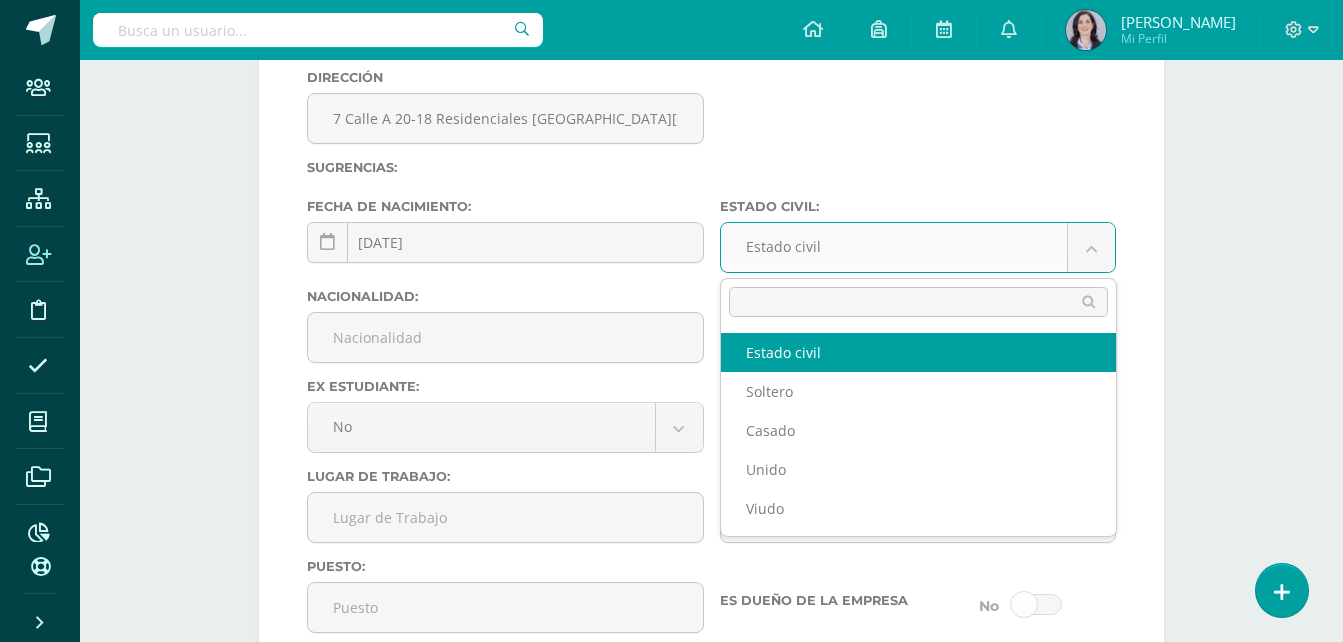 click on "Staff Estudiantes Estructura Inscripción Disciplina Asistencia Mis cursos Archivos Reportes Soporte
Ayuda
Reportar un problema
Centro de ayuda
Últimas actualizaciones
Cerrar panel  Configuración
Configuración del Colegio
Cerrar sesión
Nívea Luz
Mi Perfil Avisos
0
avisos sin leer
Avisos
Colegio Monte-María  ha cancelado un acceso temporal
Colegio Monte-María ha cancelado un acceso temporal para el usuario
Diane Aguilar
Agosto 12
Colegio Monte-María  ha creado un acceso temporal
Diane Aguilar
Andrea Marroquín
Mo" at bounding box center [671, -1421] 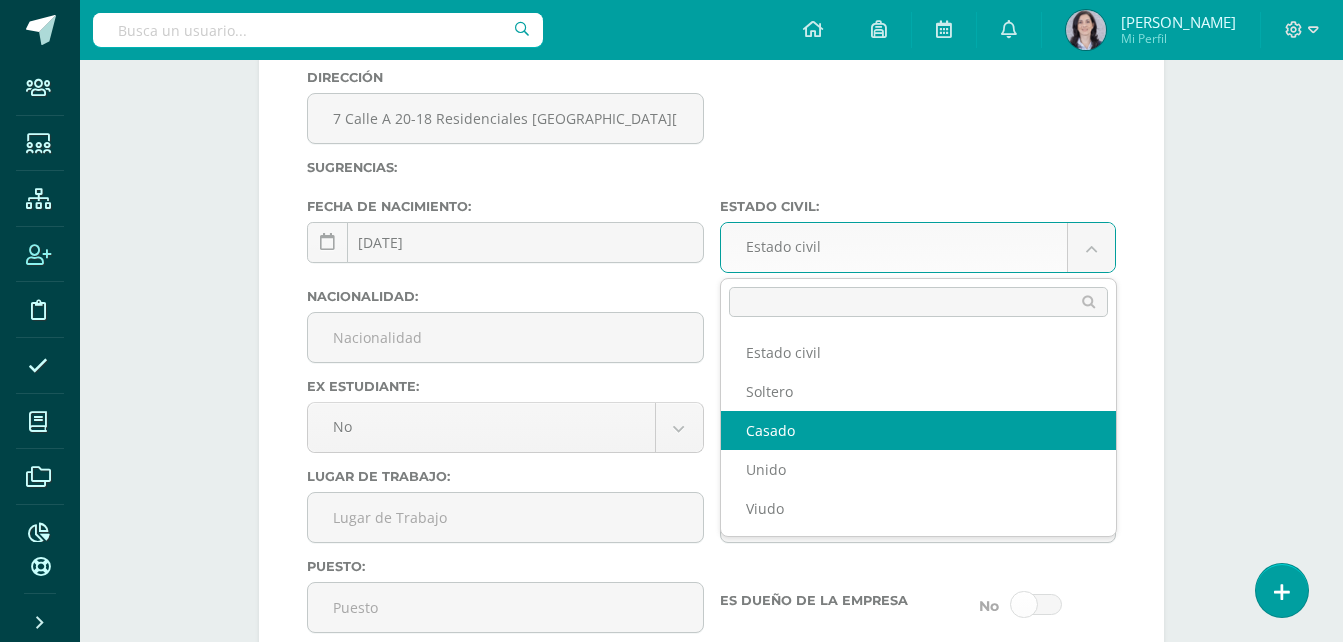 select on "married" 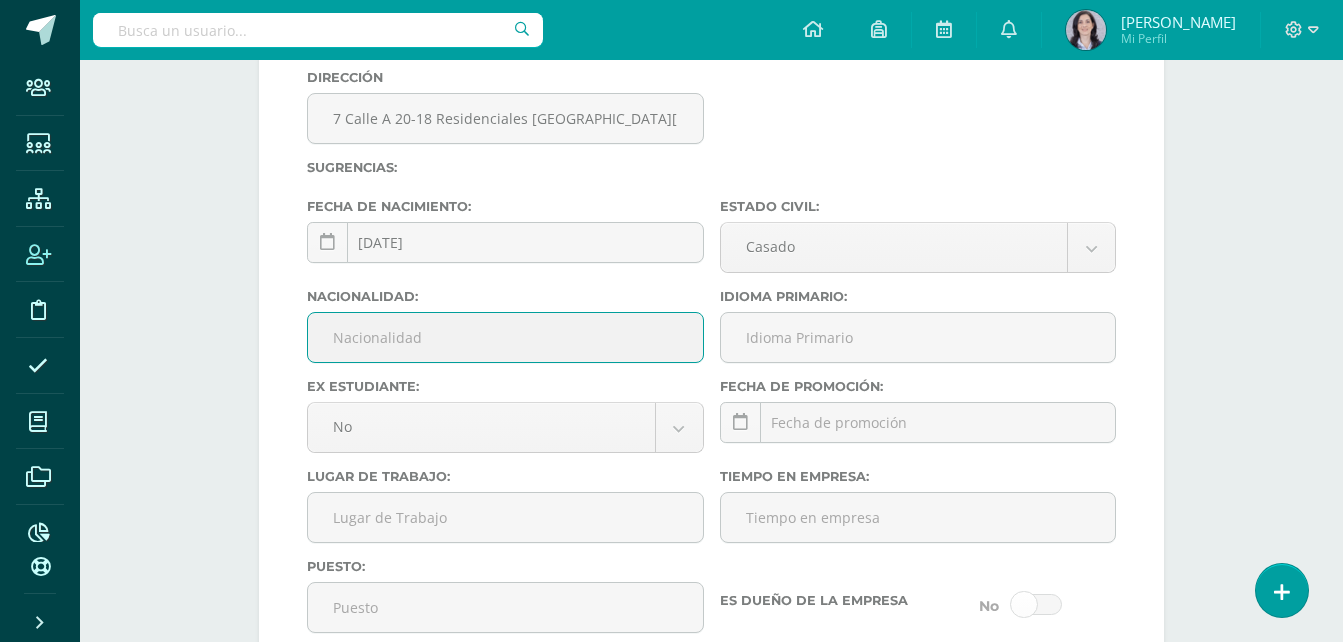 click on "Nacionalidad:" at bounding box center [505, 337] 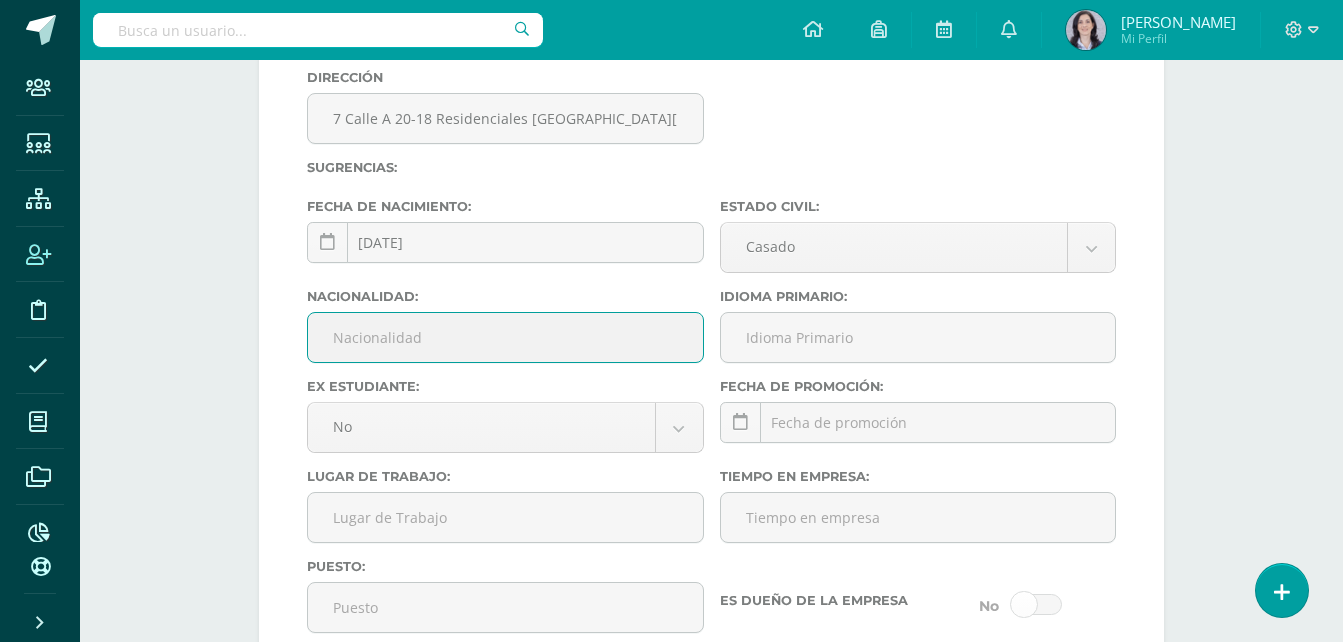 type on "Guatemalteca" 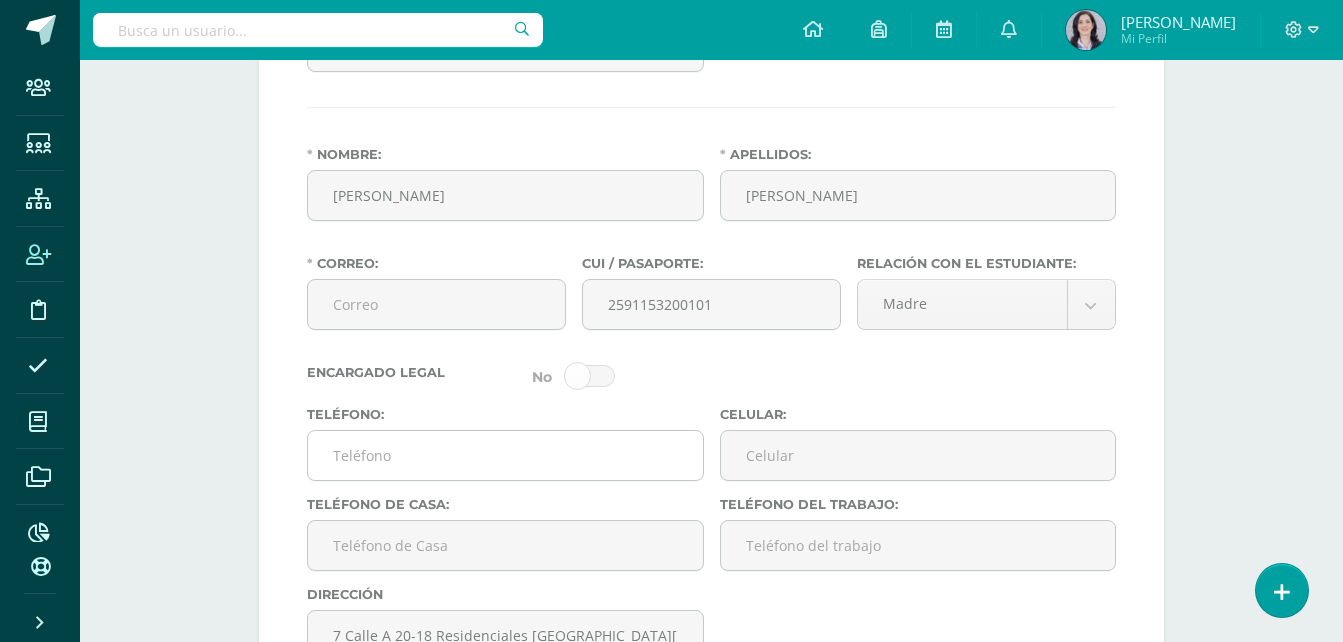 scroll, scrollTop: 3331, scrollLeft: 0, axis: vertical 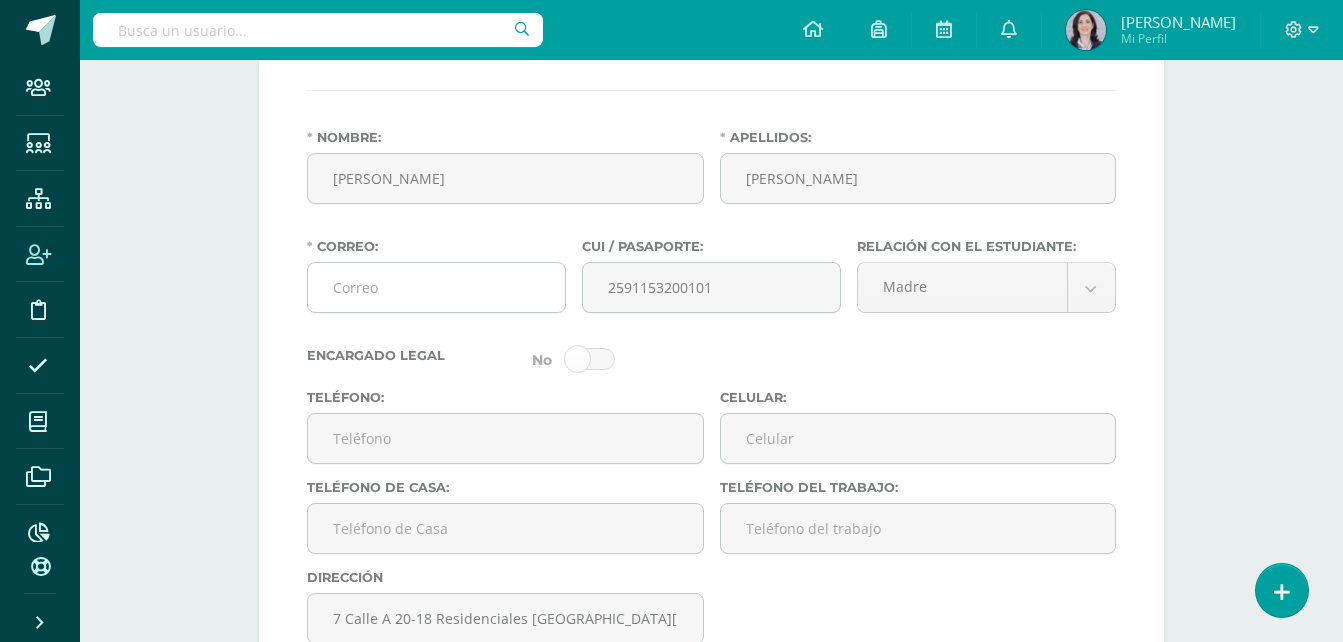 click on "Correo:" at bounding box center [436, 287] 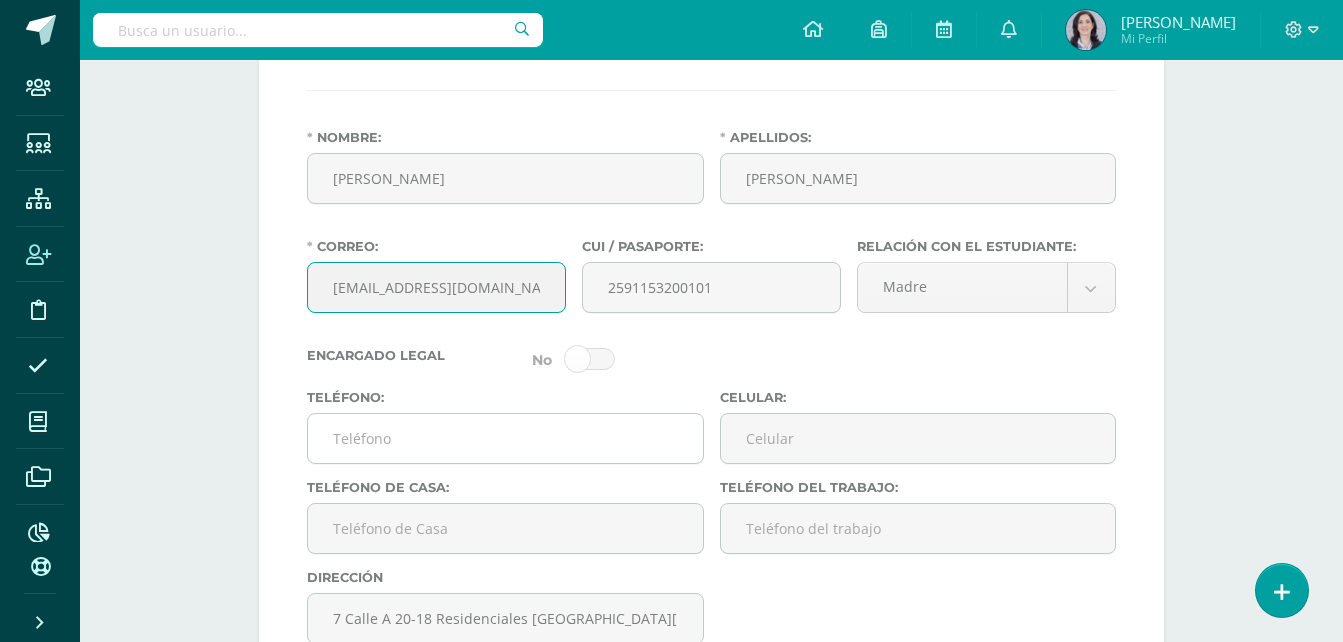 type on "[EMAIL_ADDRESS][DOMAIN_NAME]" 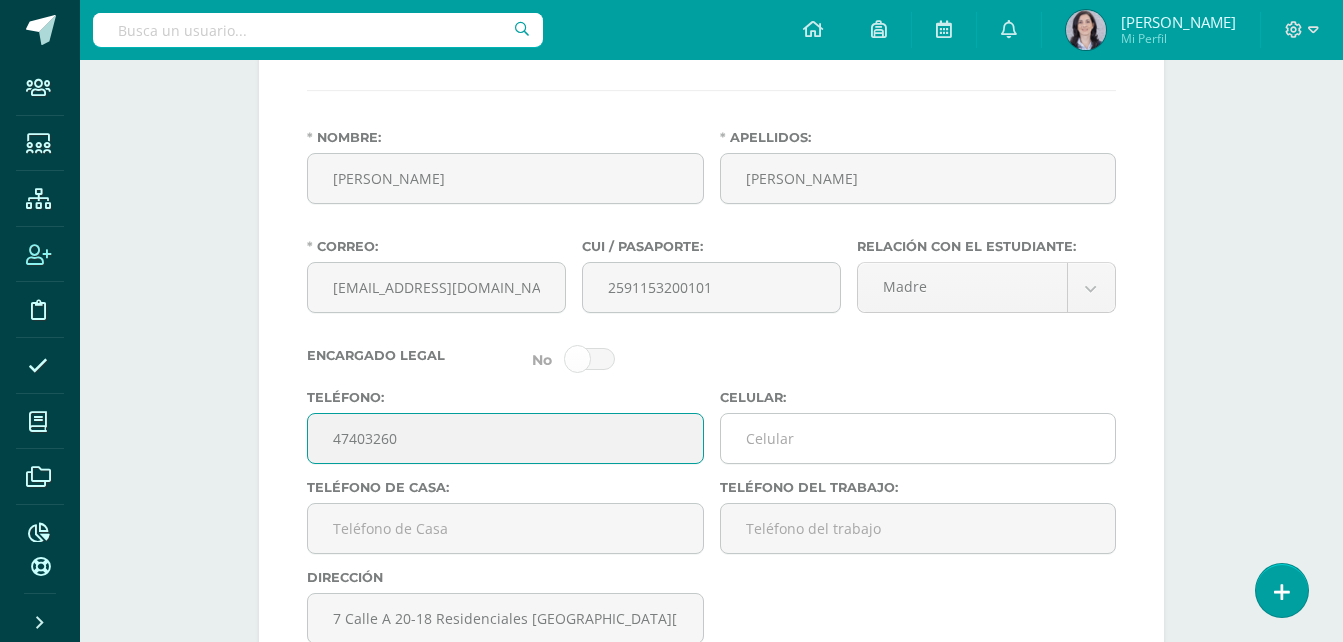 type on "47403260" 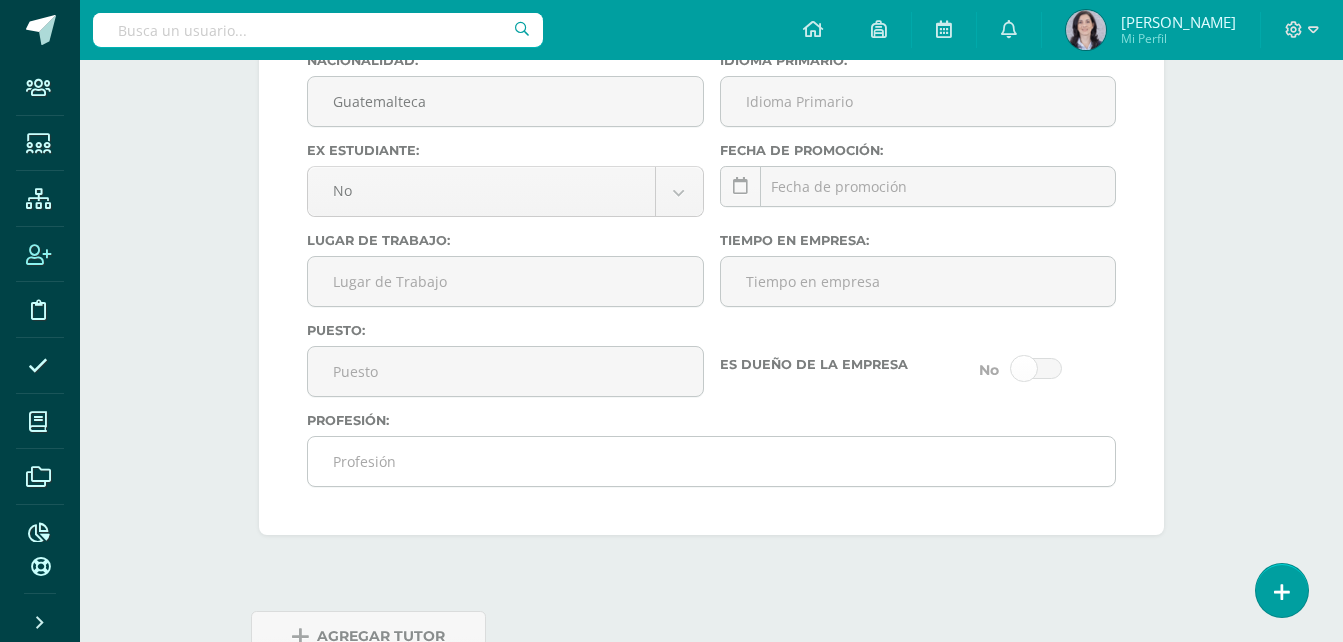 scroll, scrollTop: 4131, scrollLeft: 0, axis: vertical 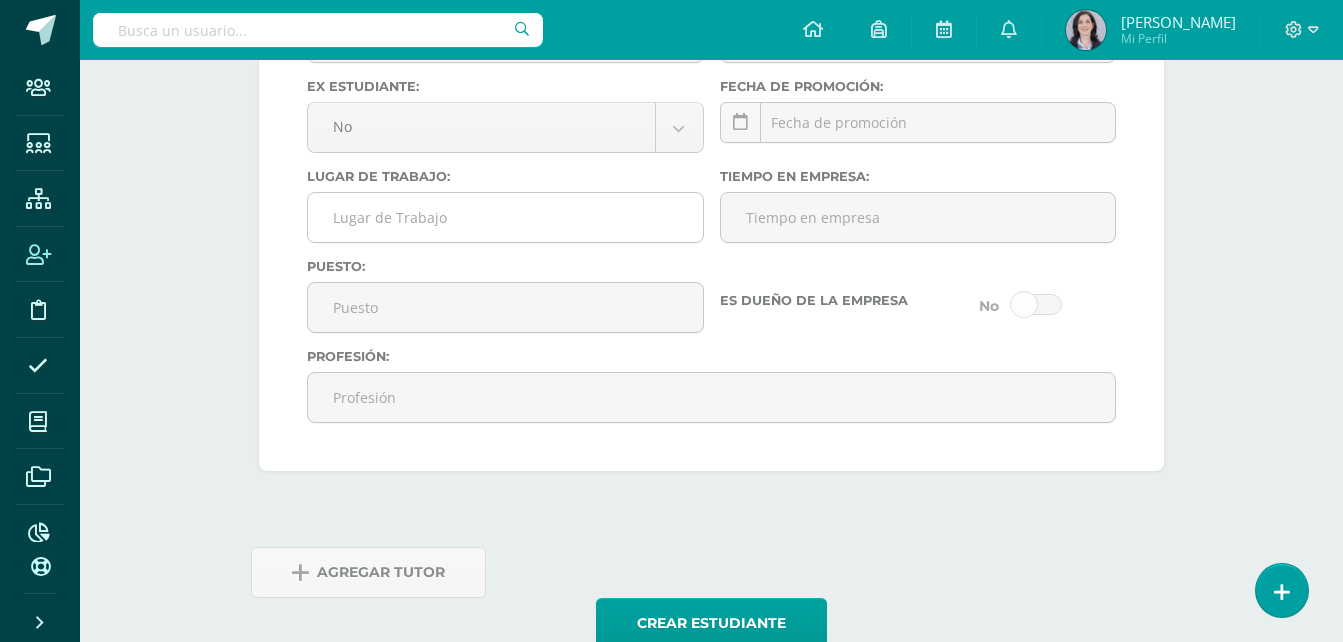 type on "47403260" 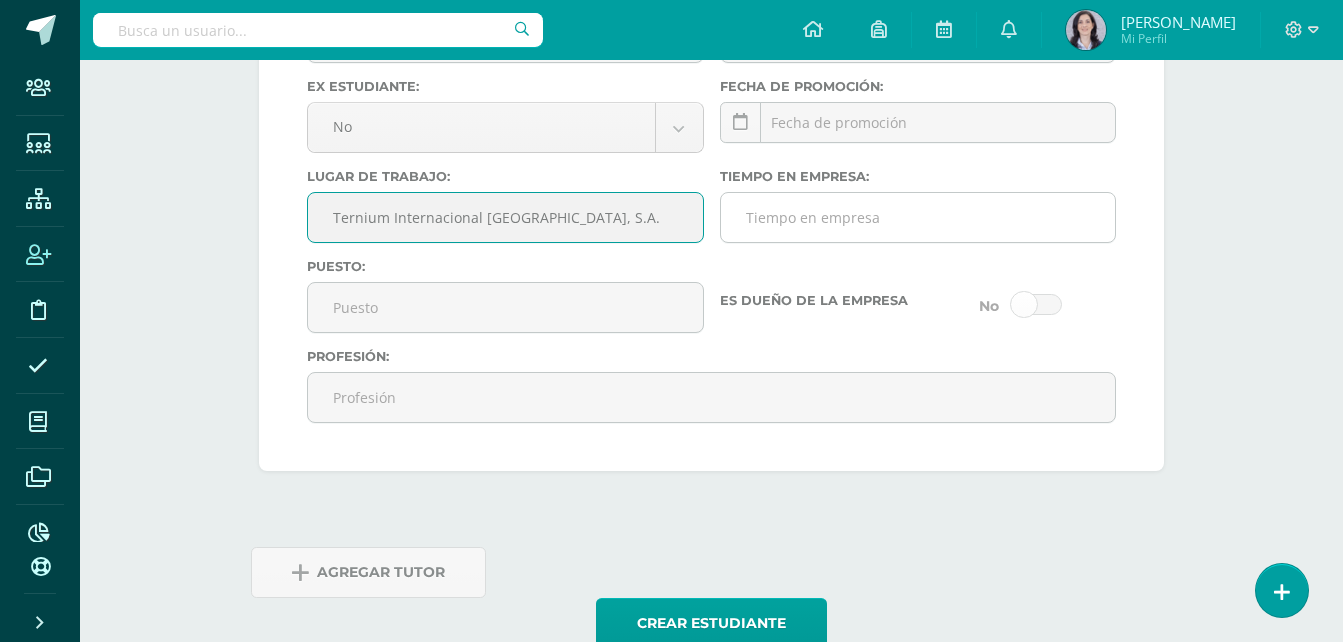 type on "Ternium Internacional Guatemala, S.A." 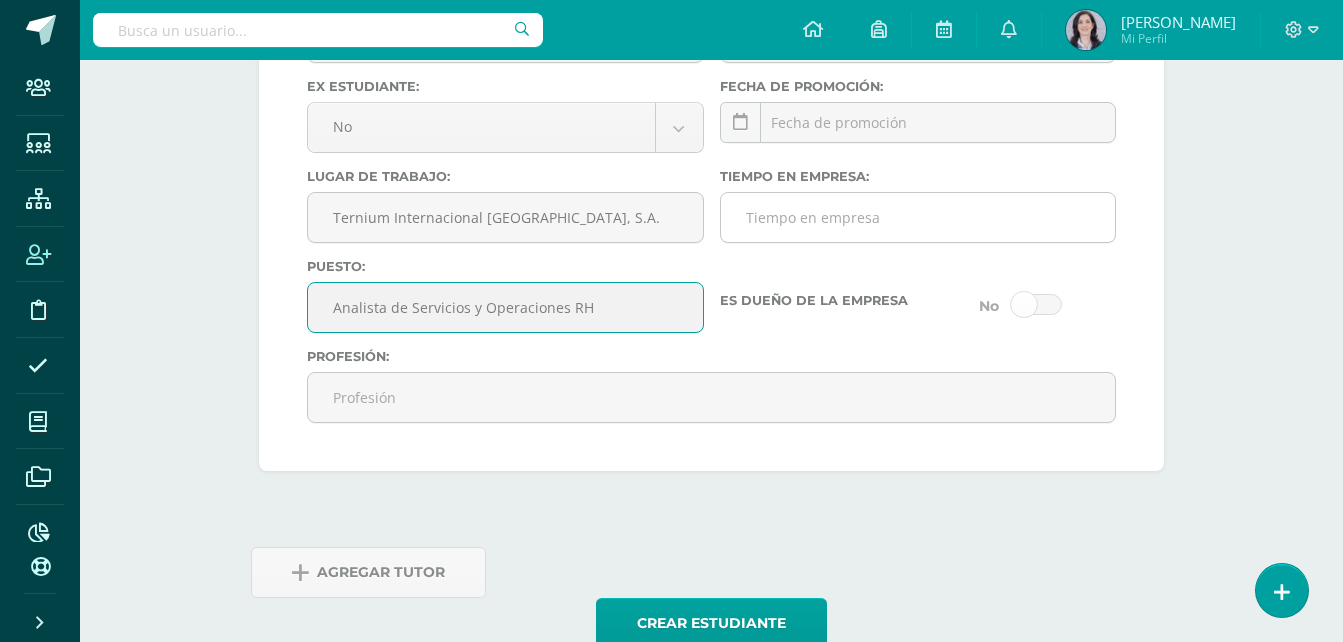 type on "Analista de Servicios y Operaciones RH" 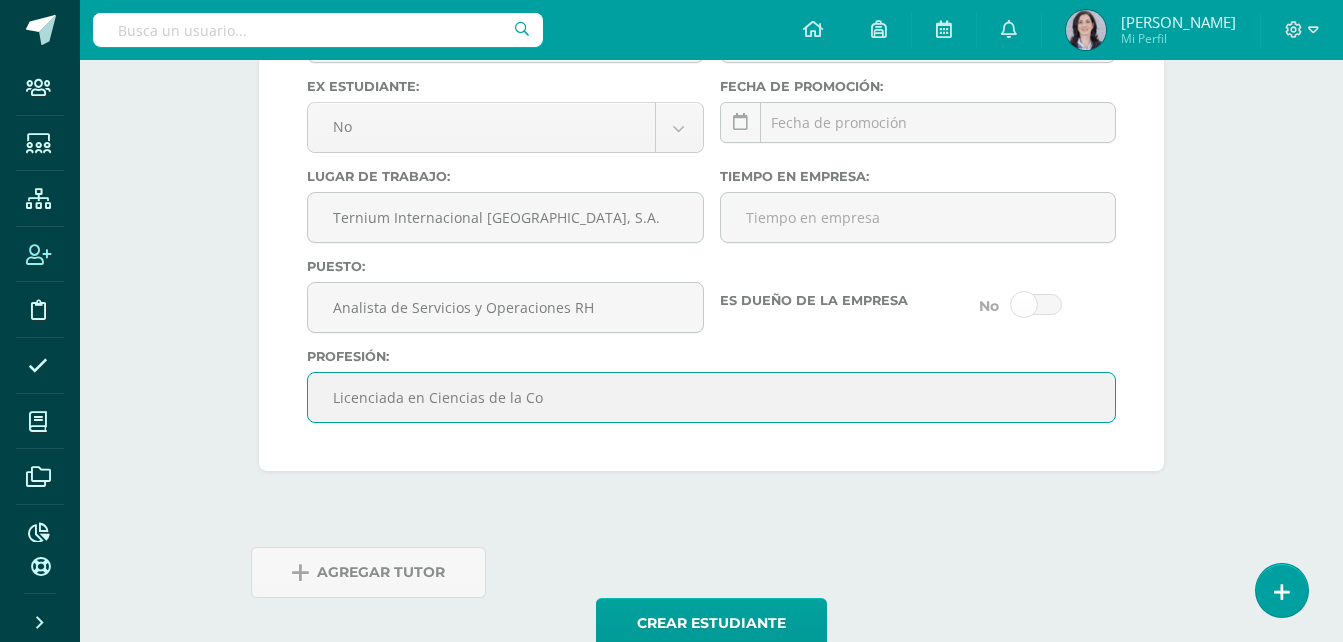type on "Licenciada en Ciencias de la Comunicación" 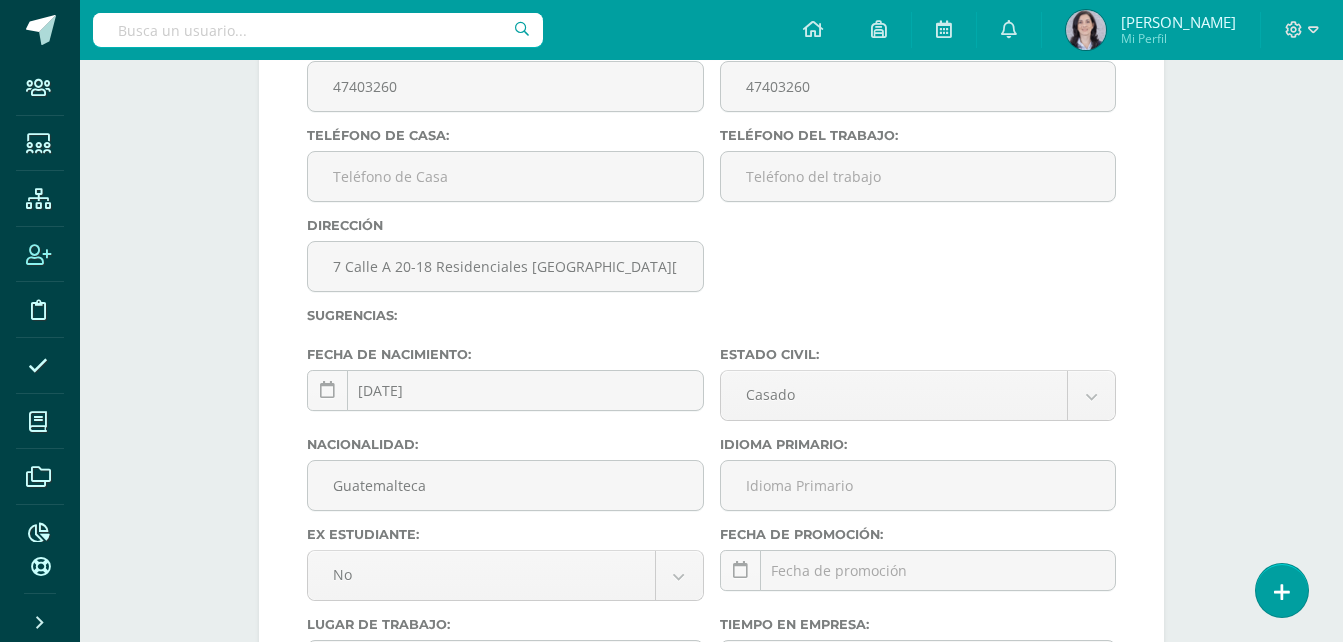 scroll, scrollTop: 3678, scrollLeft: 0, axis: vertical 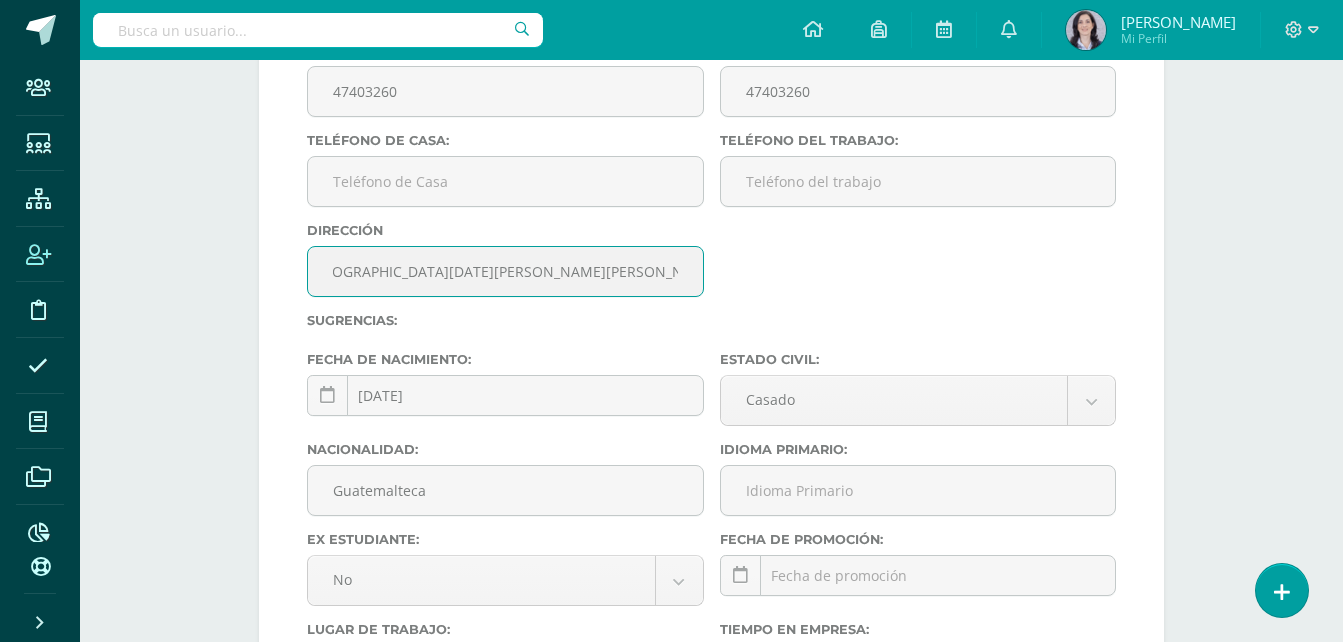 drag, startPoint x: 334, startPoint y: 280, endPoint x: 1111, endPoint y: 259, distance: 777.28375 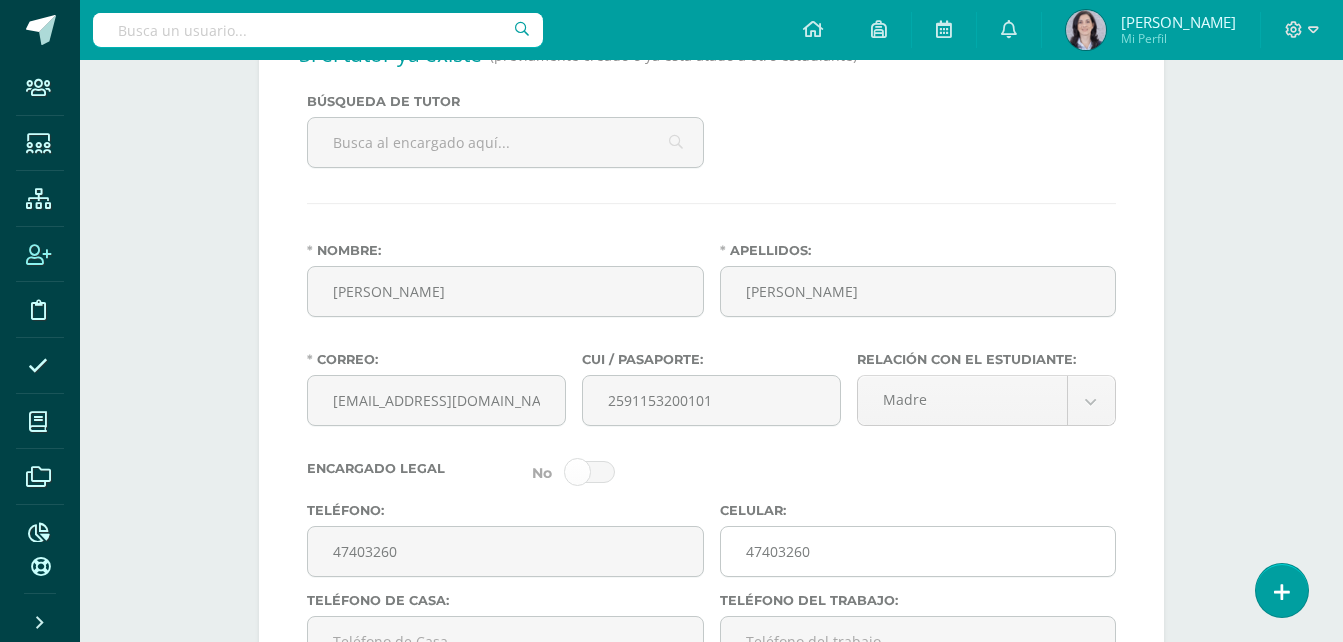 scroll, scrollTop: 3278, scrollLeft: 0, axis: vertical 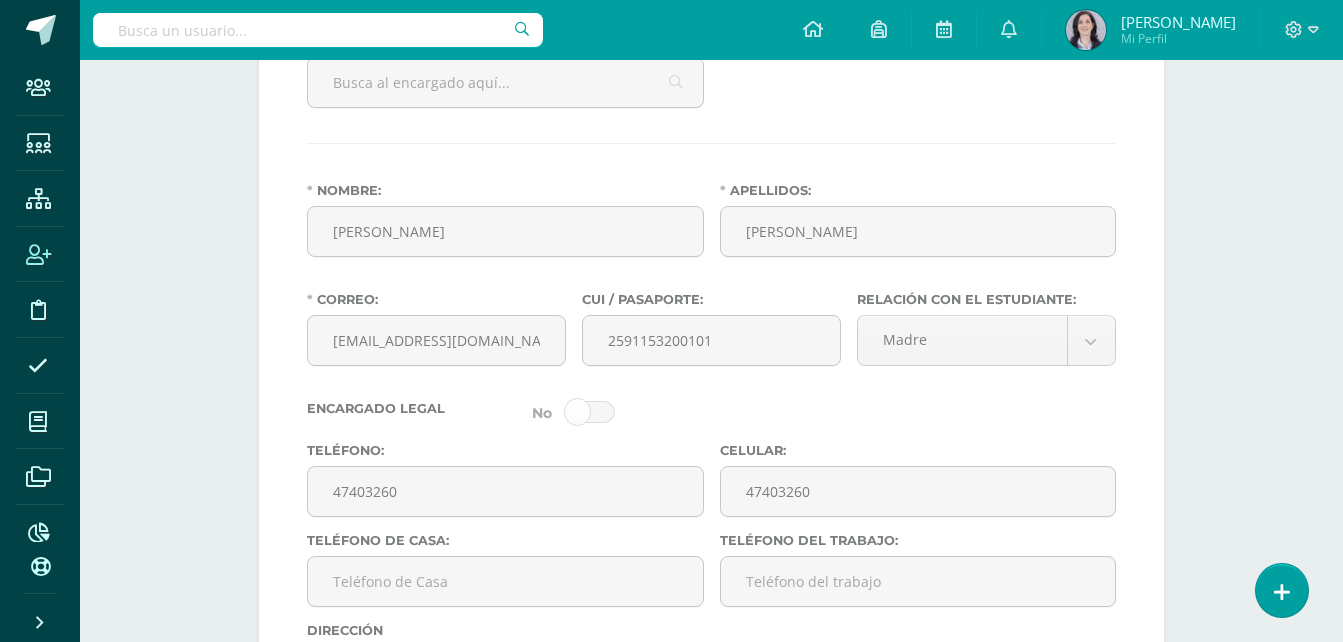 click at bounding box center [590, 411] 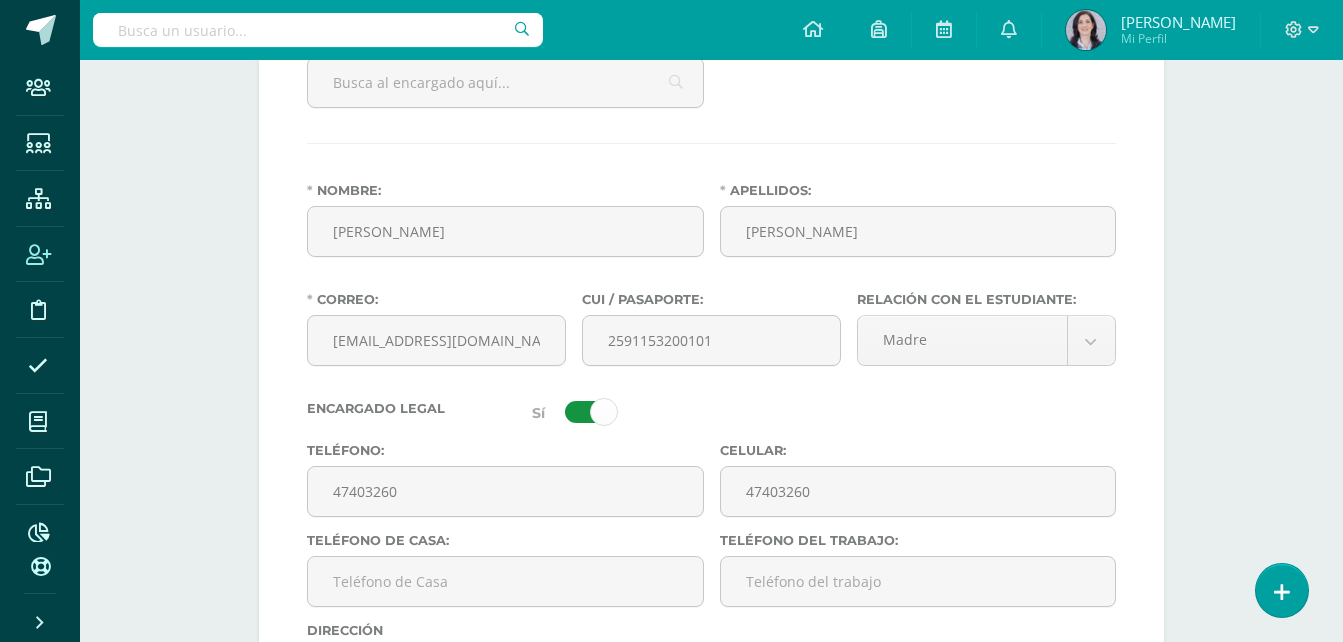 scroll, scrollTop: 0, scrollLeft: 0, axis: both 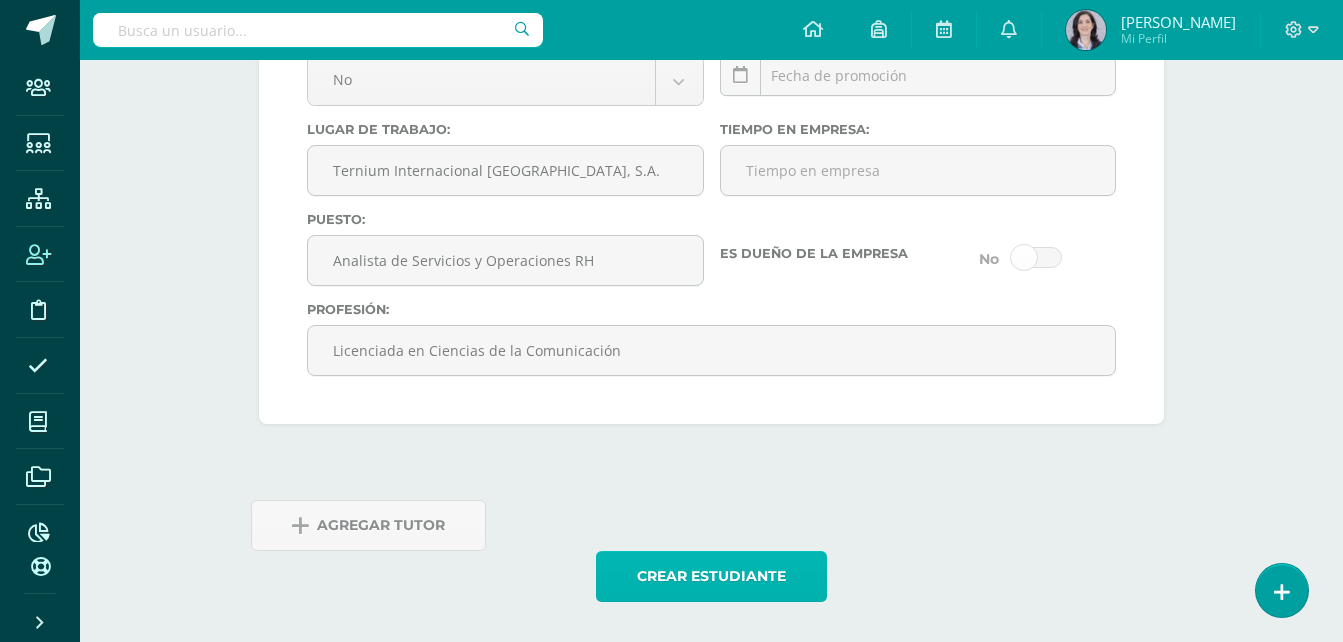 click on "Crear estudiante" at bounding box center (711, 576) 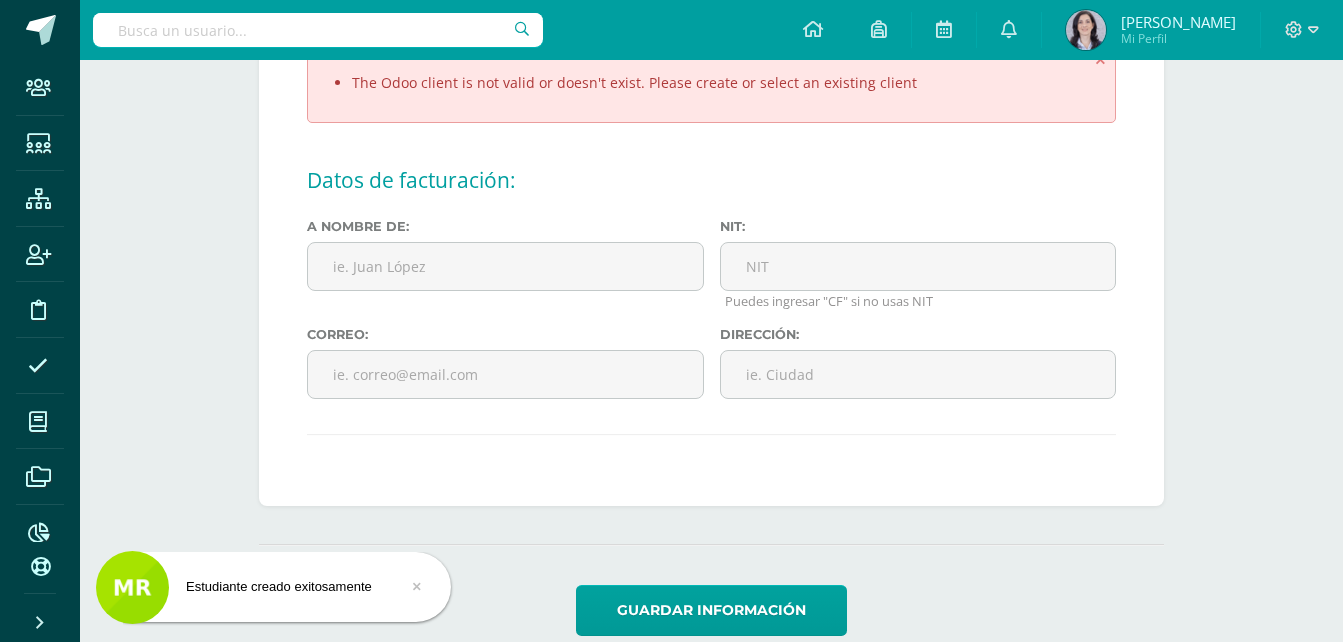 scroll, scrollTop: 300, scrollLeft: 0, axis: vertical 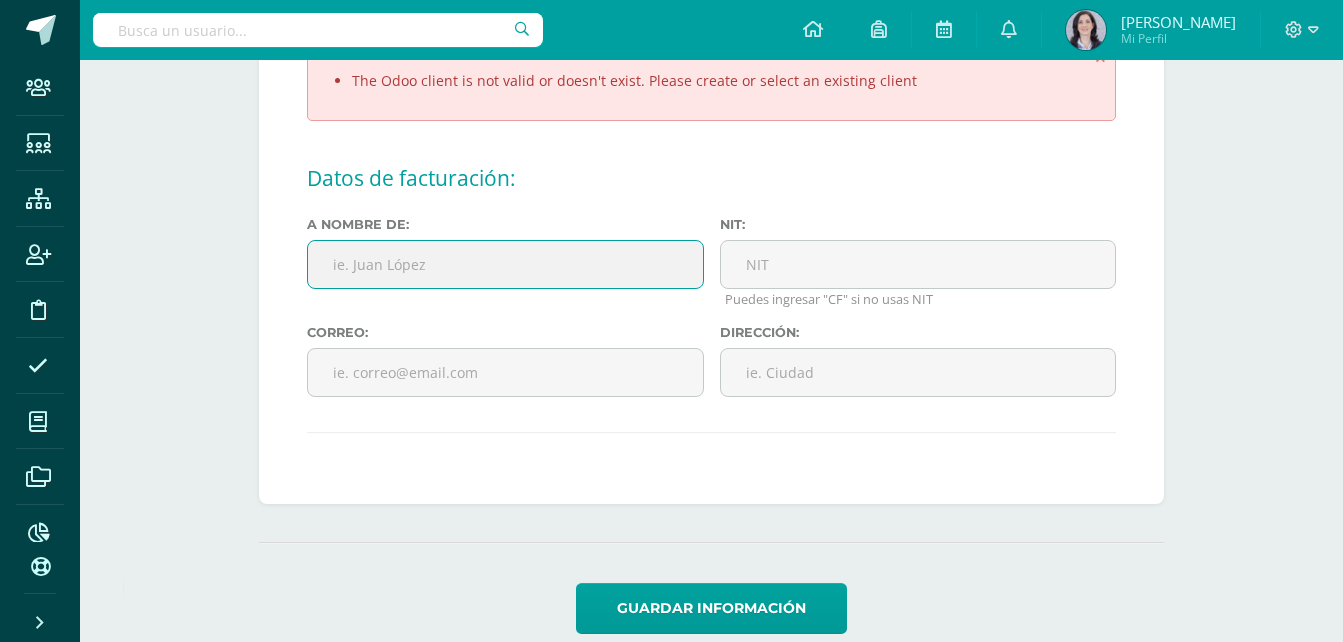 click at bounding box center [505, 264] 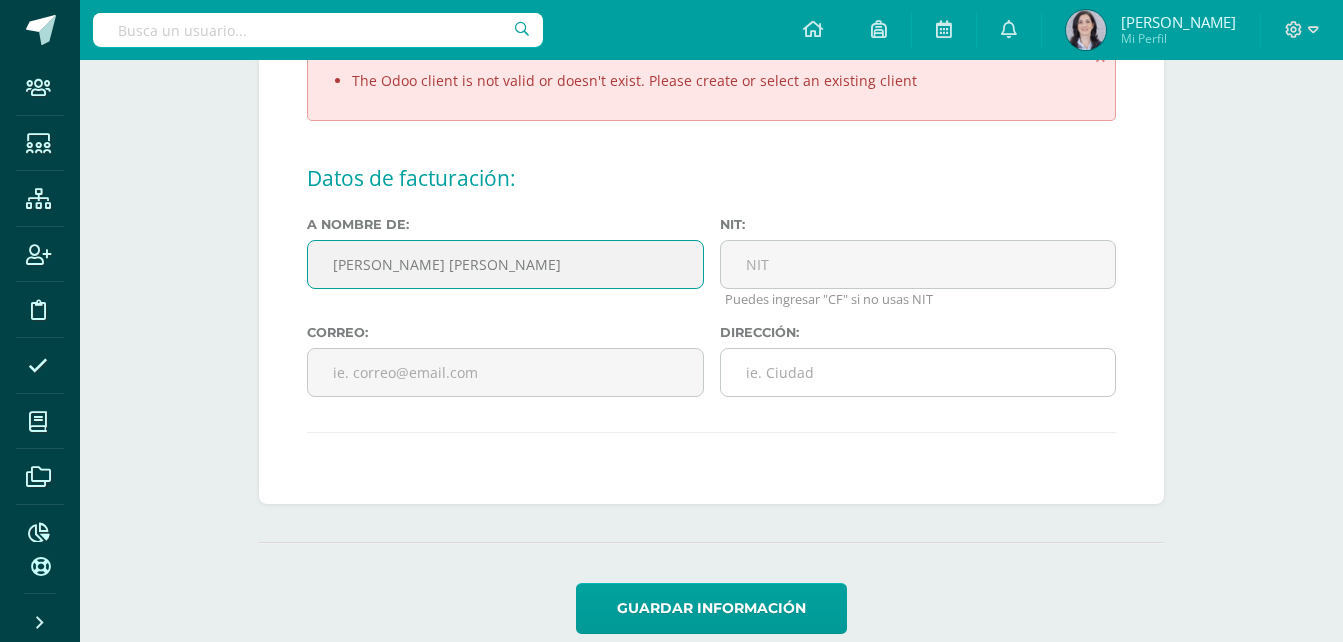 type on "Lizbeth Carmen Patricia García Peralta" 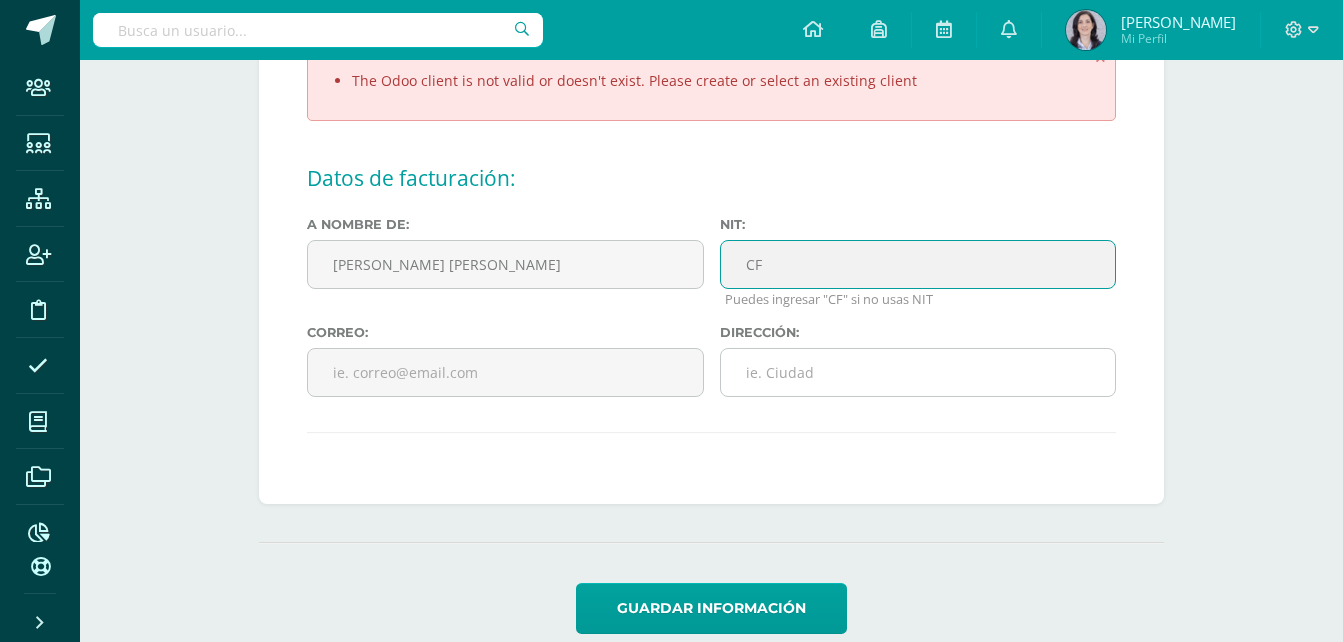 type on "CF" 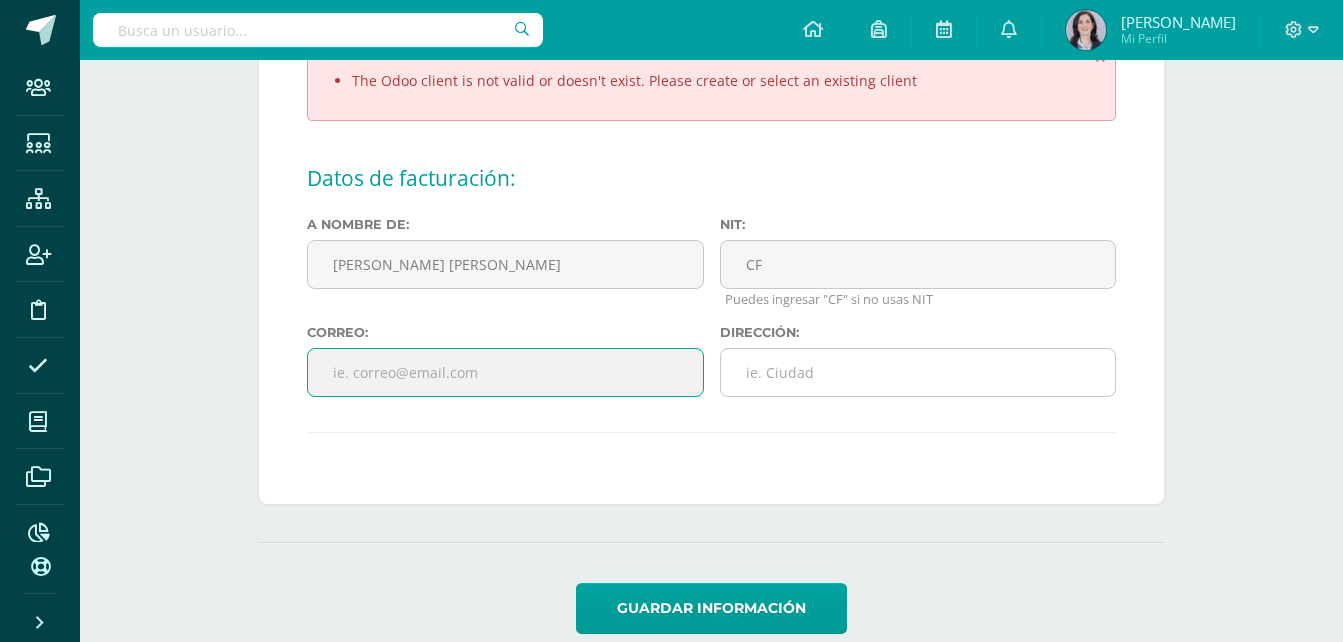 type on "|" 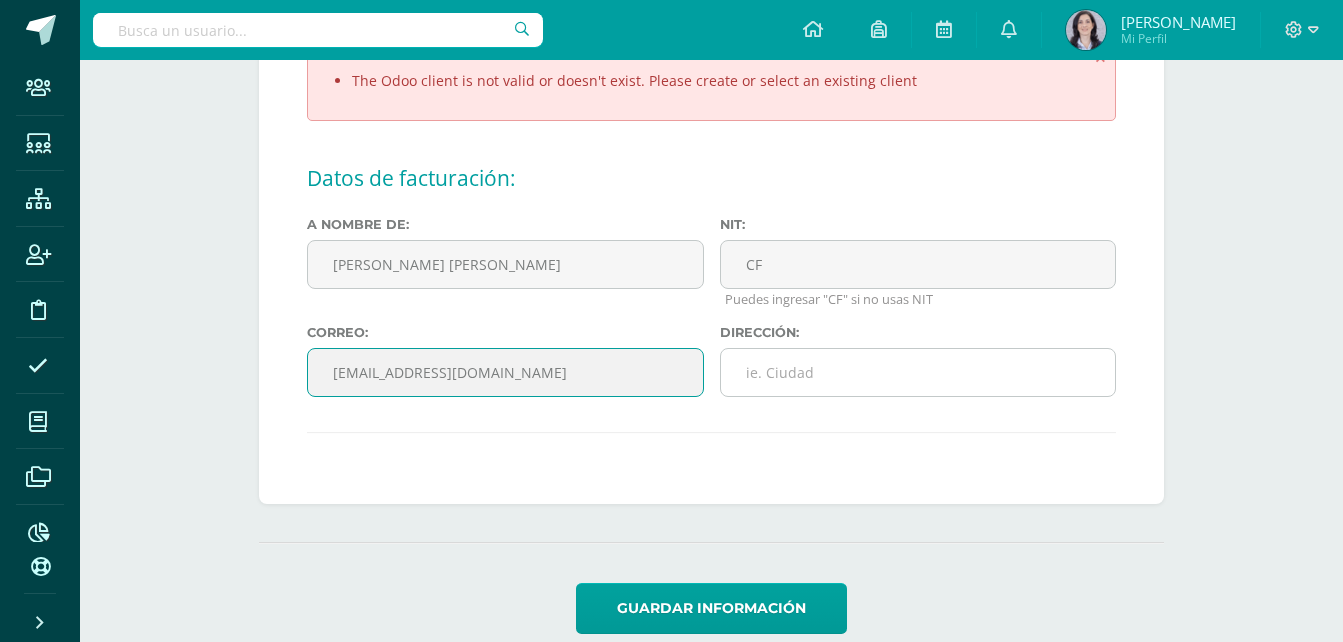 type on "[EMAIL_ADDRESS][DOMAIN_NAME]" 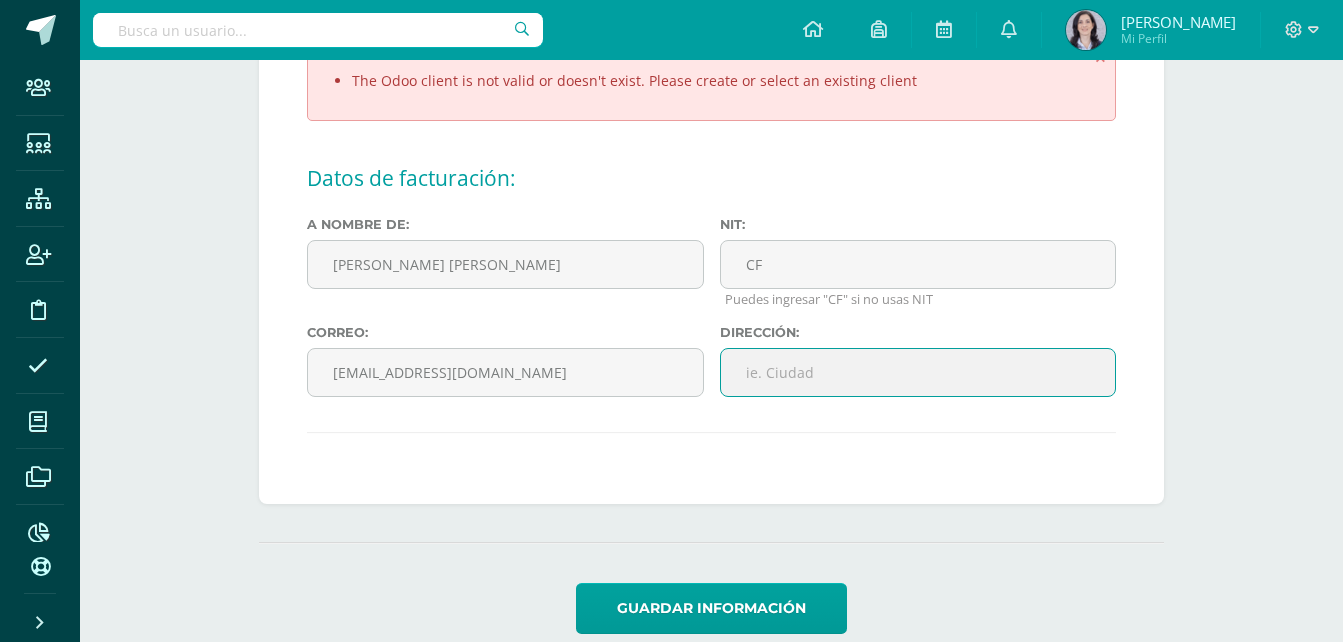 paste on "7 Calle A 20-18 Residenciales Alamedas de San Miguel Sector Robles, Zona 4 villa Nueva" 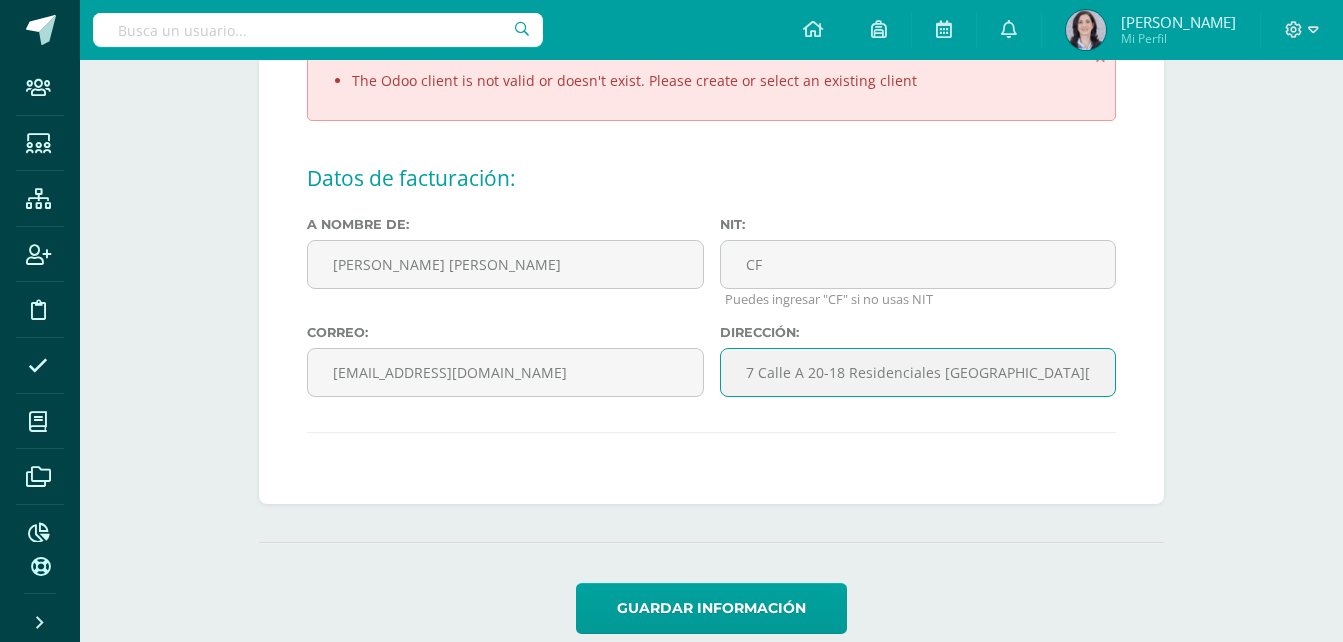 scroll, scrollTop: 0, scrollLeft: 223, axis: horizontal 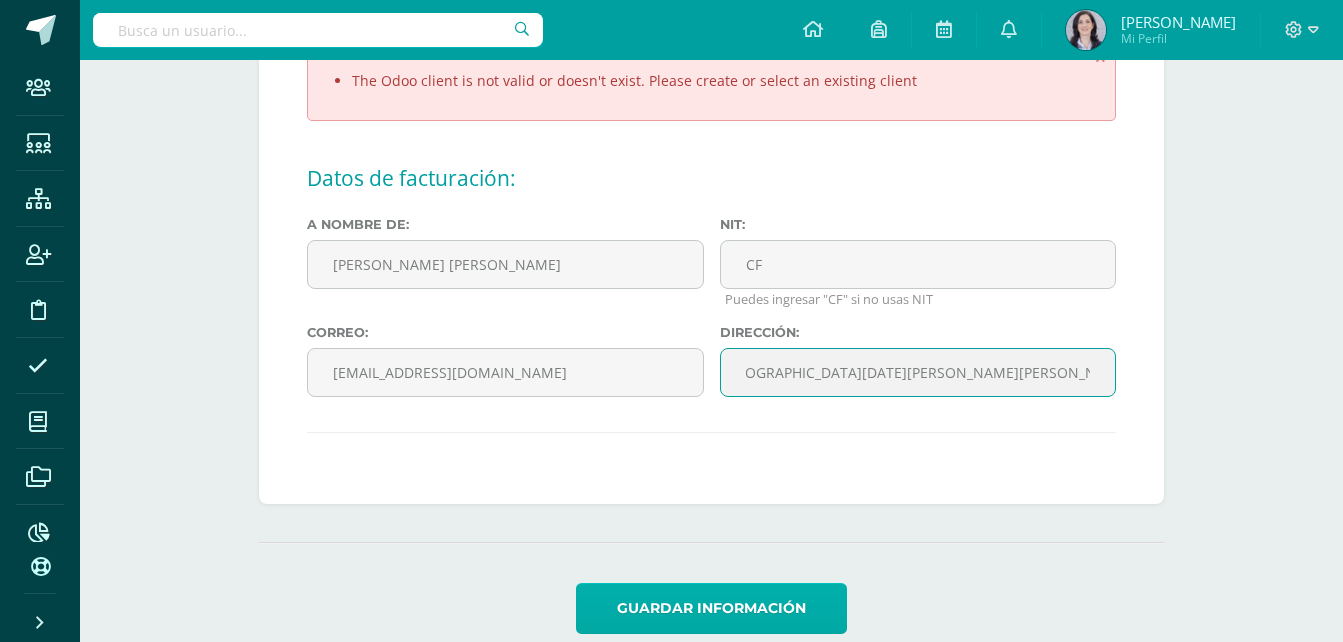 type on "7 Calle A 20-18 Residenciales Alamedas de San Miguel Sector Robles, Zona 4 villa Nueva" 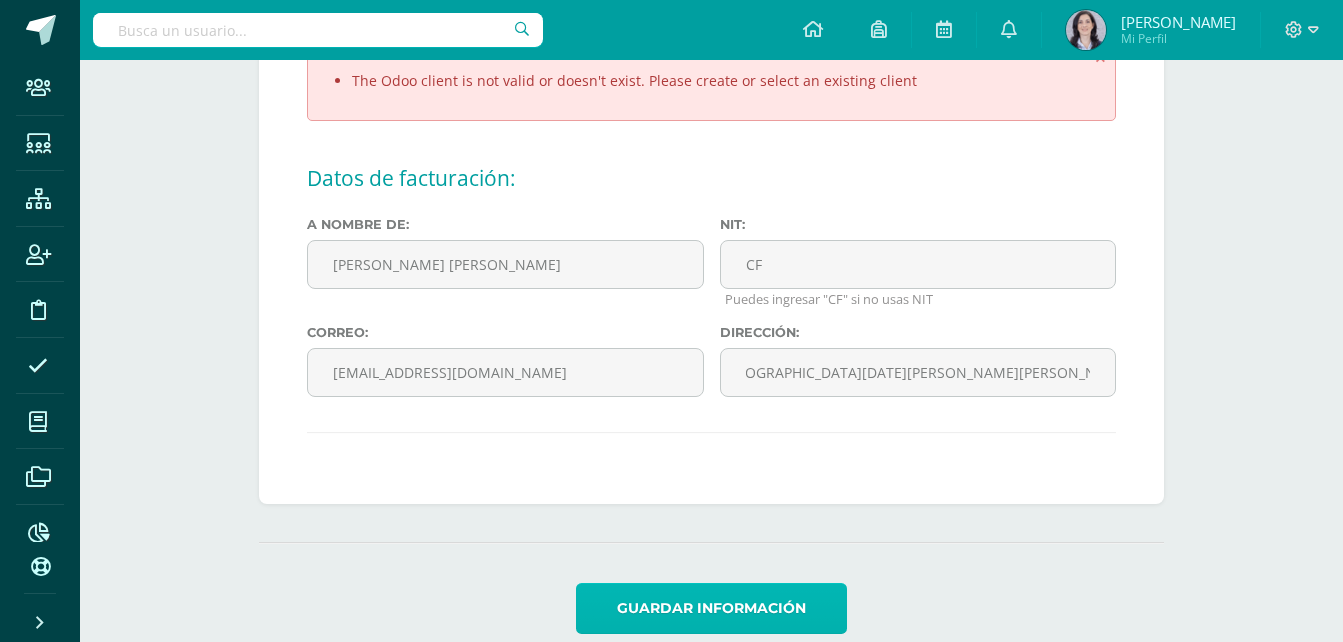 click on "Guardar información" at bounding box center [711, 608] 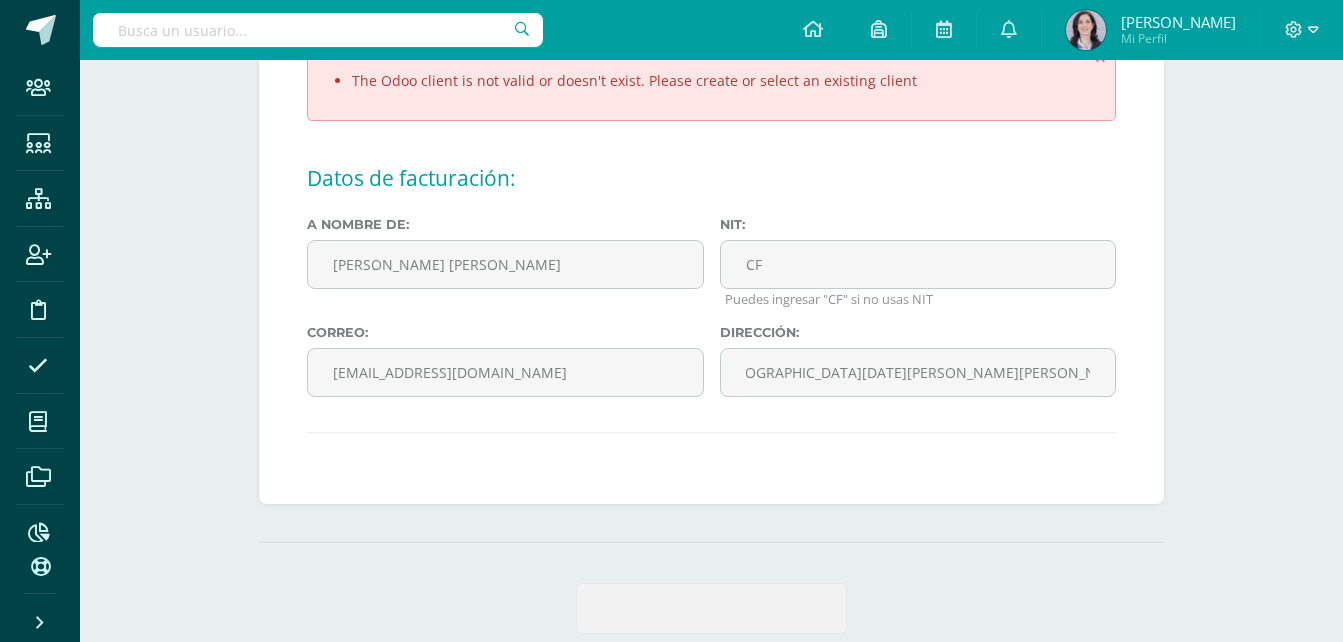 scroll, scrollTop: 0, scrollLeft: 0, axis: both 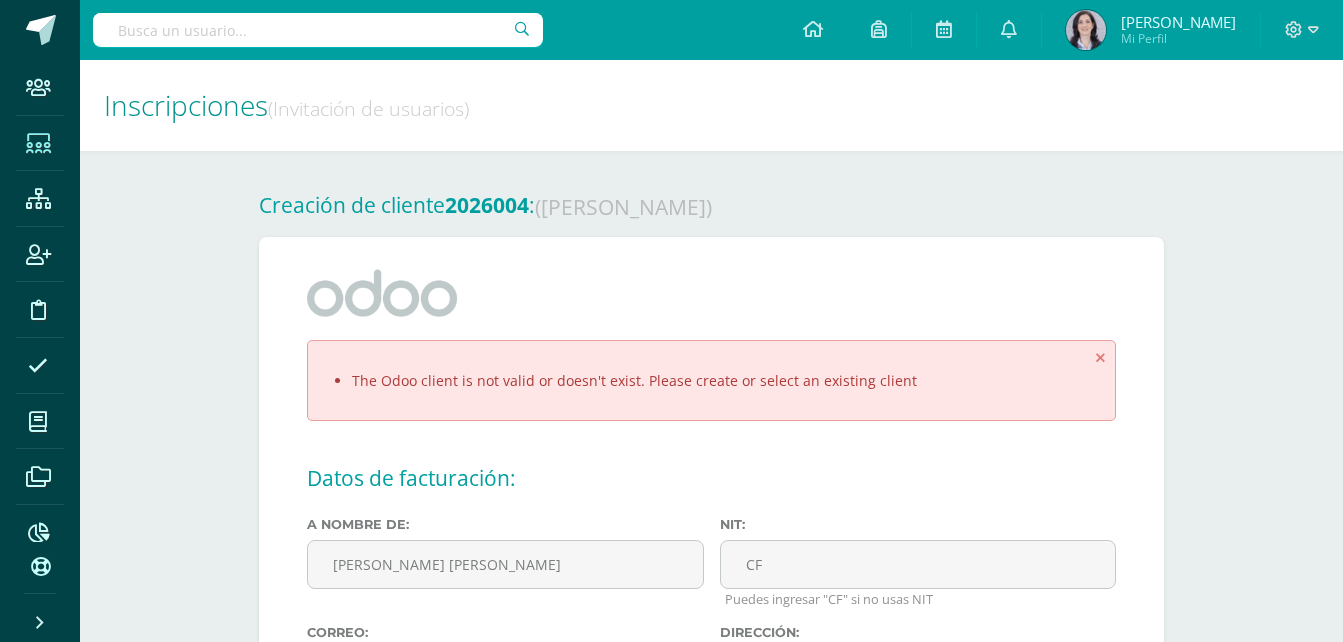 click at bounding box center (38, 144) 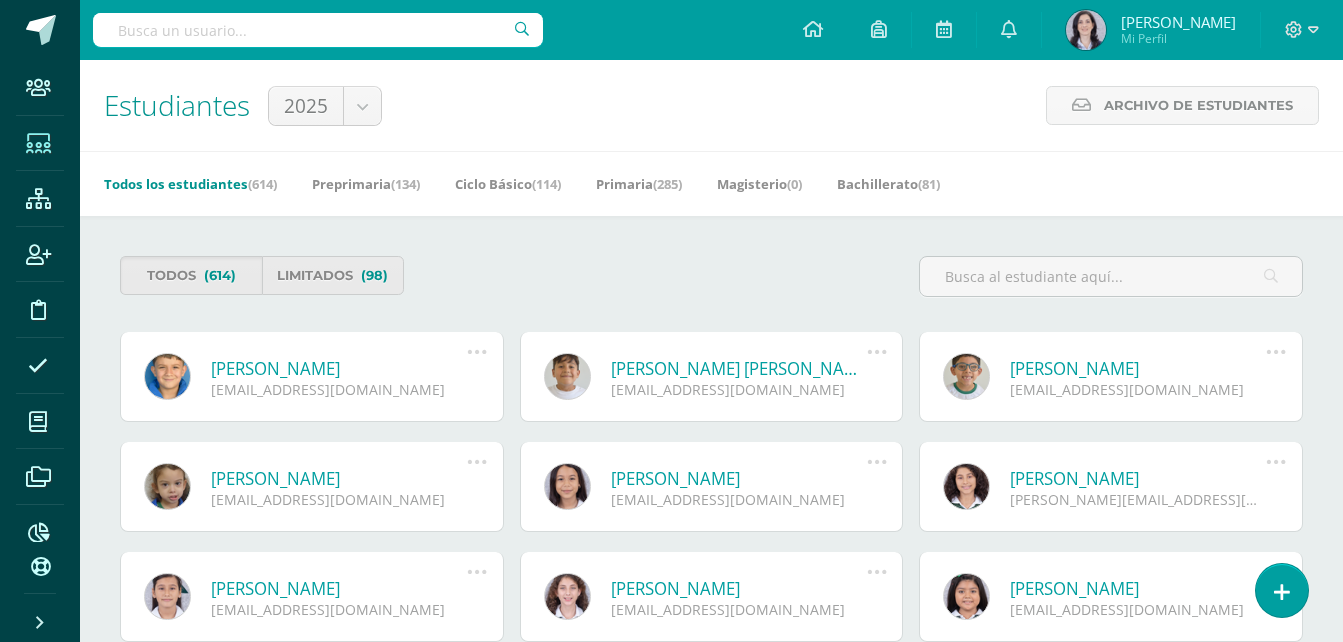 scroll, scrollTop: 0, scrollLeft: 0, axis: both 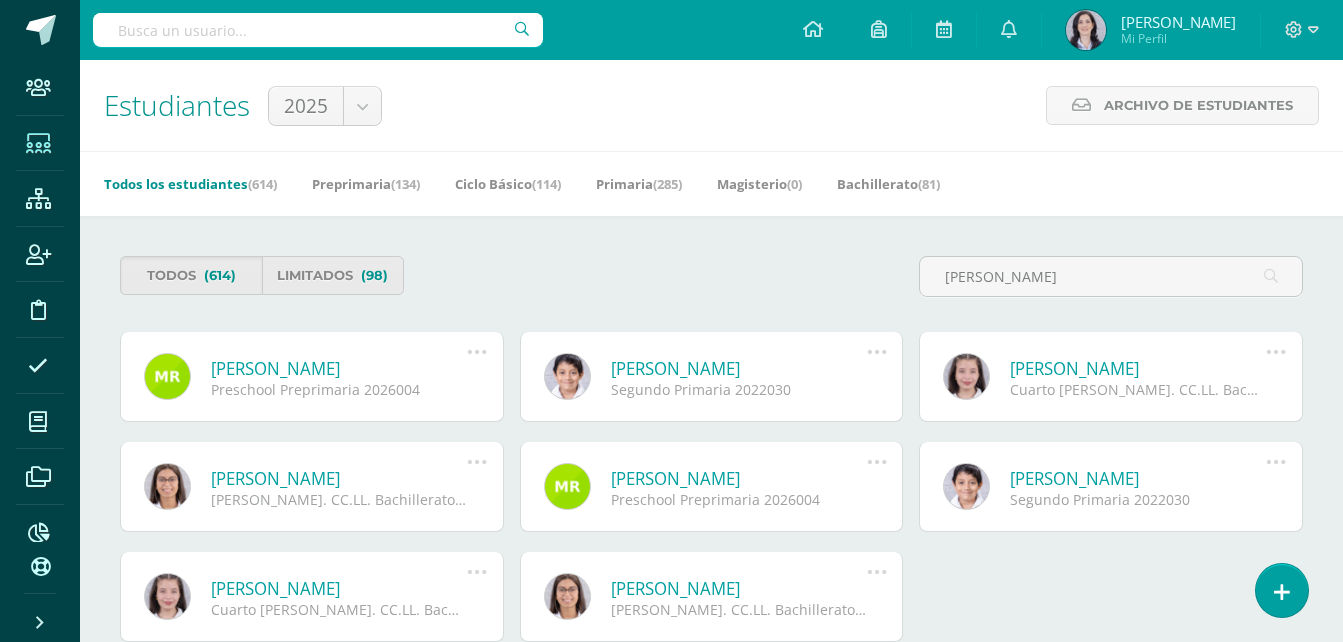 type on "[PERSON_NAME]" 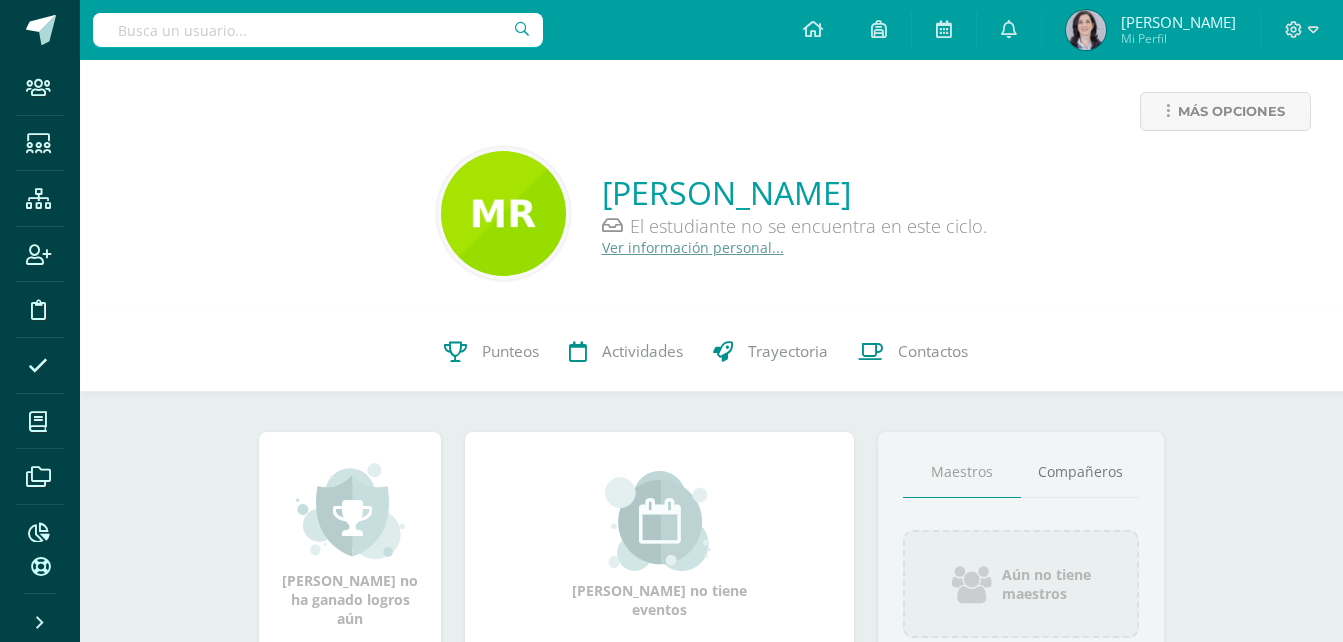 scroll, scrollTop: 0, scrollLeft: 0, axis: both 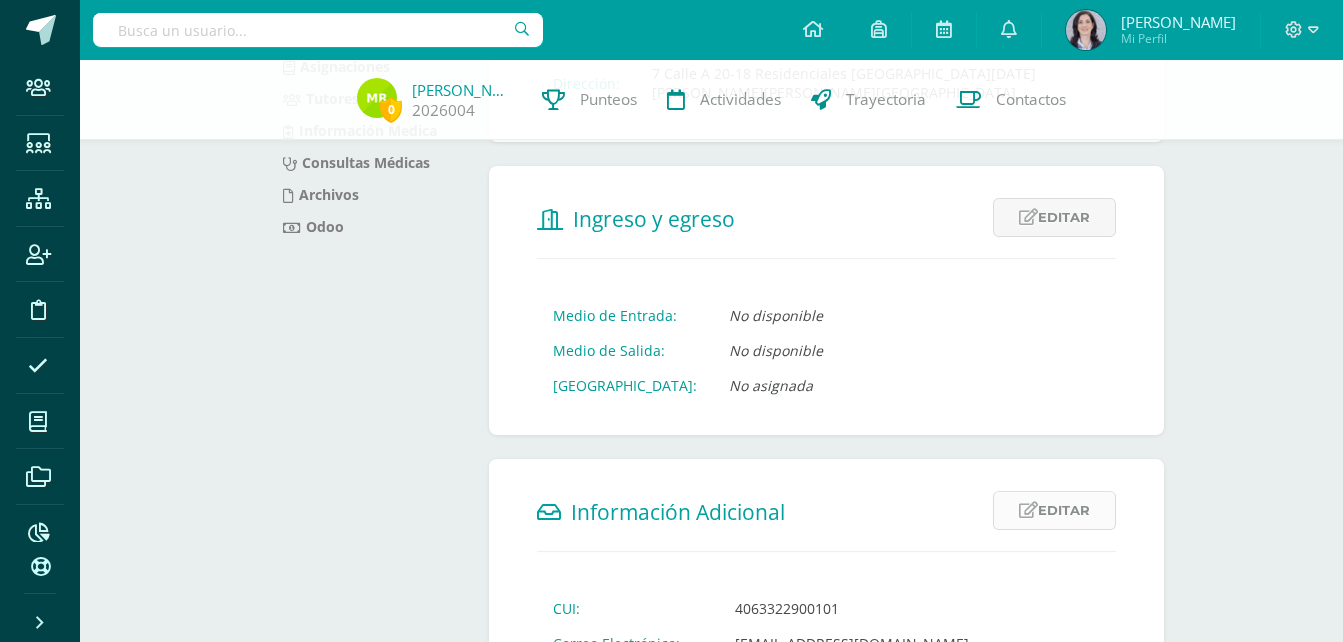 click on "Editar" at bounding box center [1054, 510] 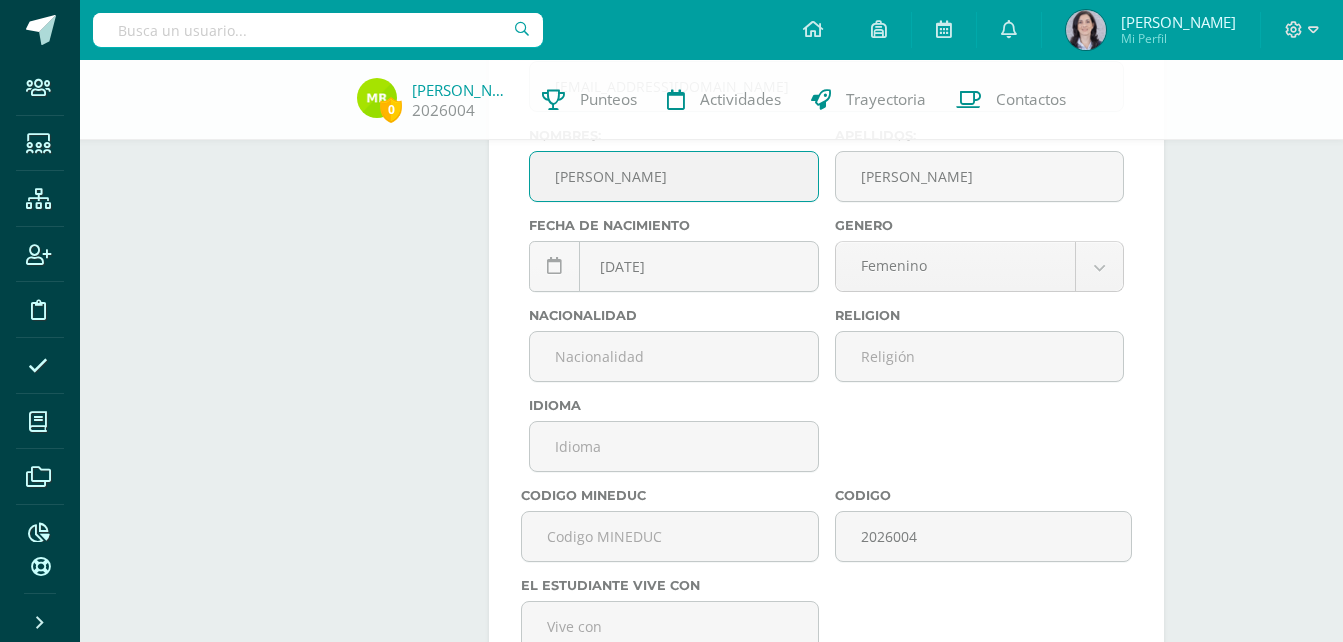 scroll, scrollTop: 1018, scrollLeft: 0, axis: vertical 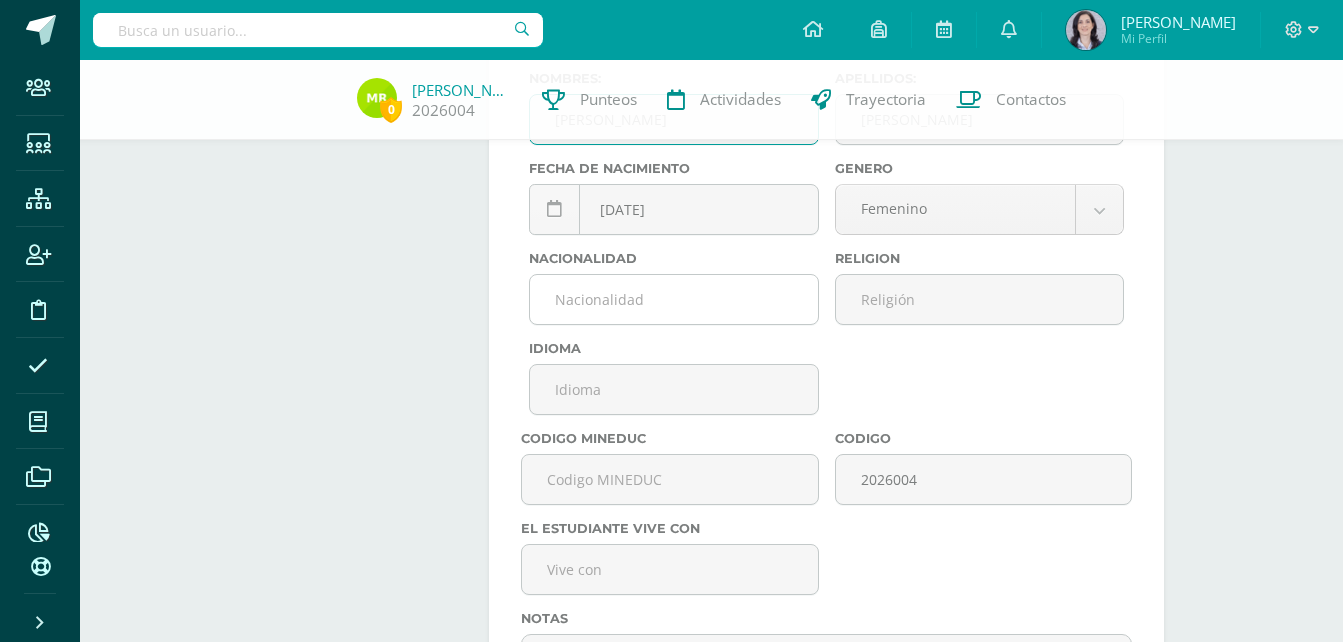 click at bounding box center (673, 299) 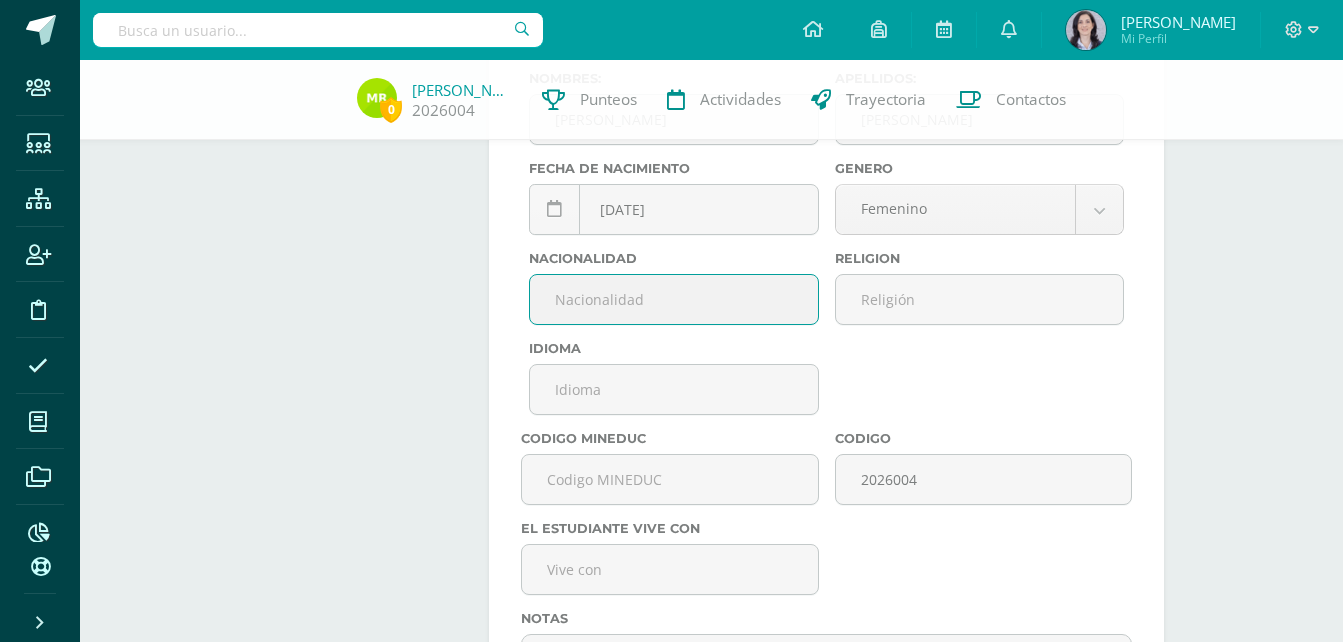 type on "Guatemalteca" 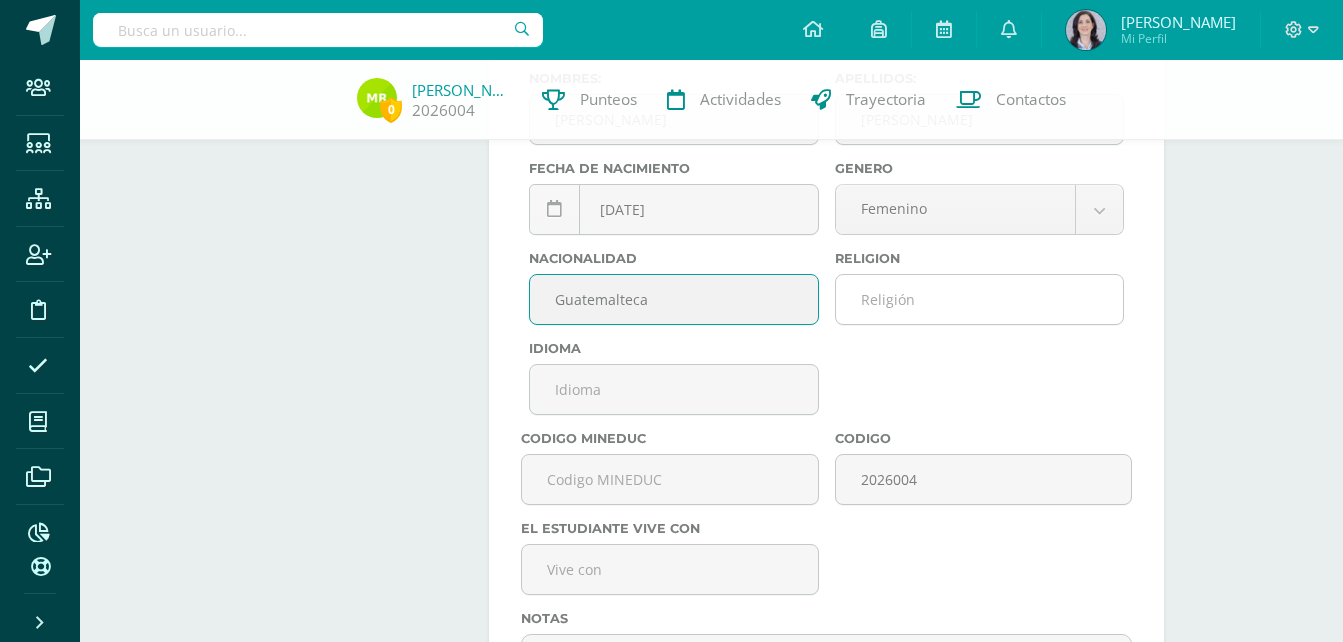 drag, startPoint x: 914, startPoint y: 306, endPoint x: 904, endPoint y: 317, distance: 14.866069 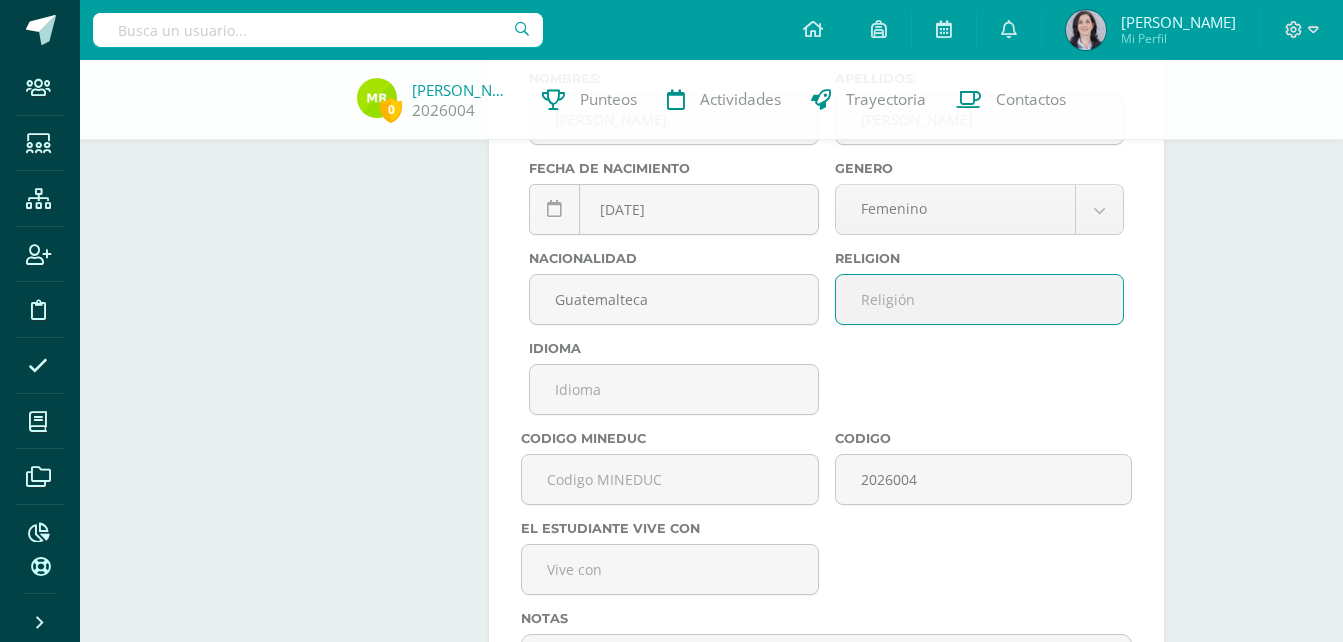 type on "católica" 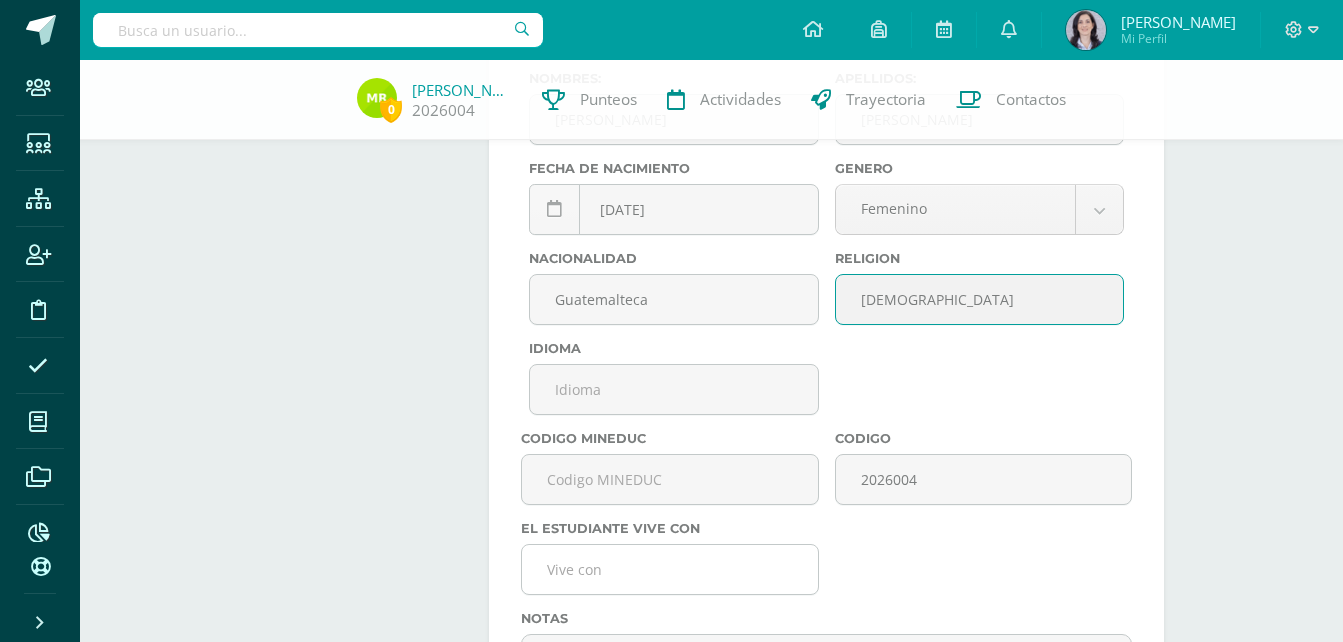 click at bounding box center [669, 569] 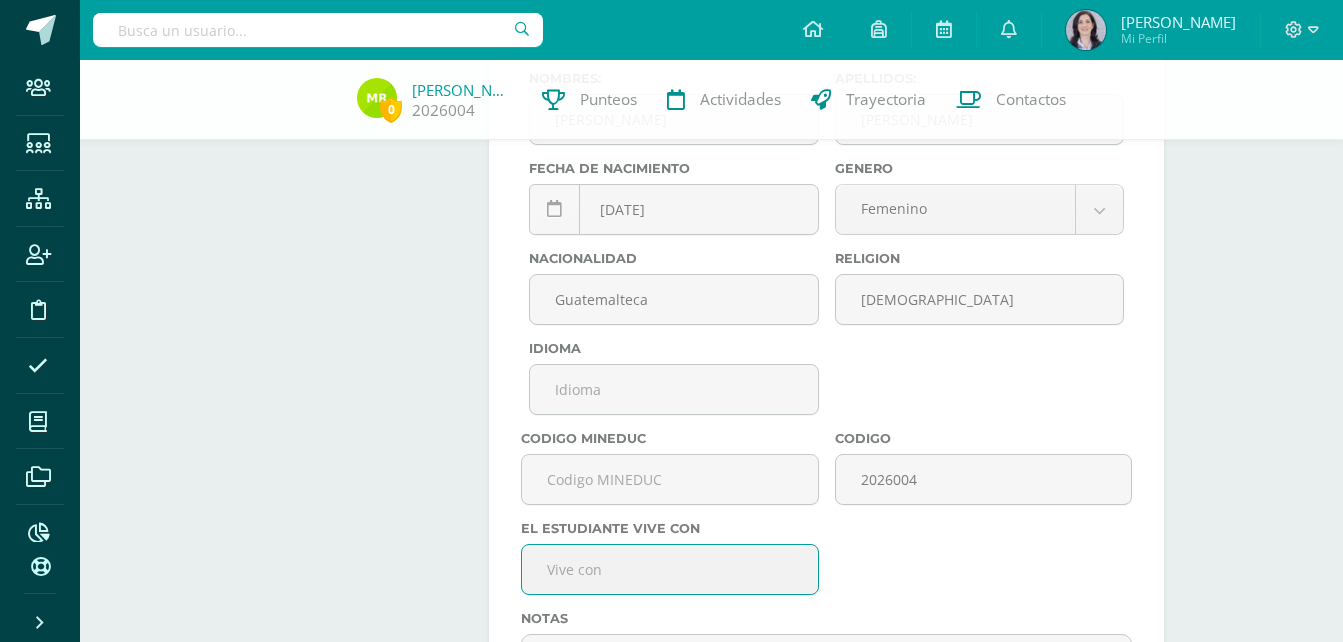type on "ambos padres" 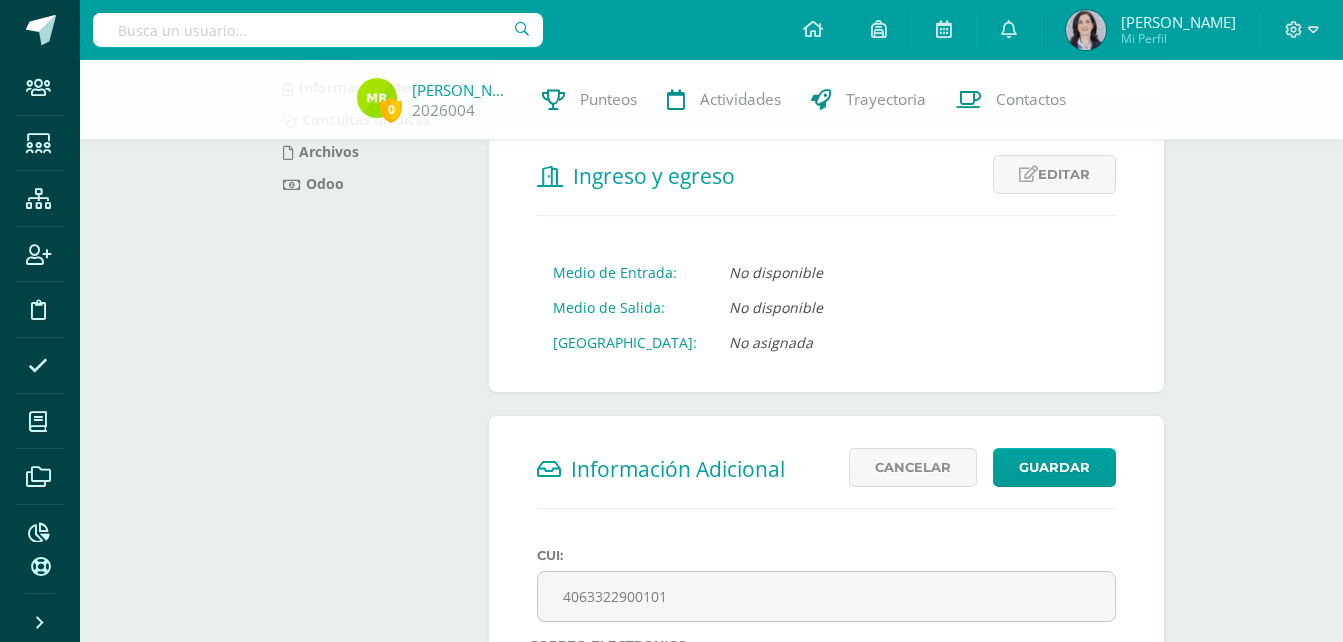 scroll, scrollTop: 322, scrollLeft: 0, axis: vertical 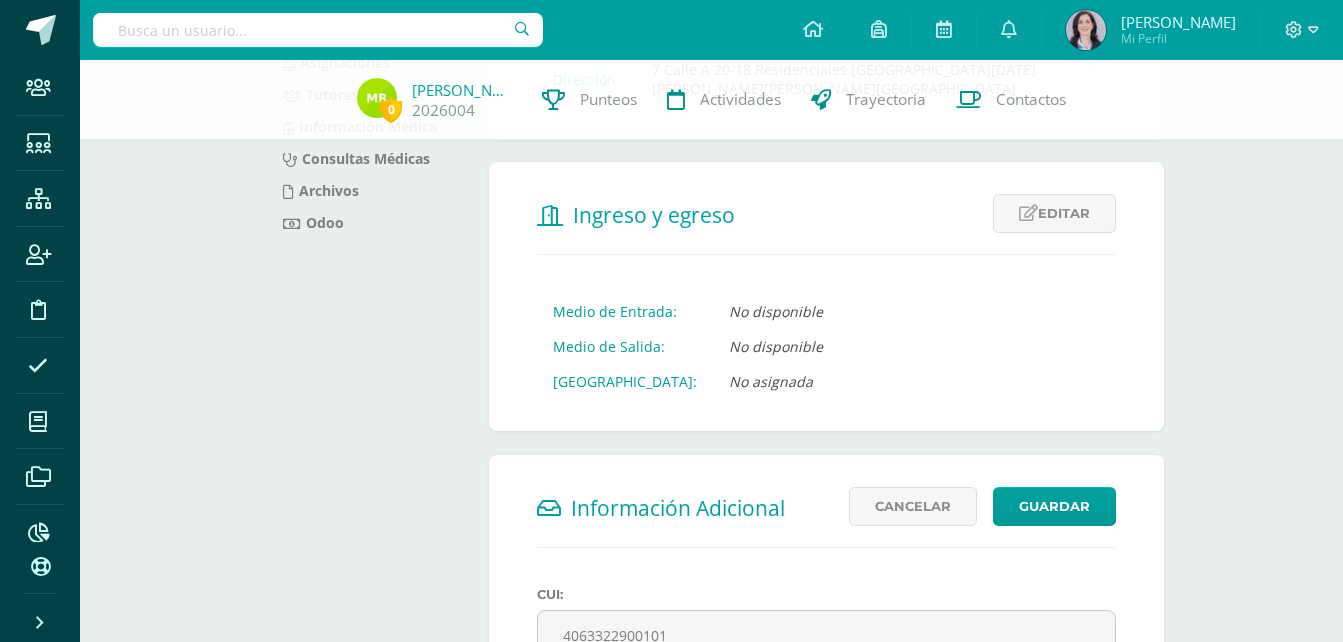 click on "Staff Estudiantes Estructura Inscripción Disciplina Asistencia Mis cursos Archivos Reportes Soporte
Ayuda
Reportar un problema
Centro de ayuda
Últimas actualizaciones
Cerrar panel  Configuración
Configuración del Colegio
Cerrar sesión
Nívea Luz
Mi Perfil Avisos
0
avisos sin leer
Avisos
Colegio Monte-María  ha cancelado un acceso temporal
Colegio Monte-María ha cancelado un acceso temporal para el usuario
Diane Aguilar
Agosto 12
Colegio Monte-María  ha creado un acceso temporal
Diane Aguilar
Andrea Marroquín
Mo" at bounding box center [671, 610] 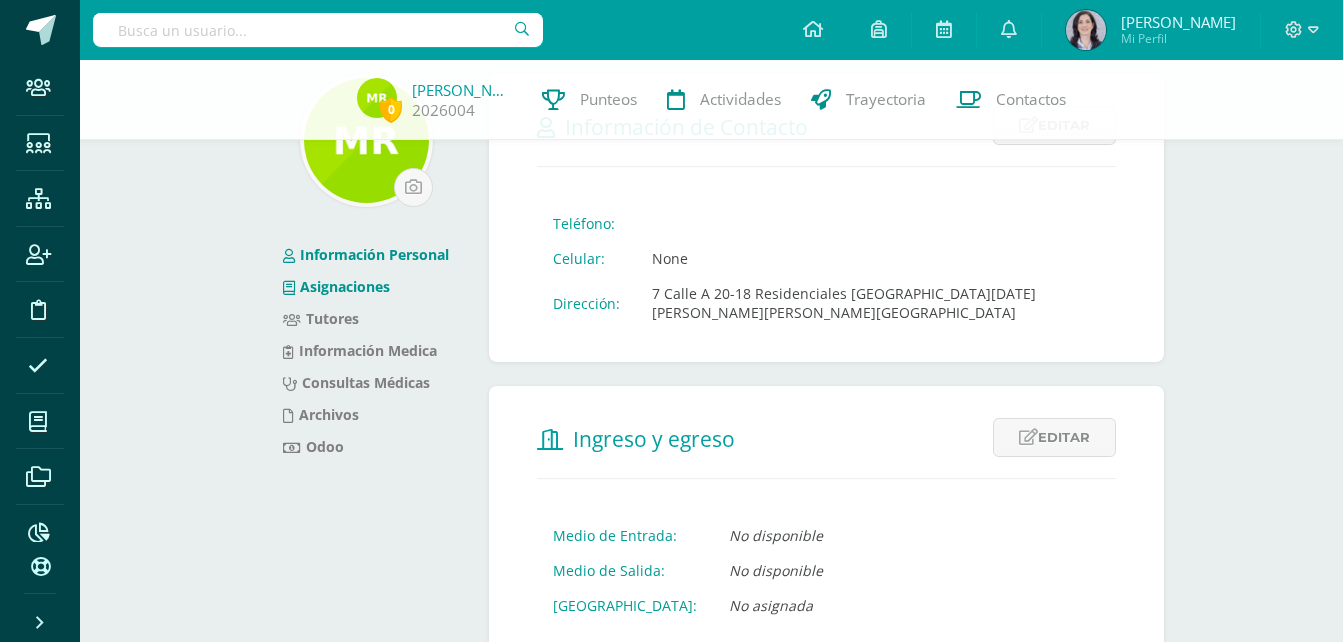 scroll, scrollTop: 100, scrollLeft: 0, axis: vertical 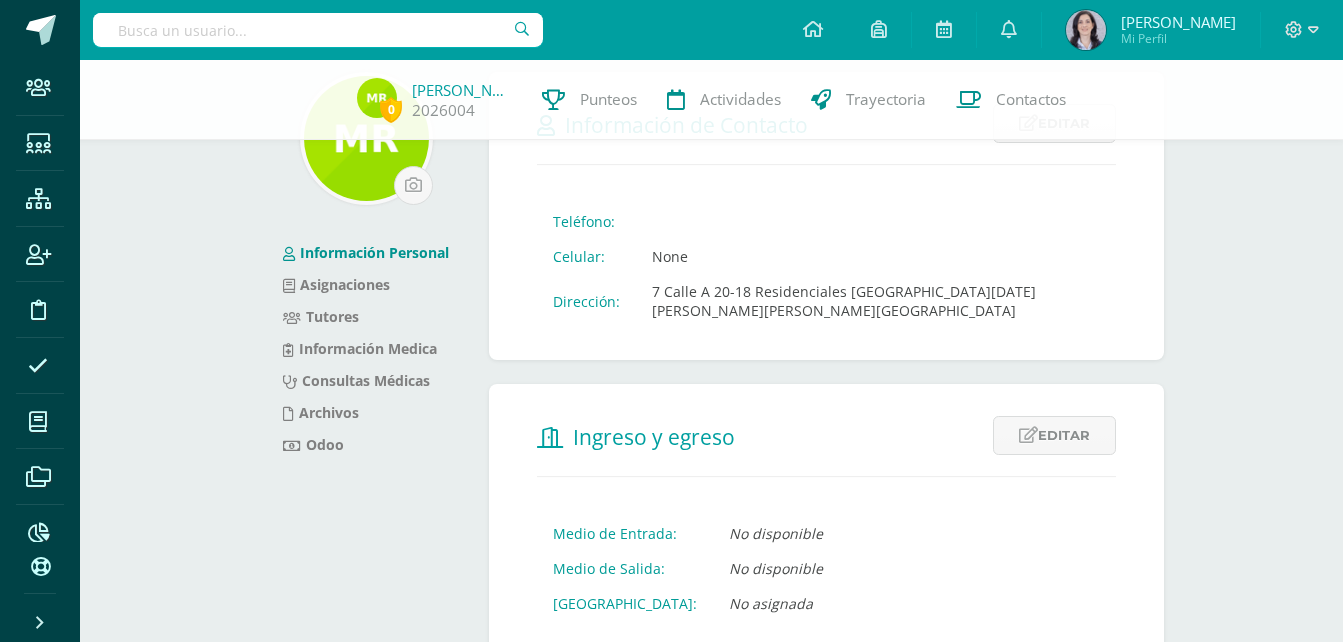 click on "7 Calle A 20-18 Residenciales [GEOGRAPHIC_DATA][DATE][PERSON_NAME][PERSON_NAME][GEOGRAPHIC_DATA]" at bounding box center (876, 301) 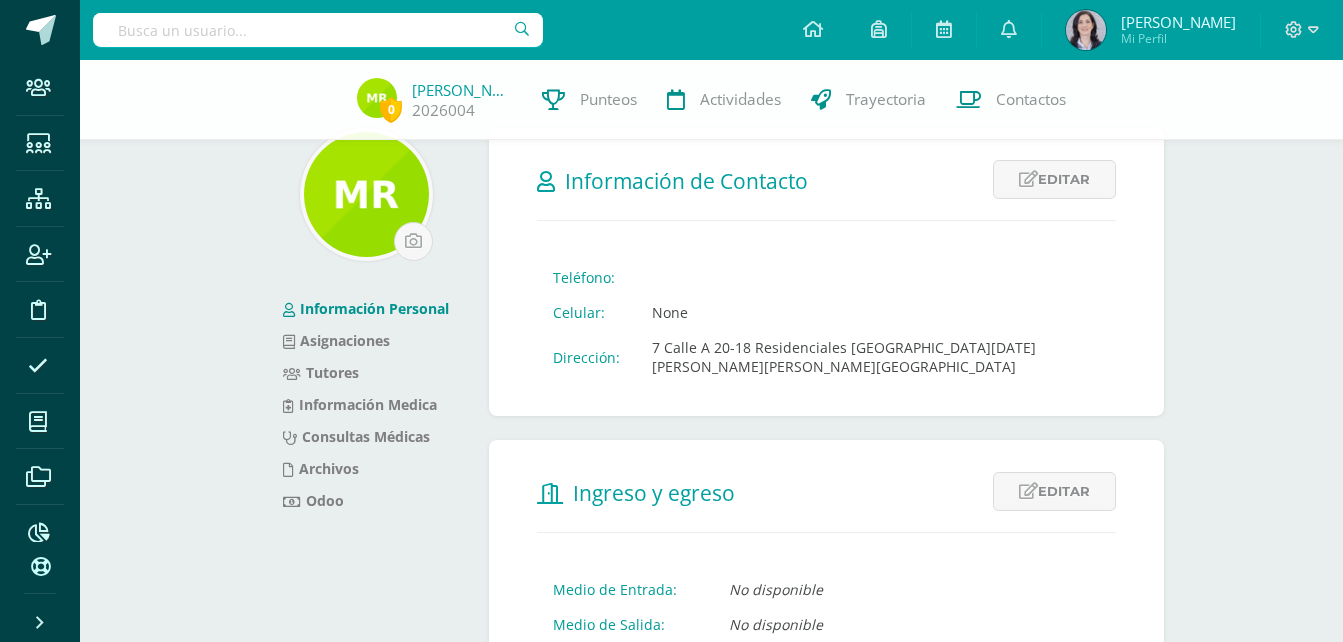 scroll, scrollTop: 0, scrollLeft: 0, axis: both 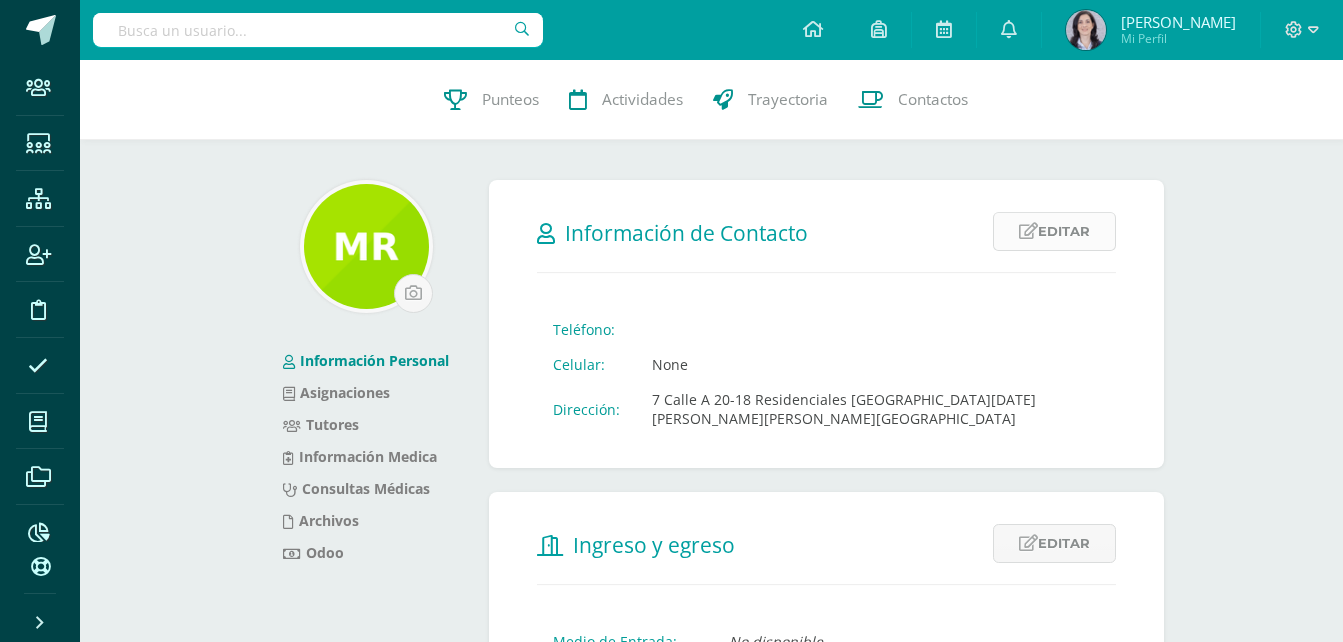 click on "Editar" at bounding box center (1054, 231) 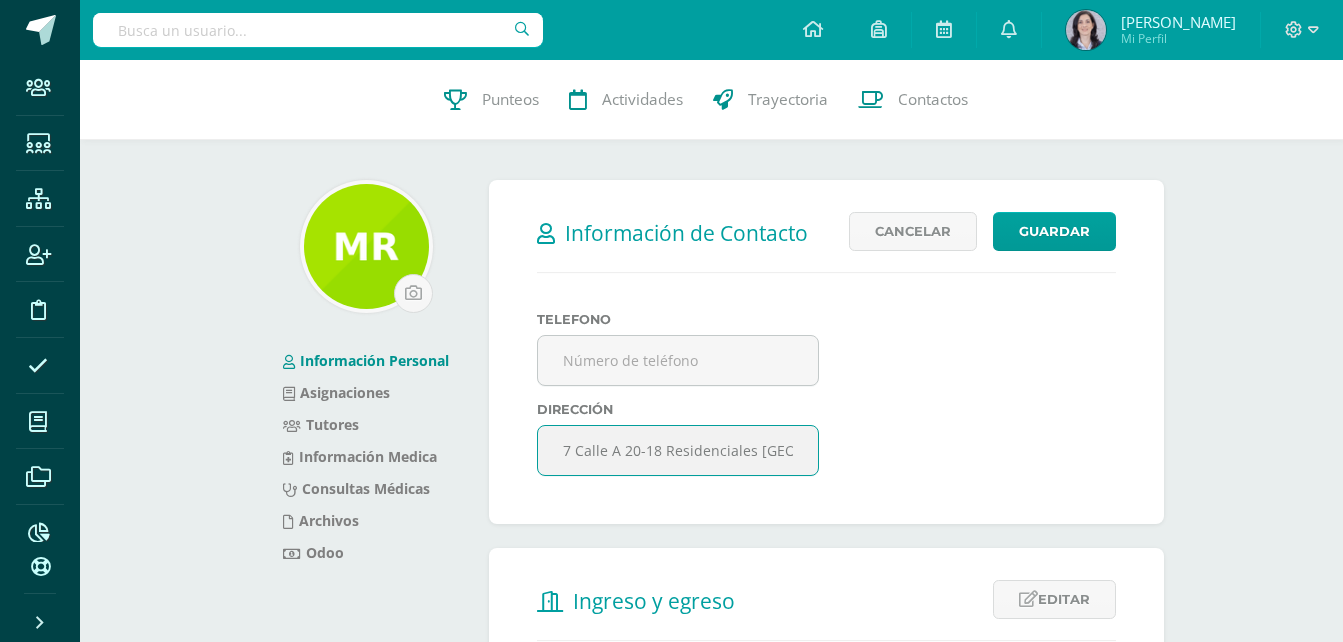 click on "7 Calle A 20-18 Residenciales [GEOGRAPHIC_DATA][DATE][PERSON_NAME][PERSON_NAME][GEOGRAPHIC_DATA]" at bounding box center [677, 450] 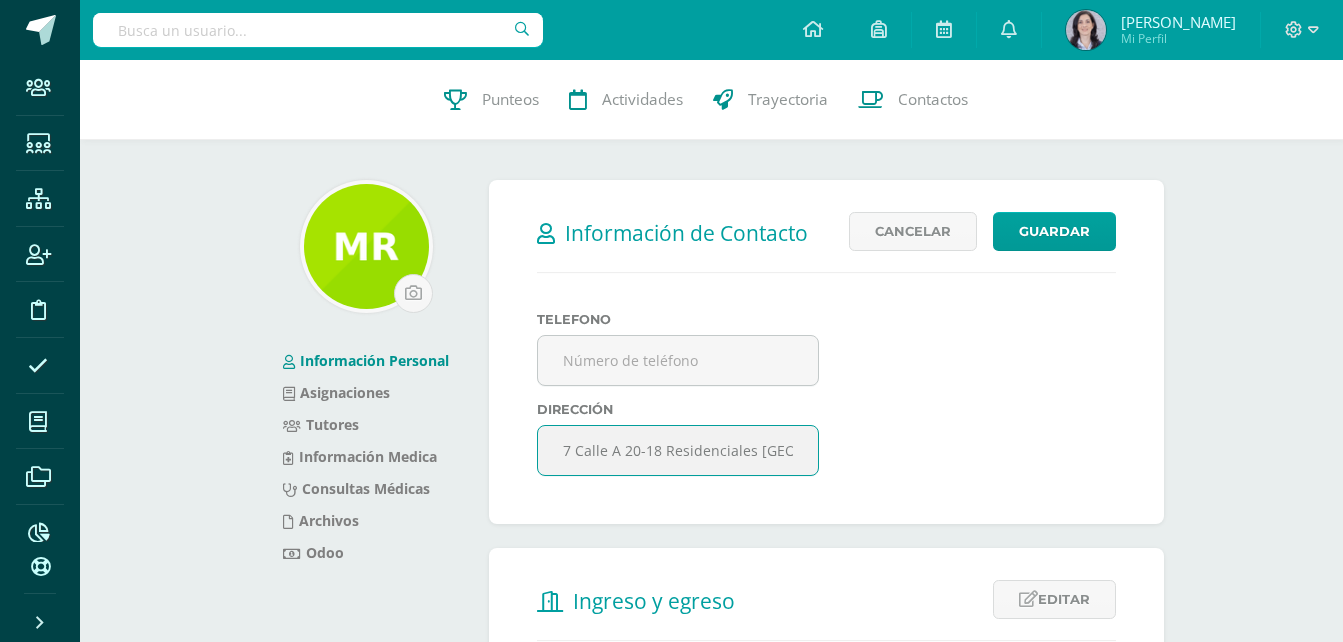 scroll, scrollTop: 0, scrollLeft: 339, axis: horizontal 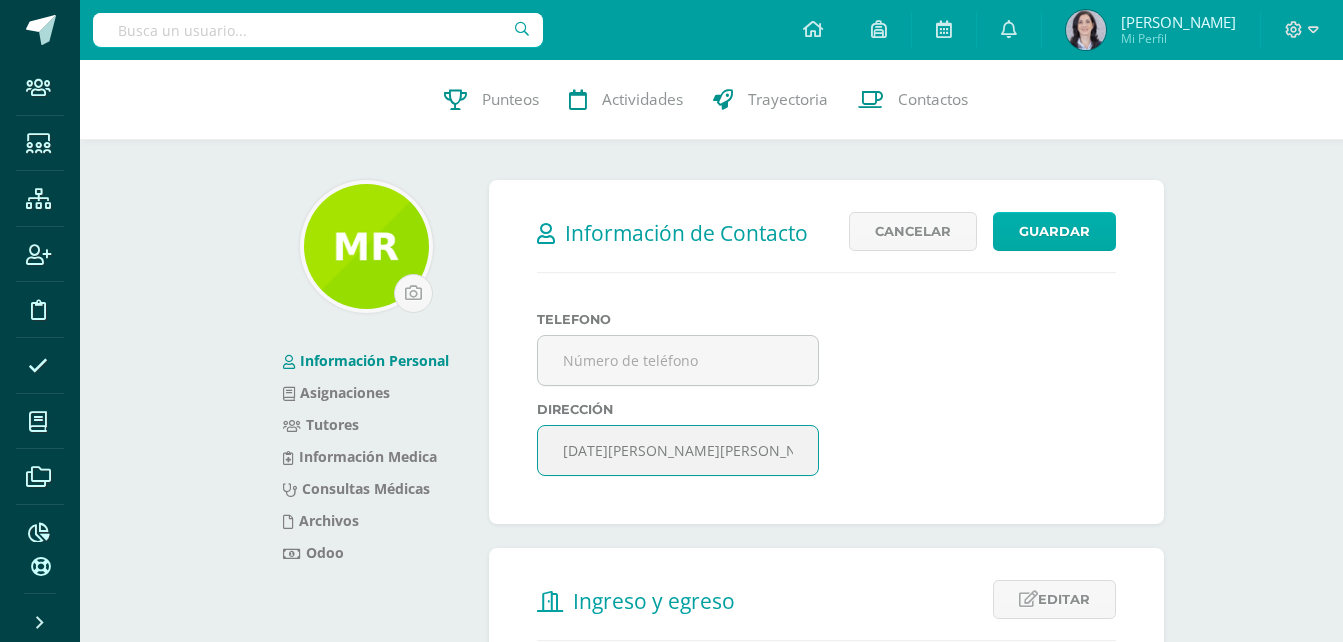 type on "7 Calle A 20-18 Residenciales [GEOGRAPHIC_DATA][DATE][PERSON_NAME][PERSON_NAME][GEOGRAPHIC_DATA]" 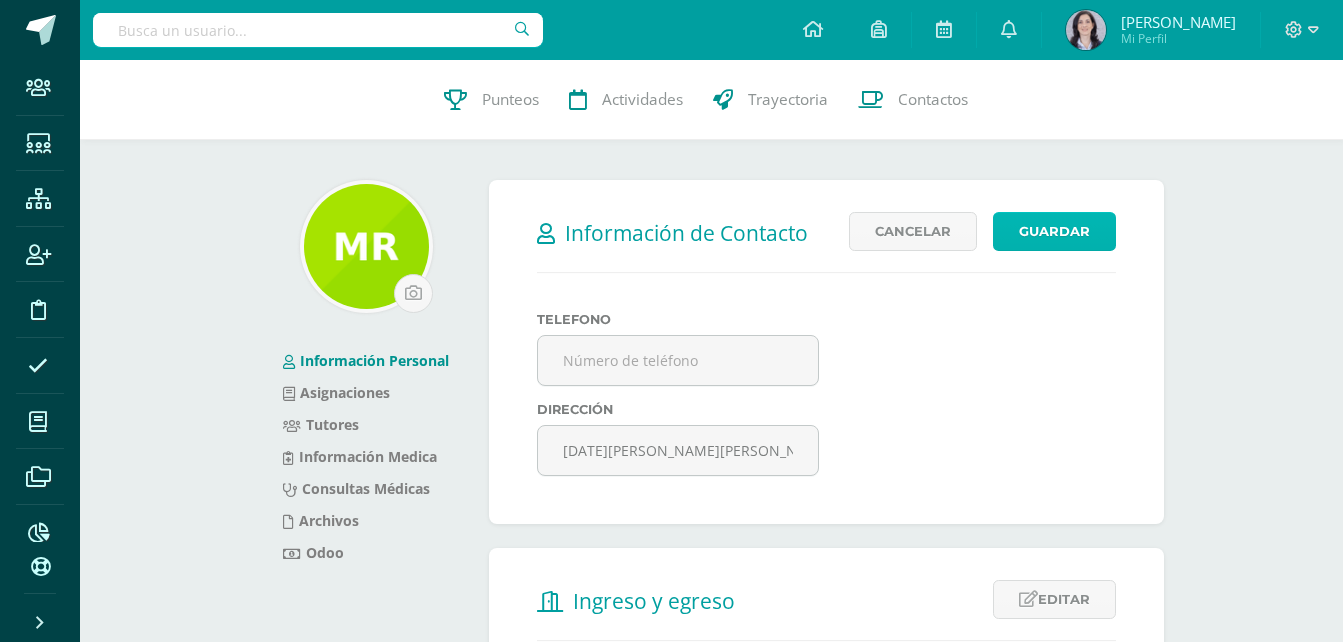 click on "Guardar" at bounding box center (1054, 231) 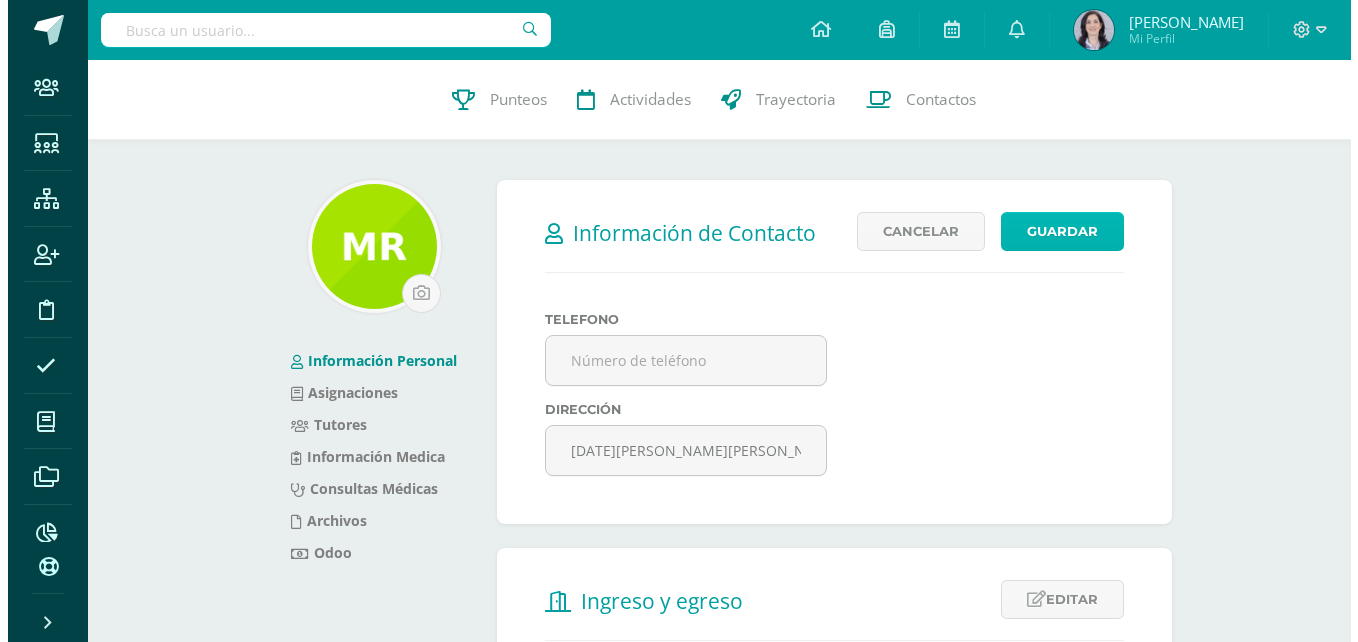 scroll, scrollTop: 0, scrollLeft: 0, axis: both 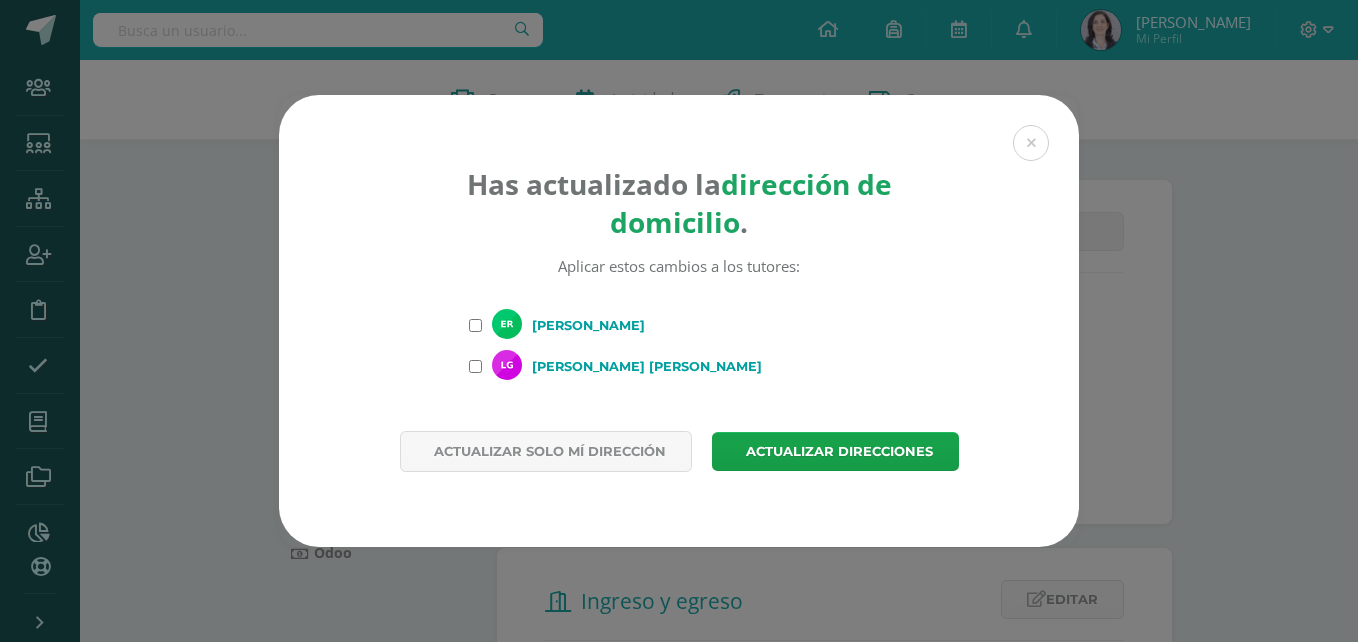 click on "[PERSON_NAME]" at bounding box center (475, 325) 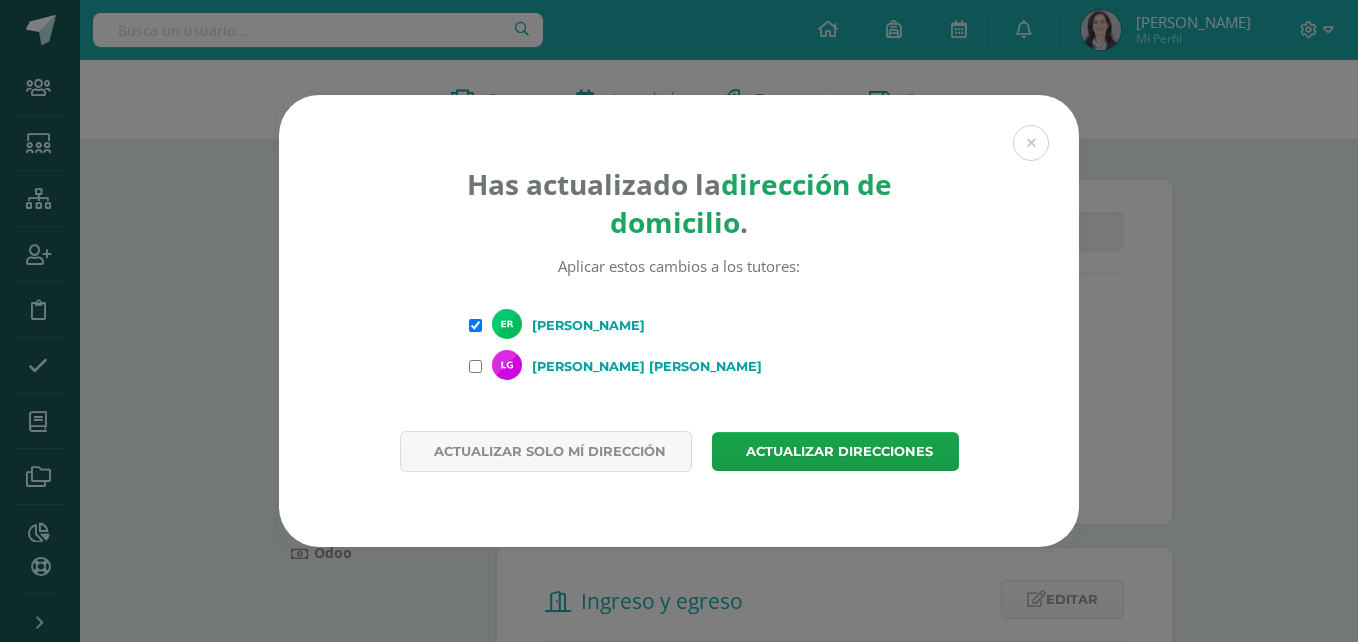 click on "[PERSON_NAME] [PERSON_NAME]" at bounding box center [475, 366] 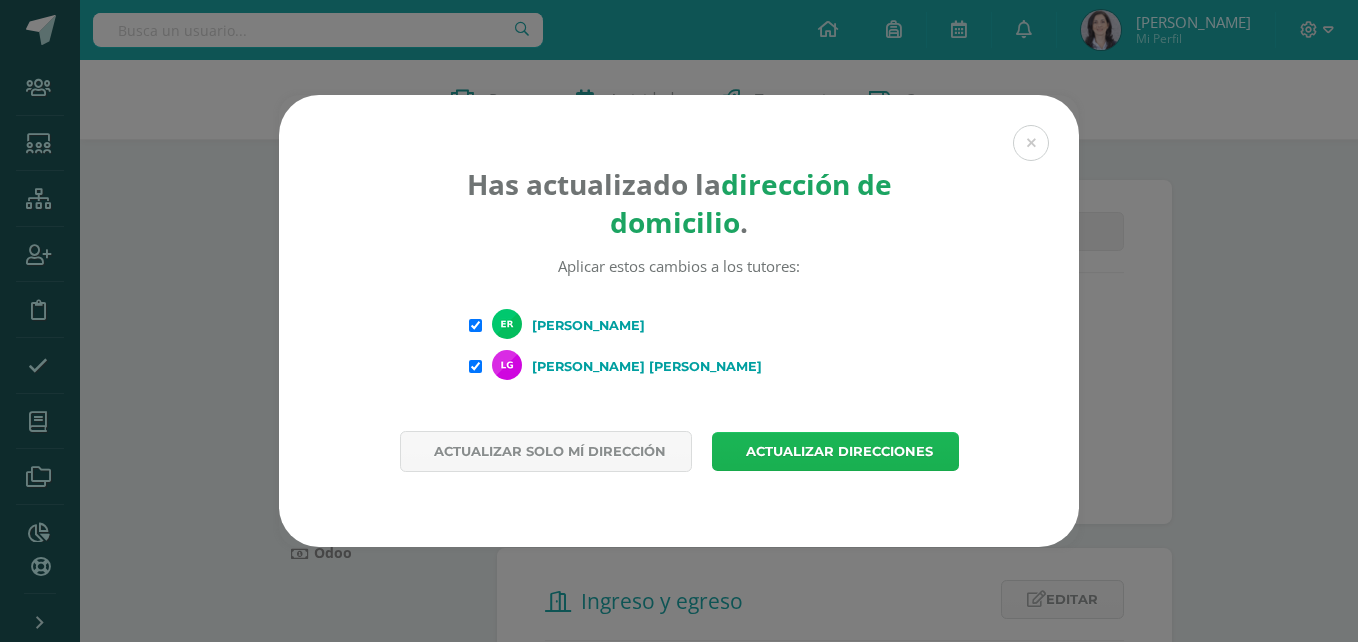 click on "Actualizar direcciones" at bounding box center [839, 451] 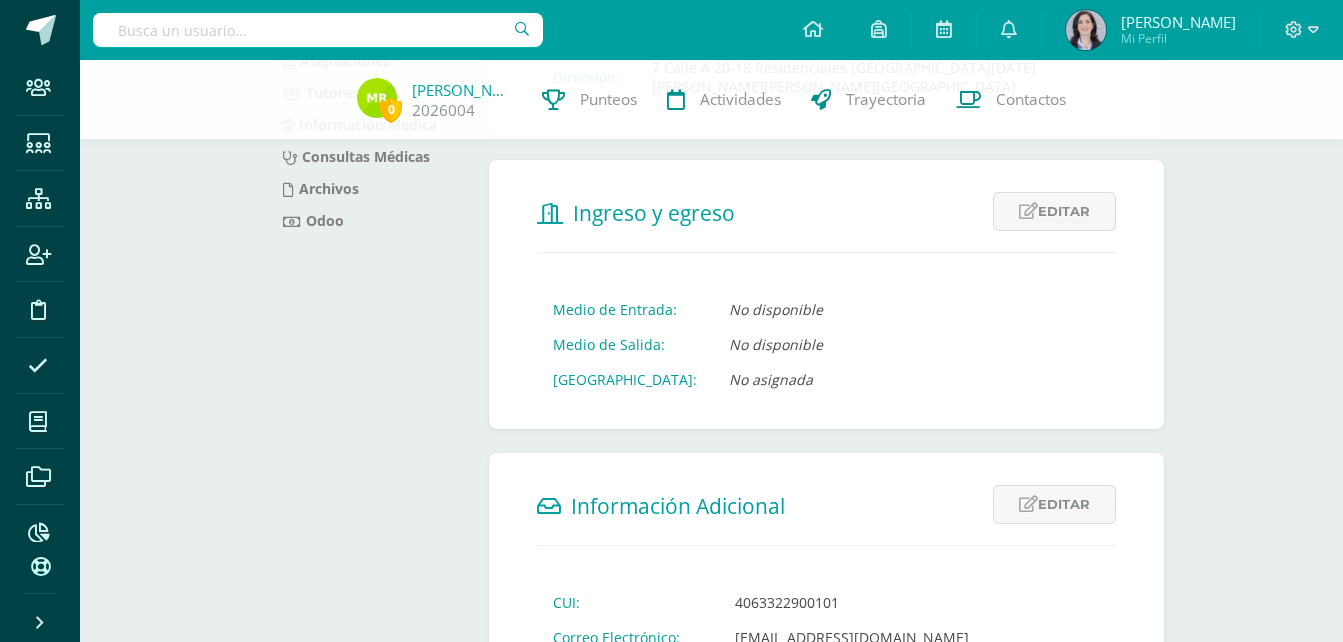 scroll, scrollTop: 318, scrollLeft: 0, axis: vertical 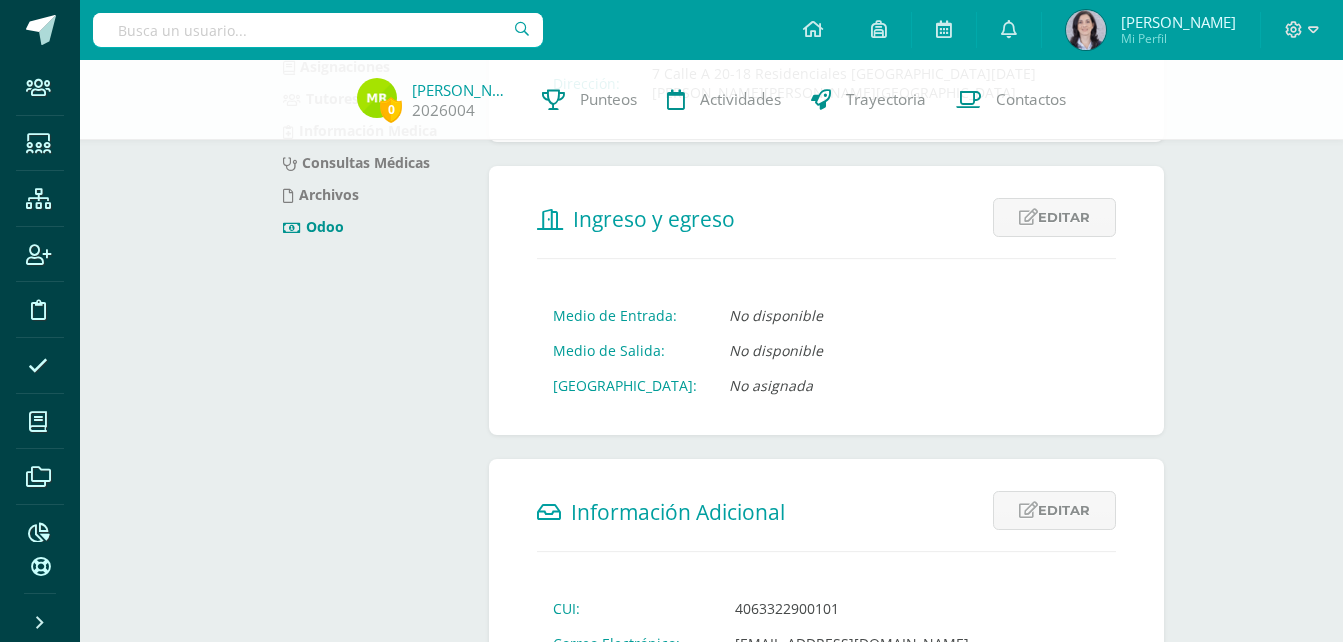 click on "Odoo" at bounding box center (313, 226) 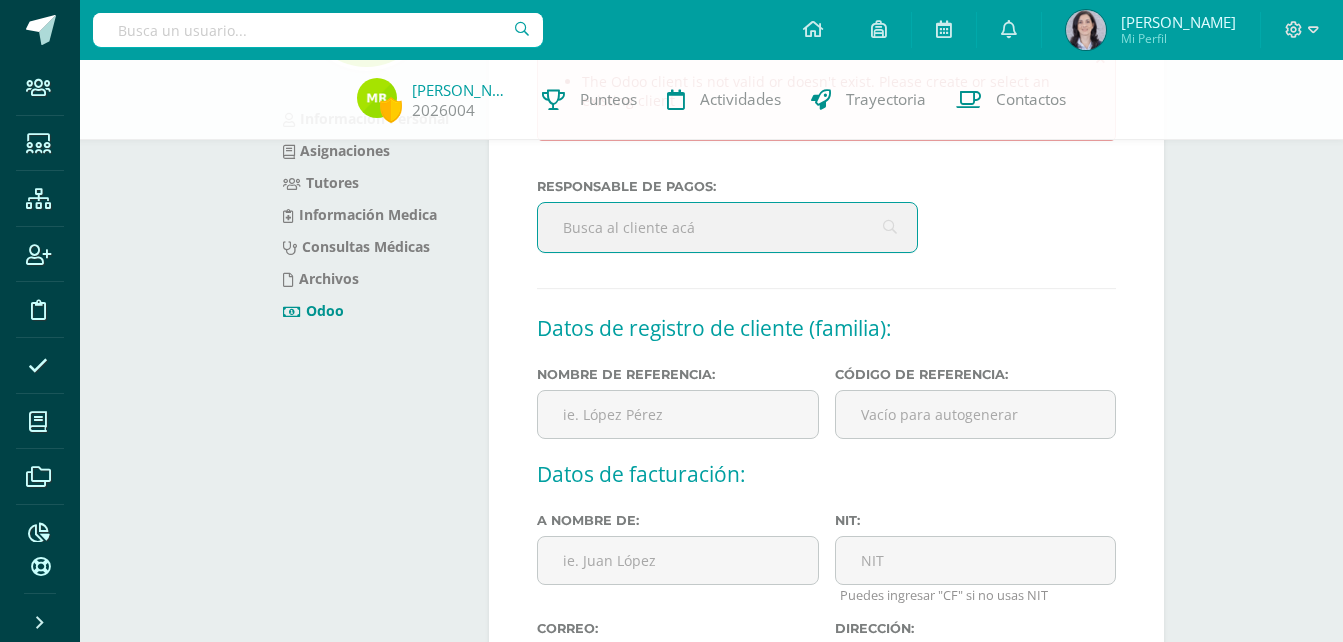 scroll, scrollTop: 300, scrollLeft: 0, axis: vertical 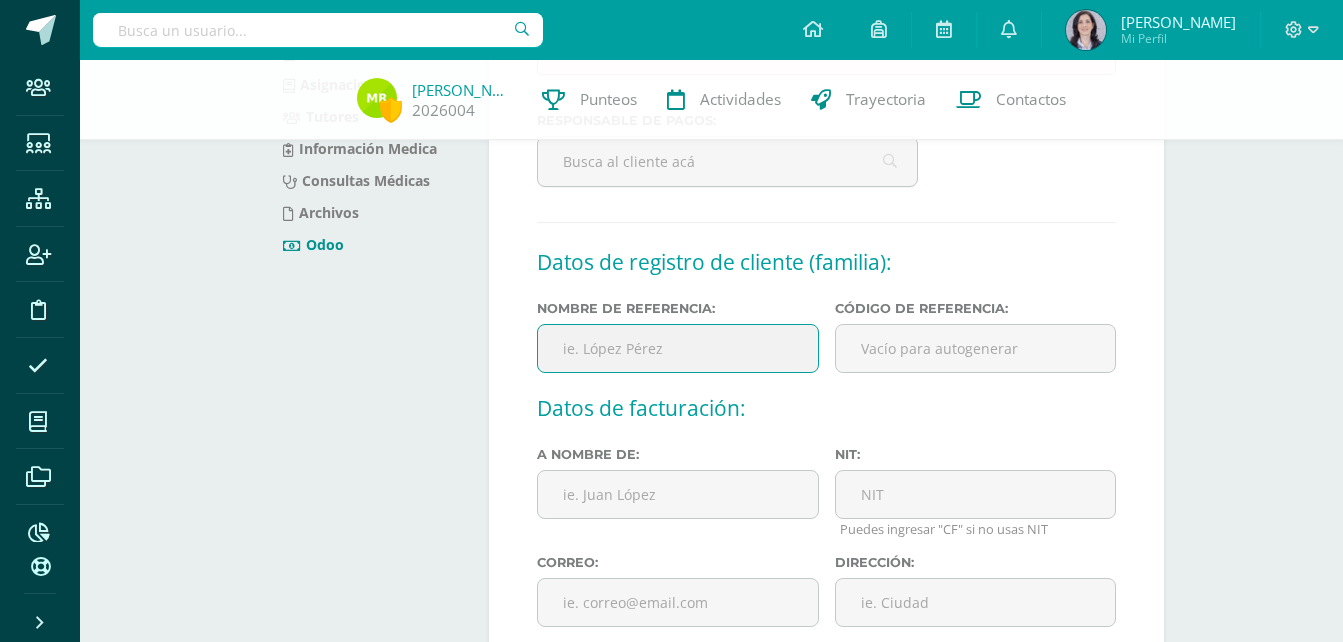 click at bounding box center [677, 348] 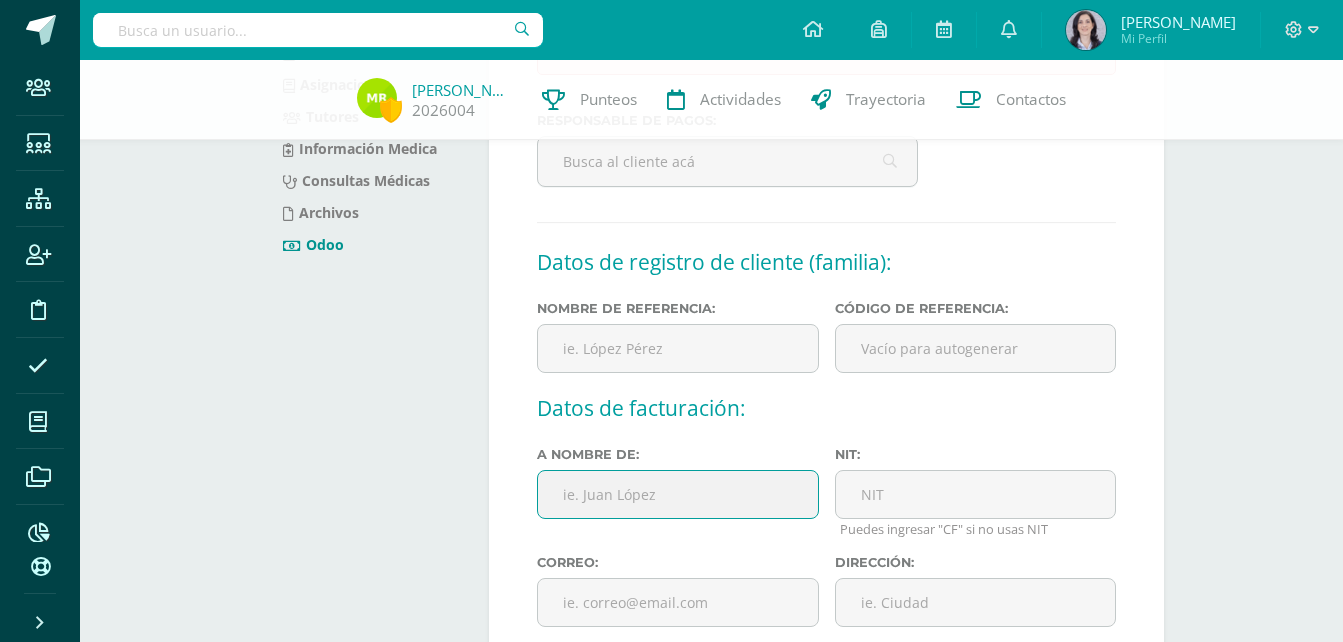 click at bounding box center (677, 494) 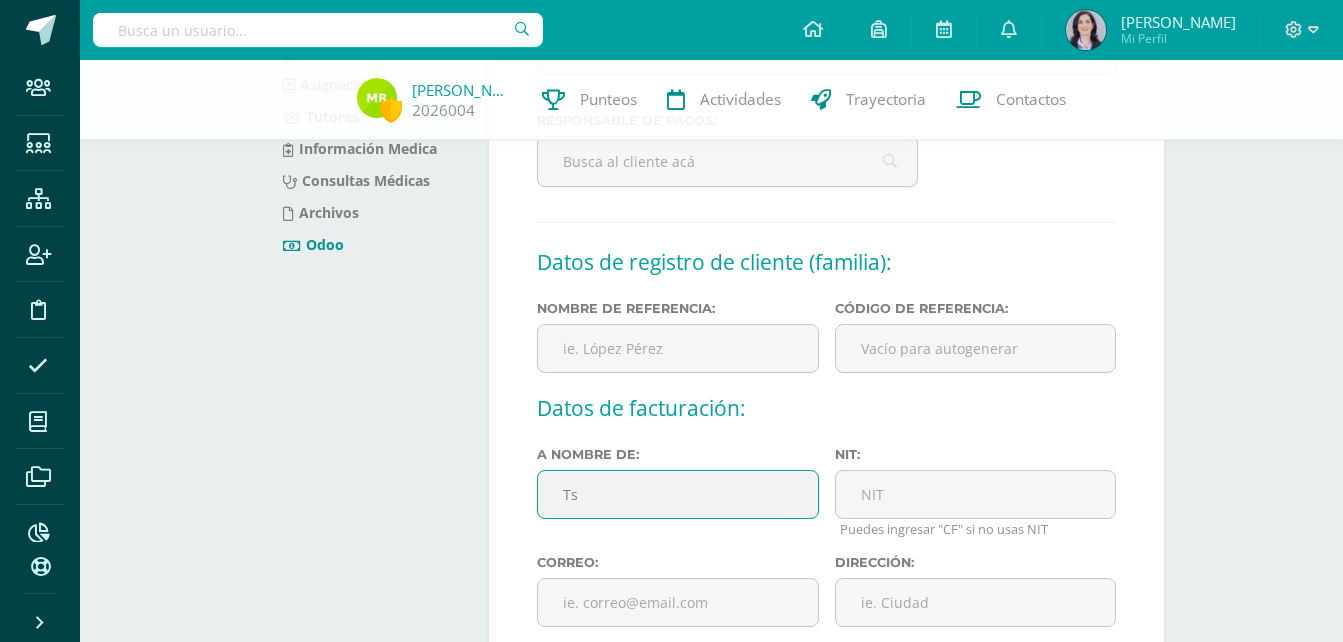 type on "T" 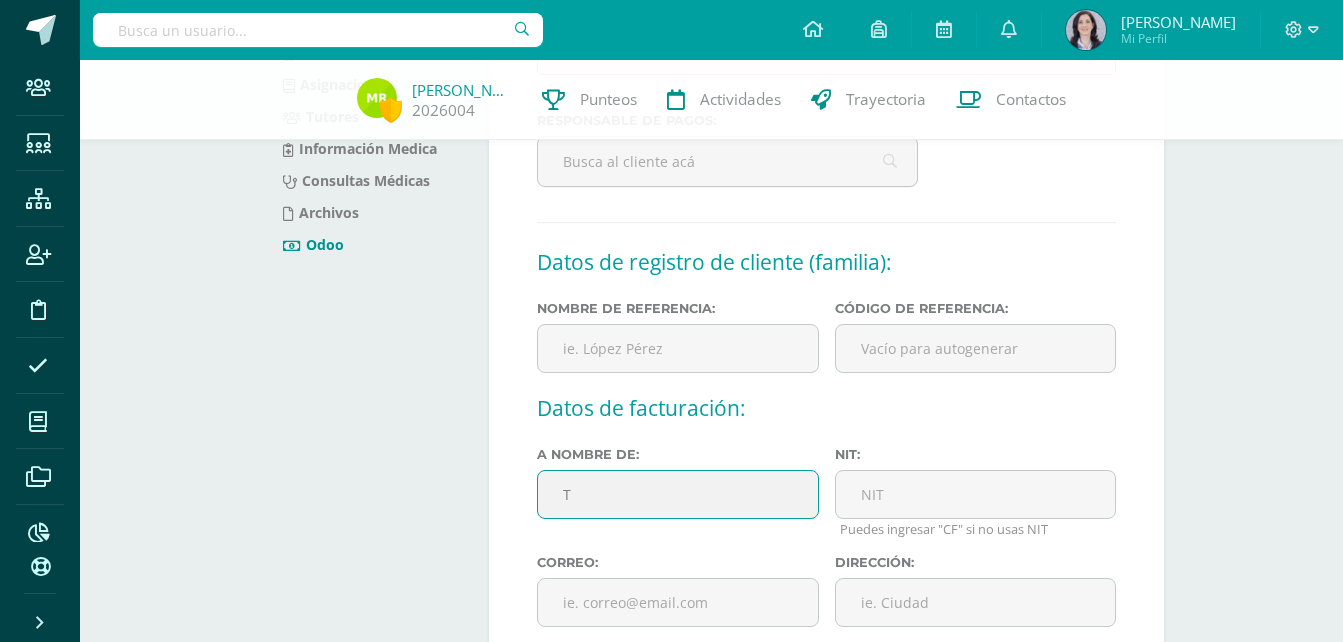 type 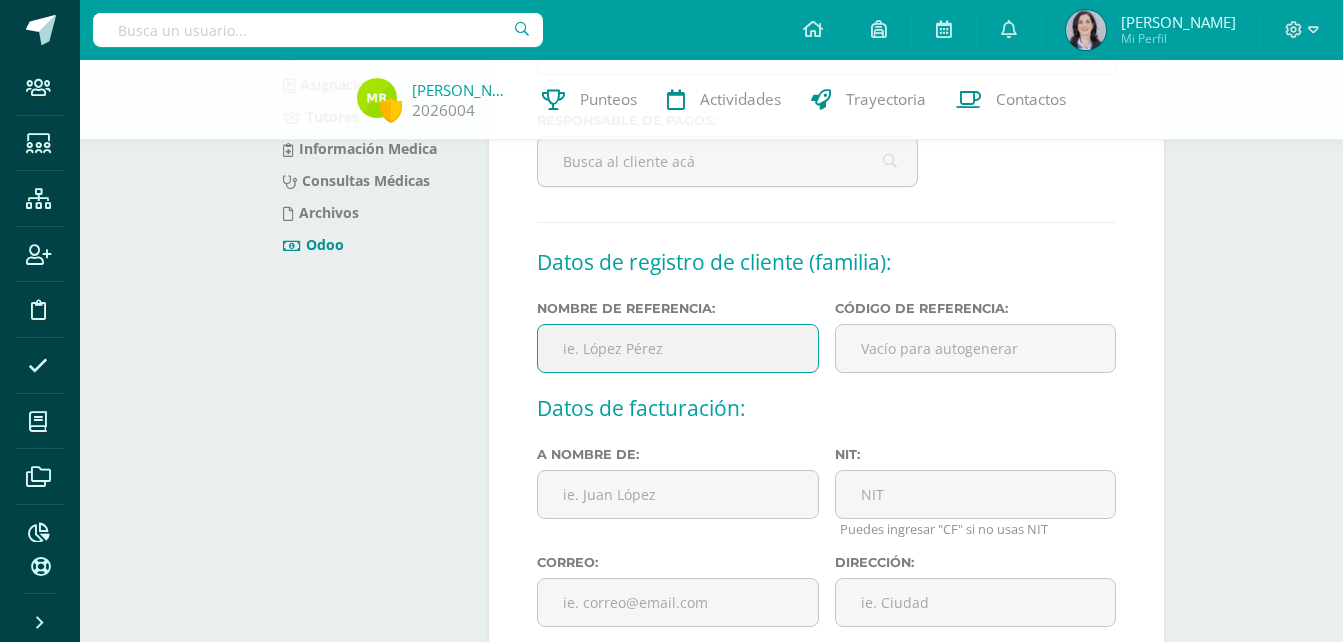 click at bounding box center [677, 348] 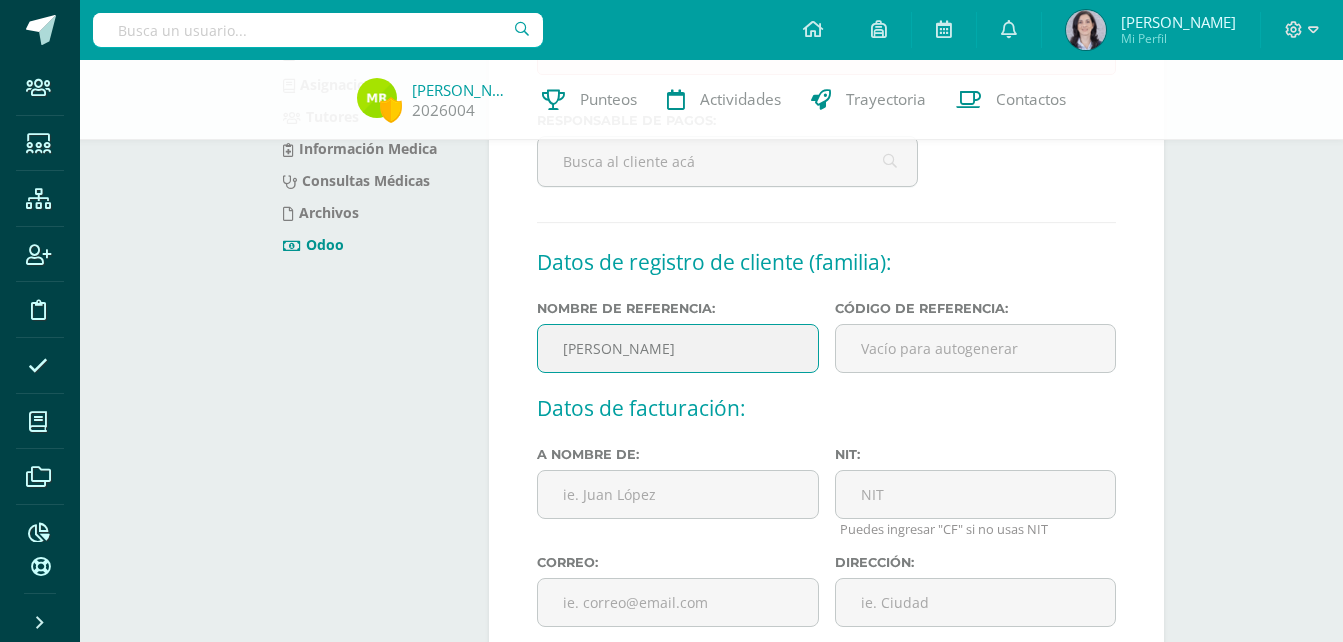 type on "[PERSON_NAME]" 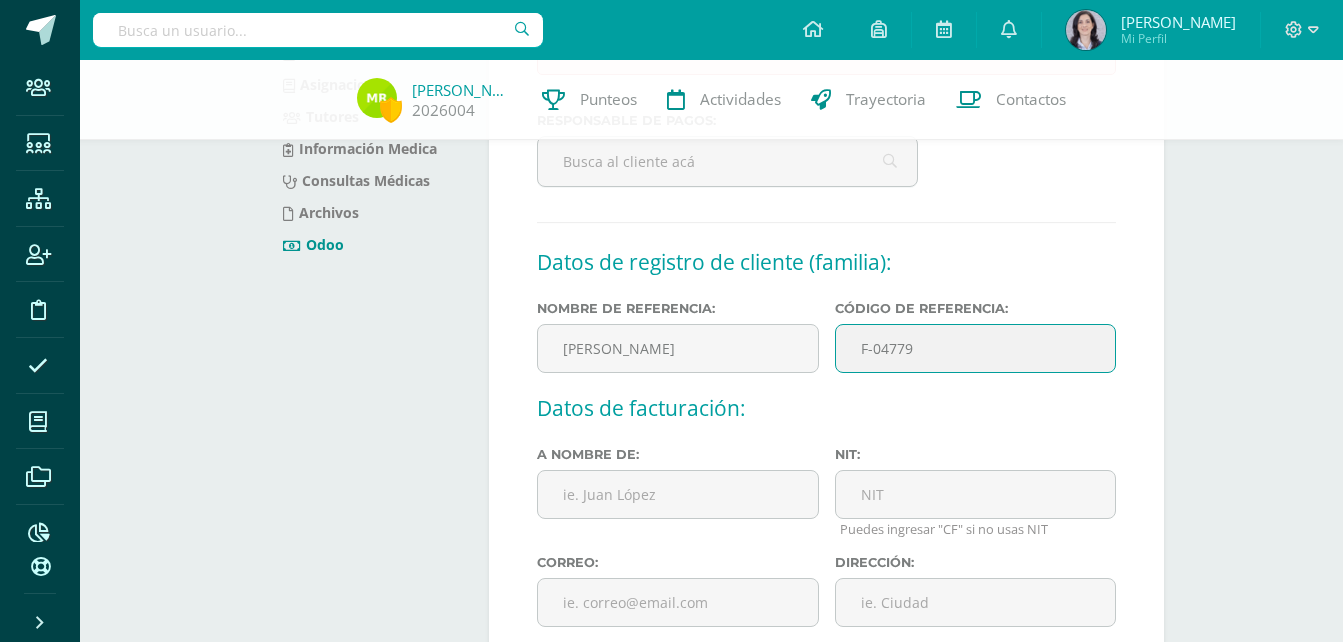 type on "F-04779" 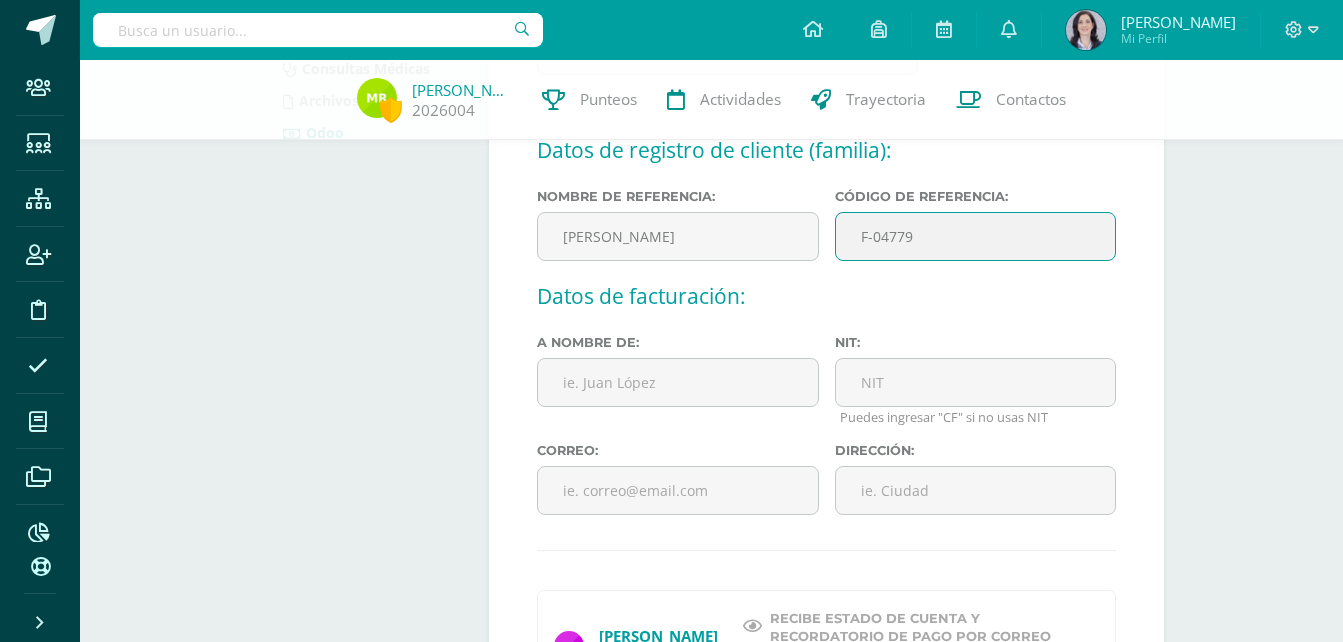 scroll, scrollTop: 400, scrollLeft: 0, axis: vertical 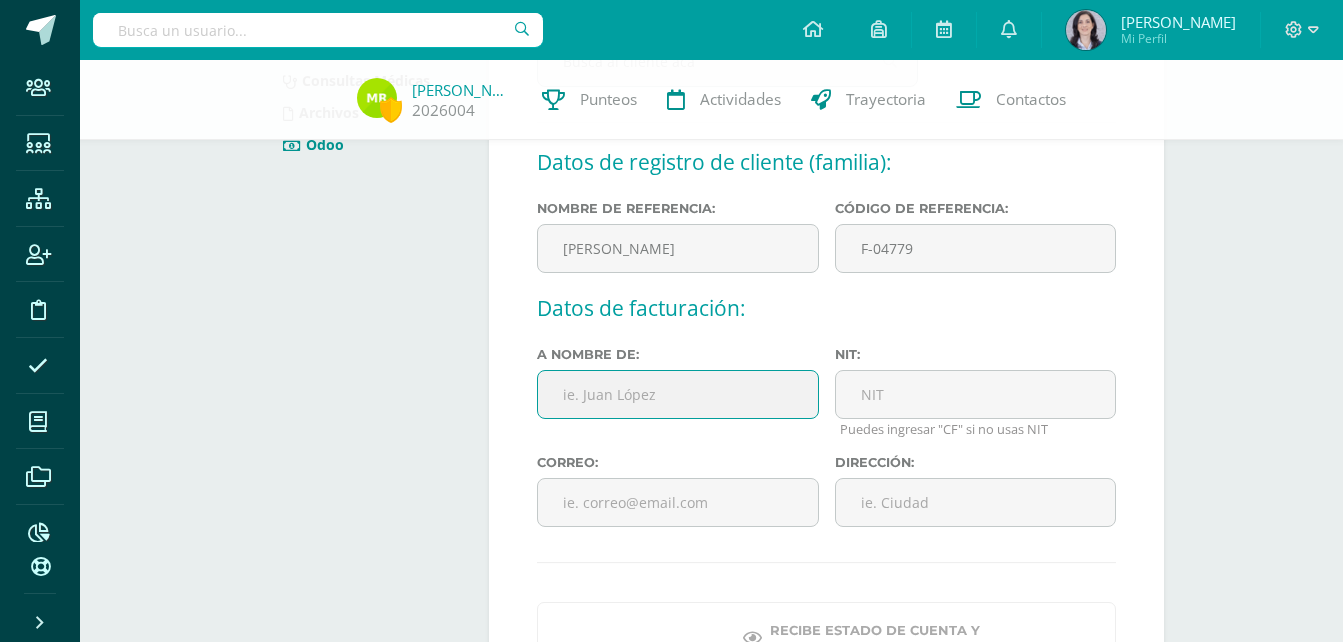 click at bounding box center (677, 394) 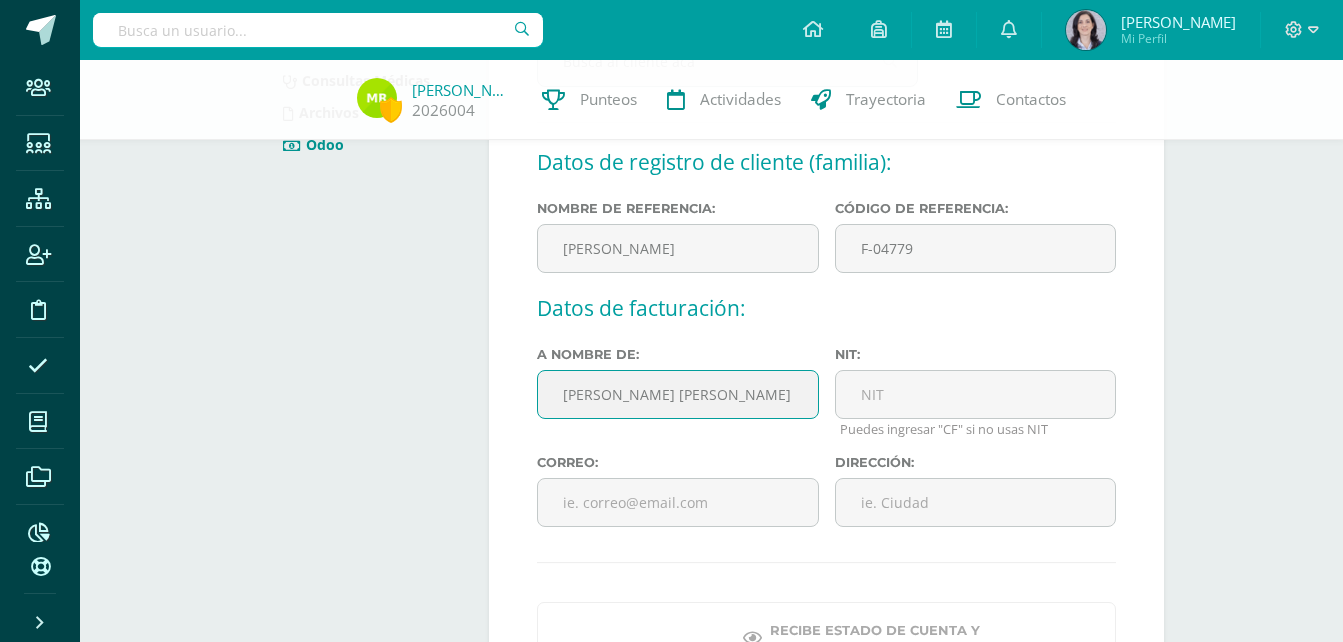 scroll, scrollTop: 0, scrollLeft: 20, axis: horizontal 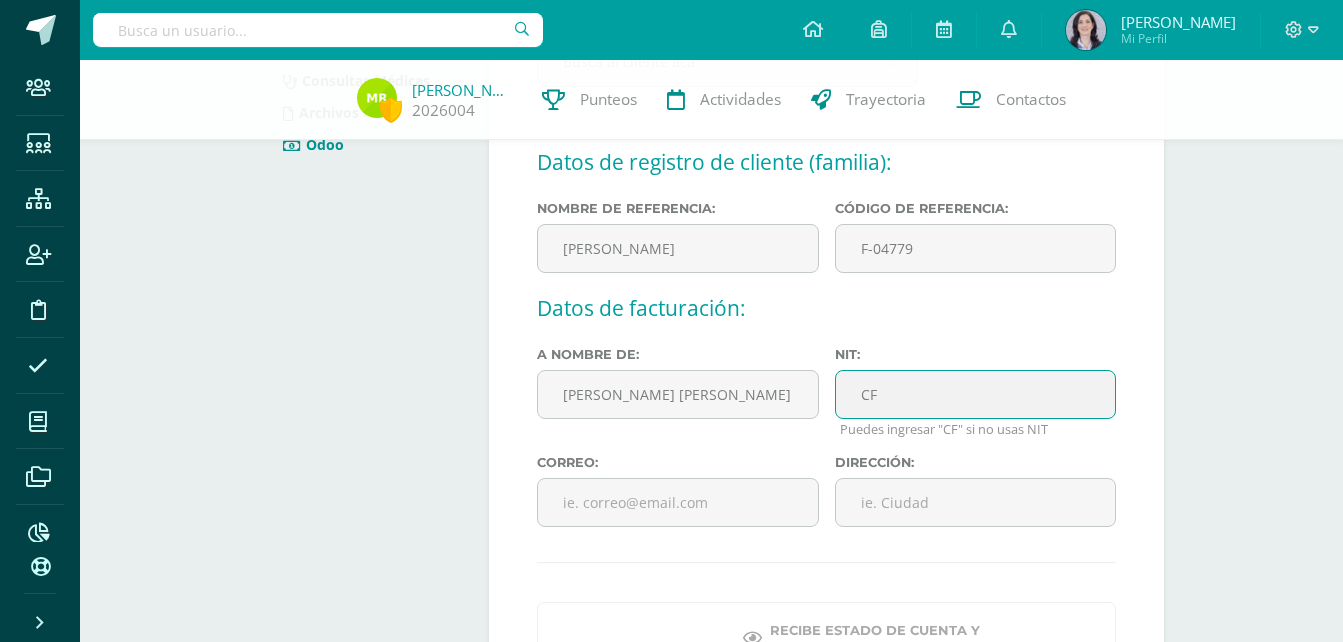 type on "CF" 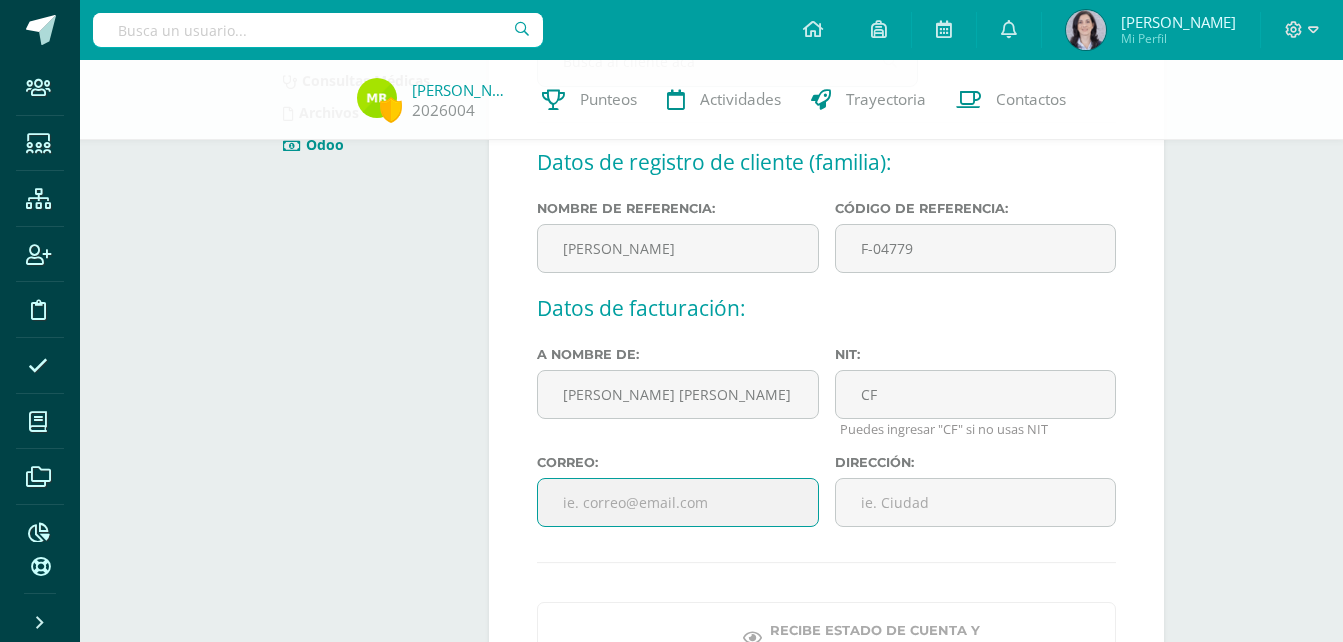click at bounding box center [677, 502] 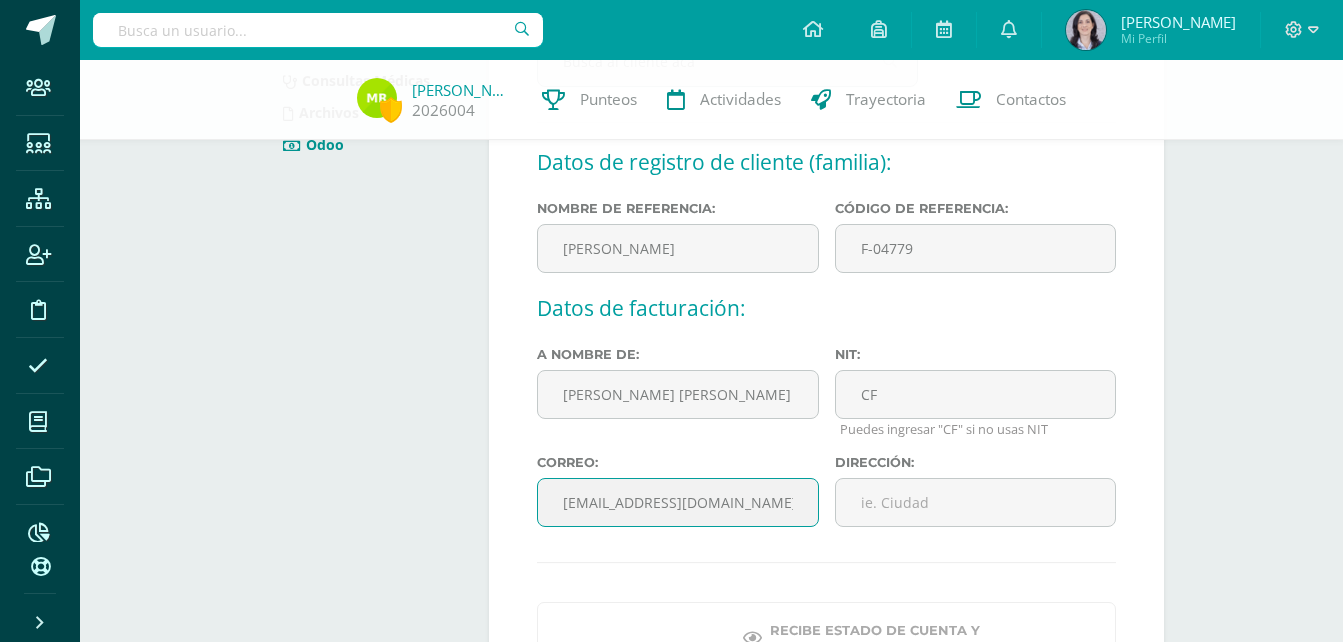 type on "[EMAIL_ADDRESS][DOMAIN_NAME]" 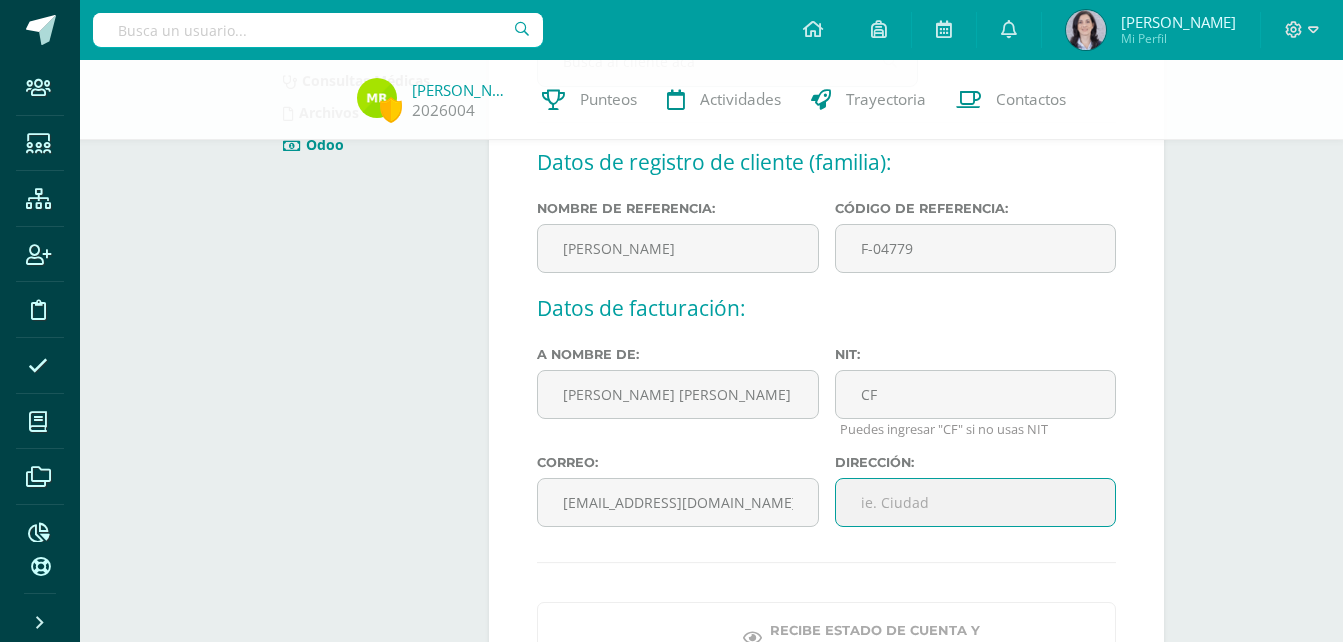 paste on "7 Calle A 20-18 Residenciales Alamedas de San Miguel Sector Robles, Zona 4 villa Nueva" 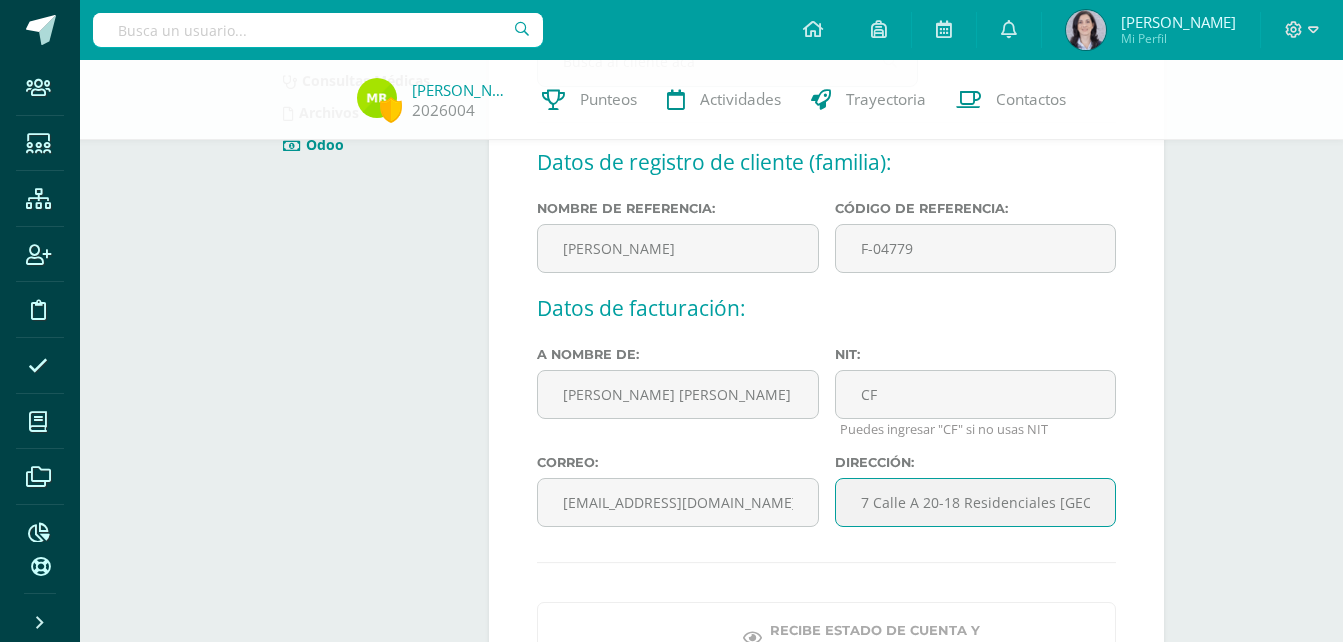 scroll, scrollTop: 0, scrollLeft: 339, axis: horizontal 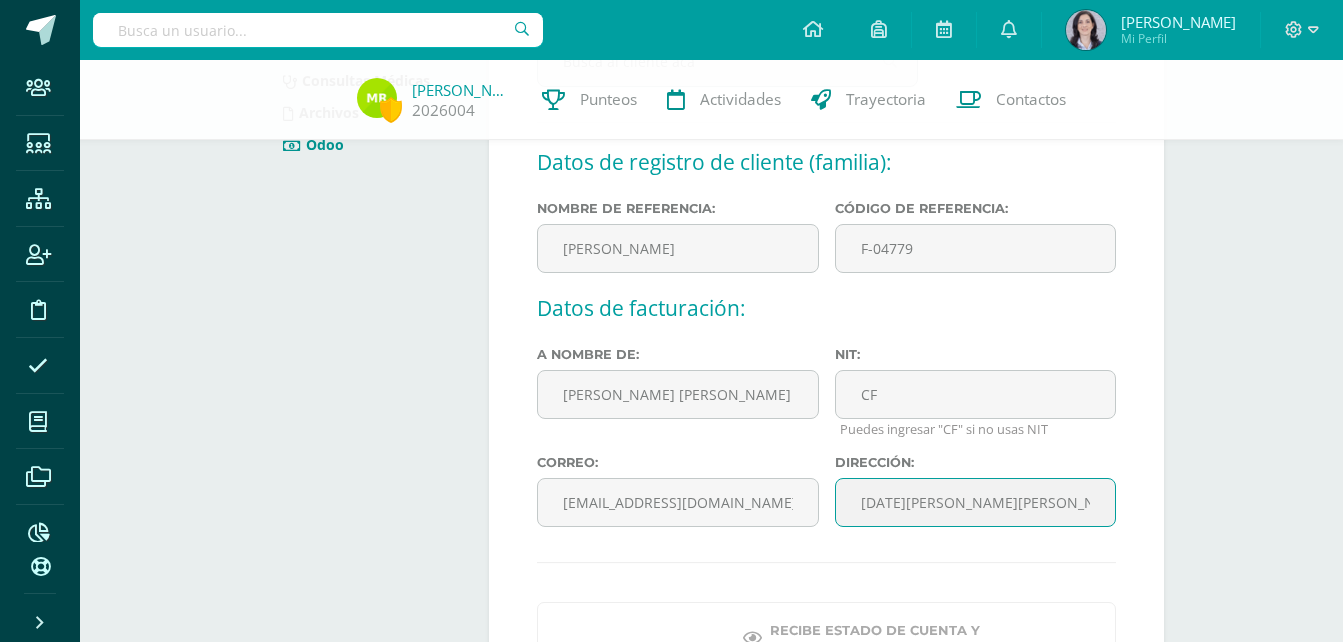 drag, startPoint x: 1020, startPoint y: 498, endPoint x: 1229, endPoint y: 413, distance: 225.62358 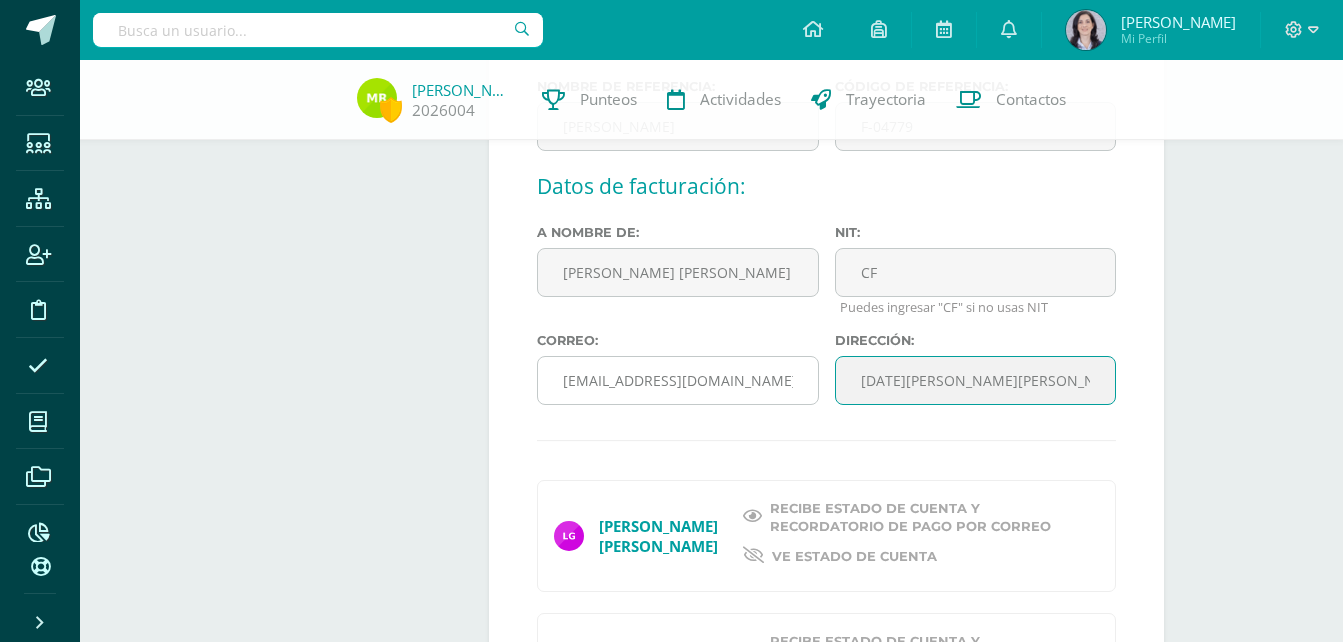 scroll, scrollTop: 700, scrollLeft: 0, axis: vertical 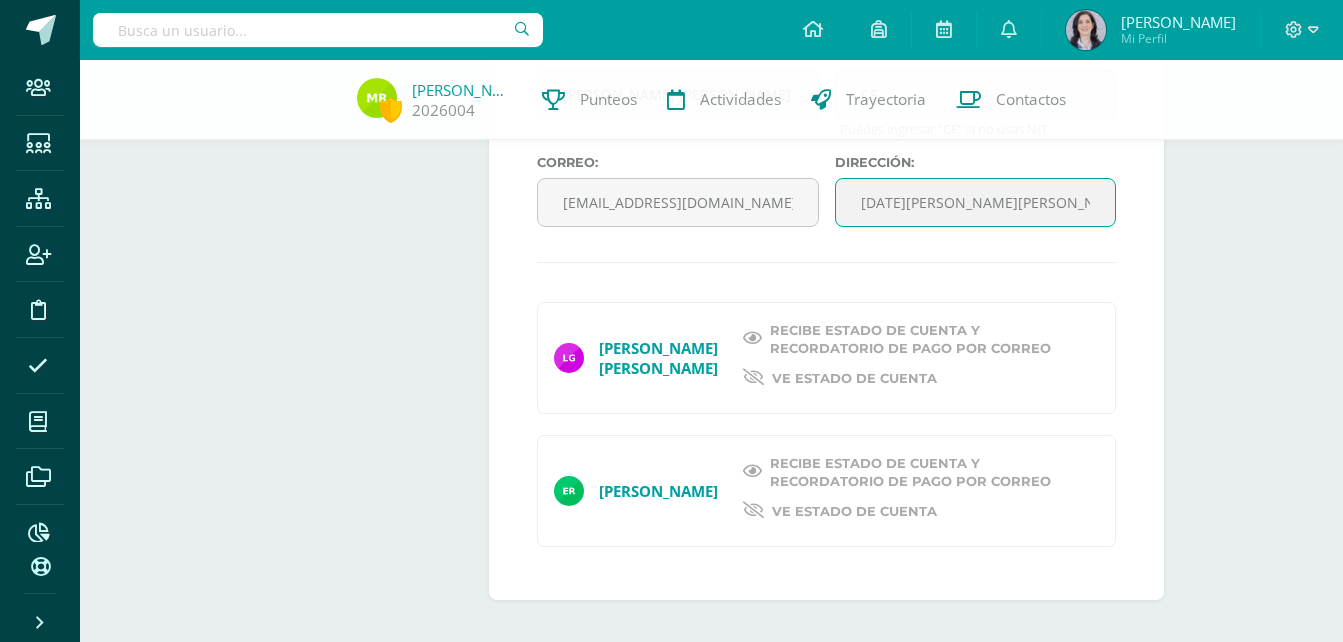 type on "7 Calle A 20-18 Residenciales [GEOGRAPHIC_DATA][DATE][PERSON_NAME][PERSON_NAME][GEOGRAPHIC_DATA]" 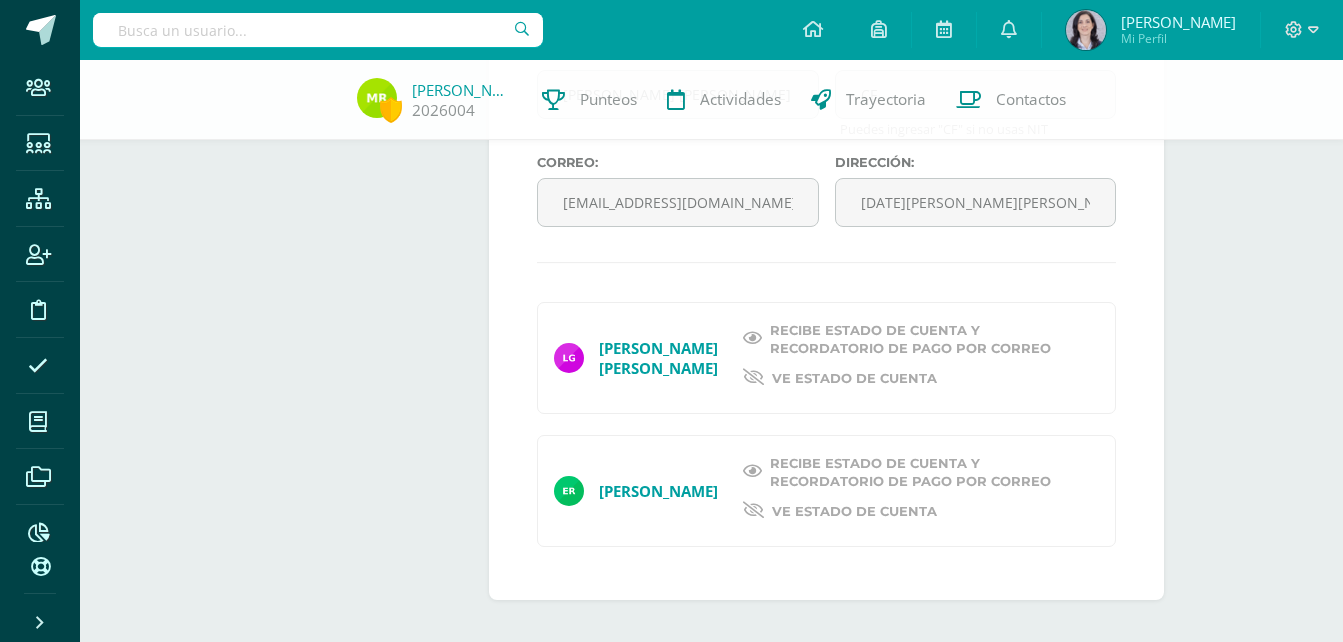 click on "Recibe estado de cuenta y recordatorio de pago por correo" at bounding box center [922, 339] 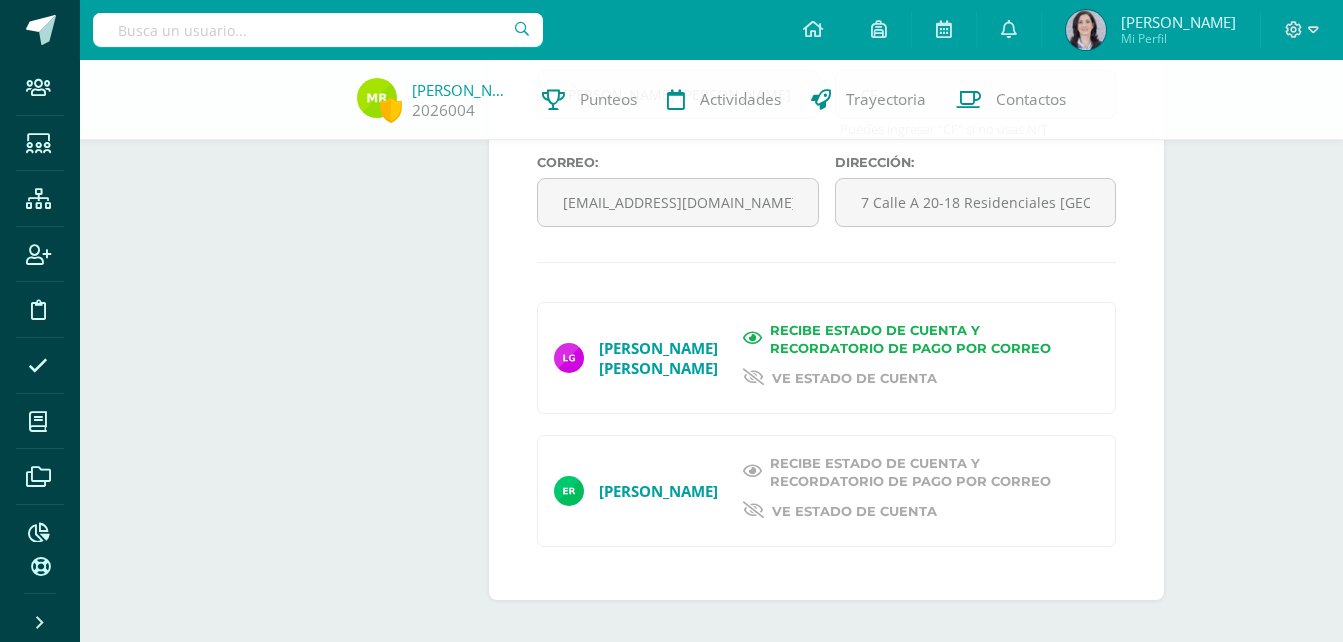 click on "Recibe estado de cuenta y recordatorio de pago por correo" at bounding box center (922, 472) 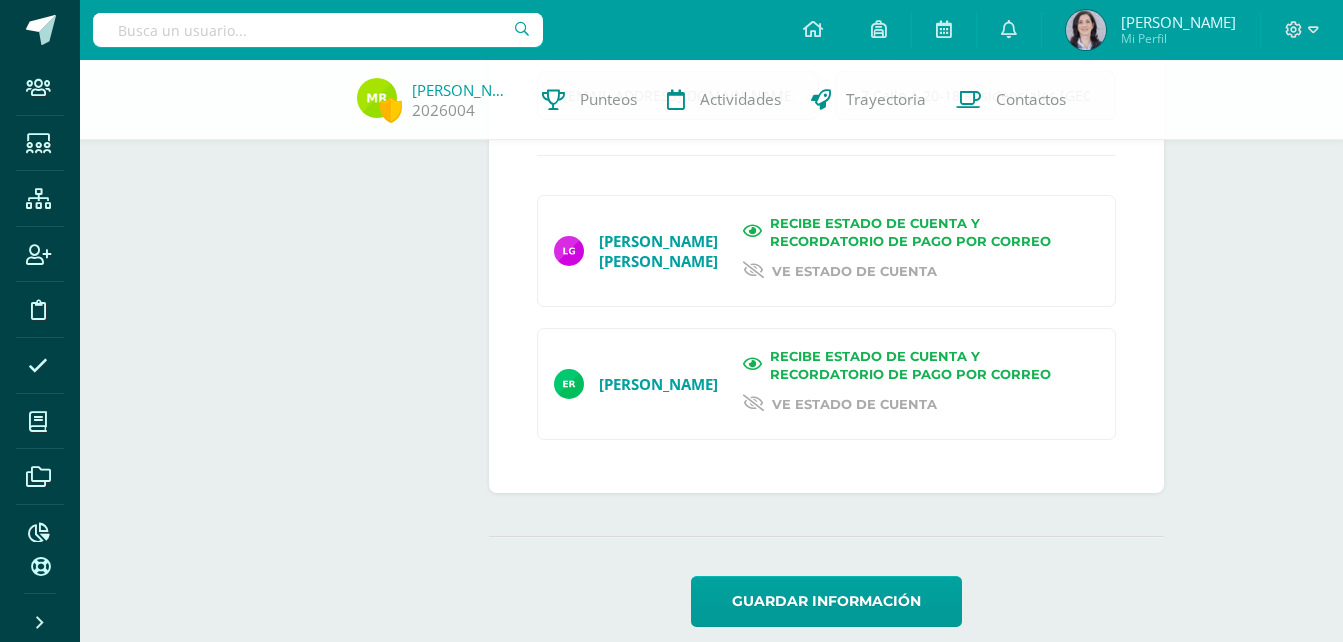 scroll, scrollTop: 856, scrollLeft: 0, axis: vertical 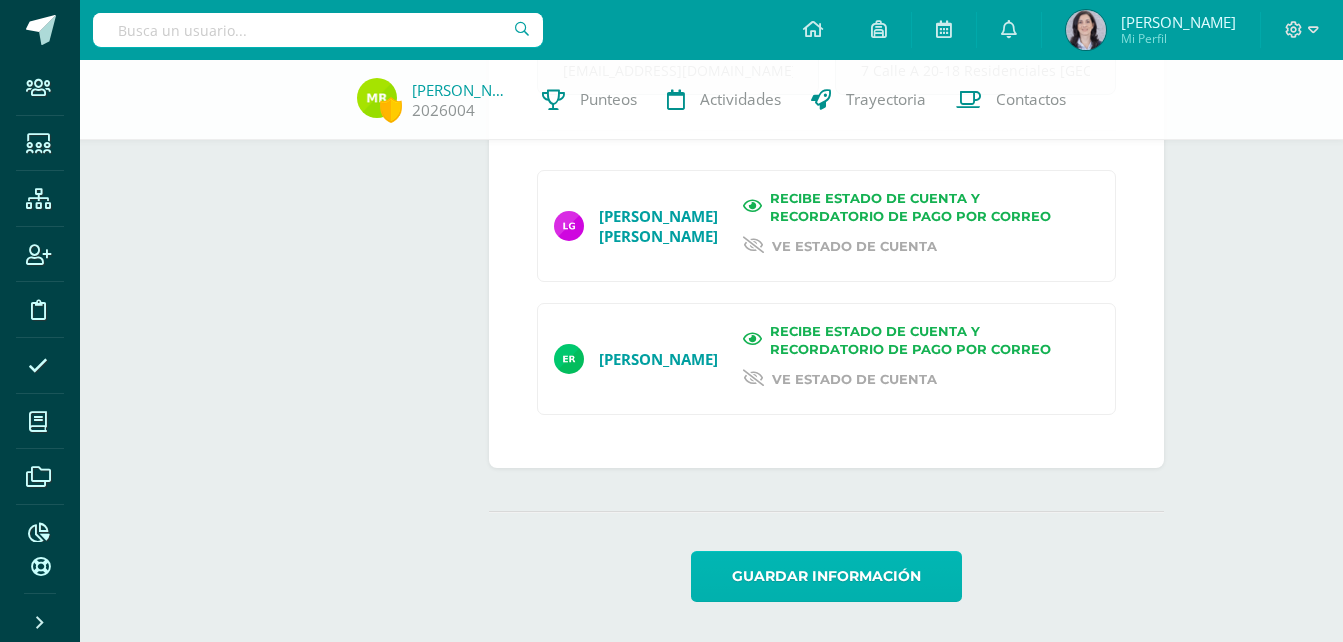 click on "Guardar información" at bounding box center [826, 576] 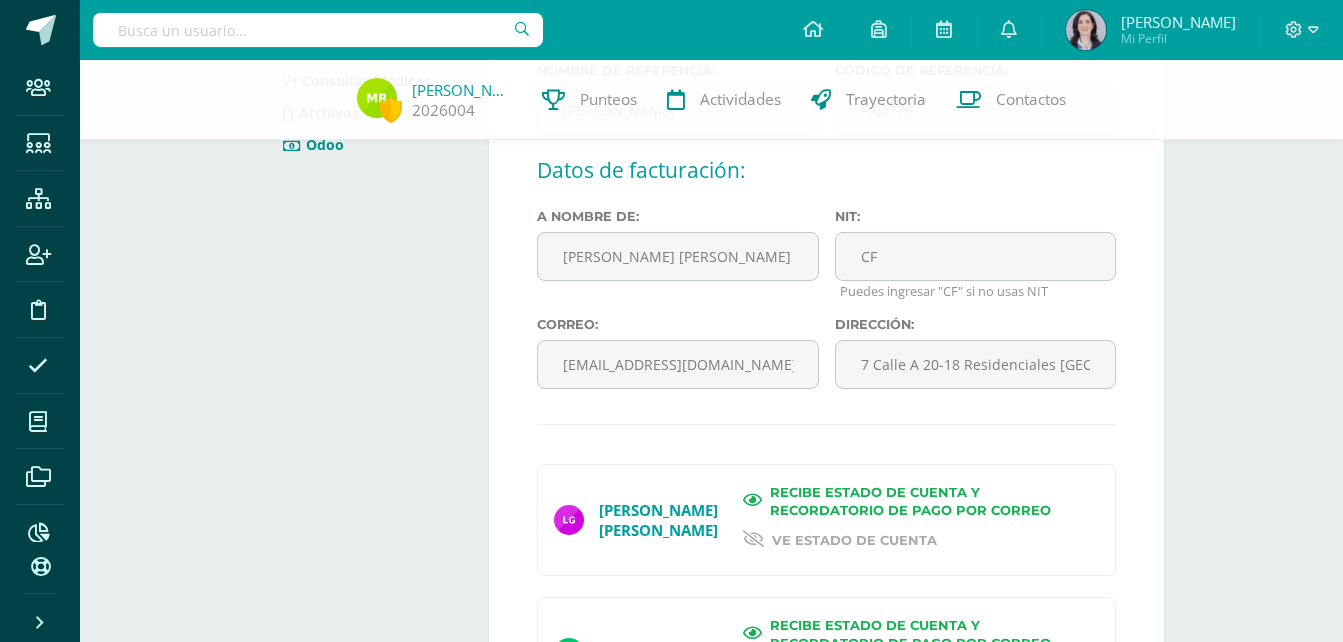 scroll, scrollTop: 200, scrollLeft: 0, axis: vertical 